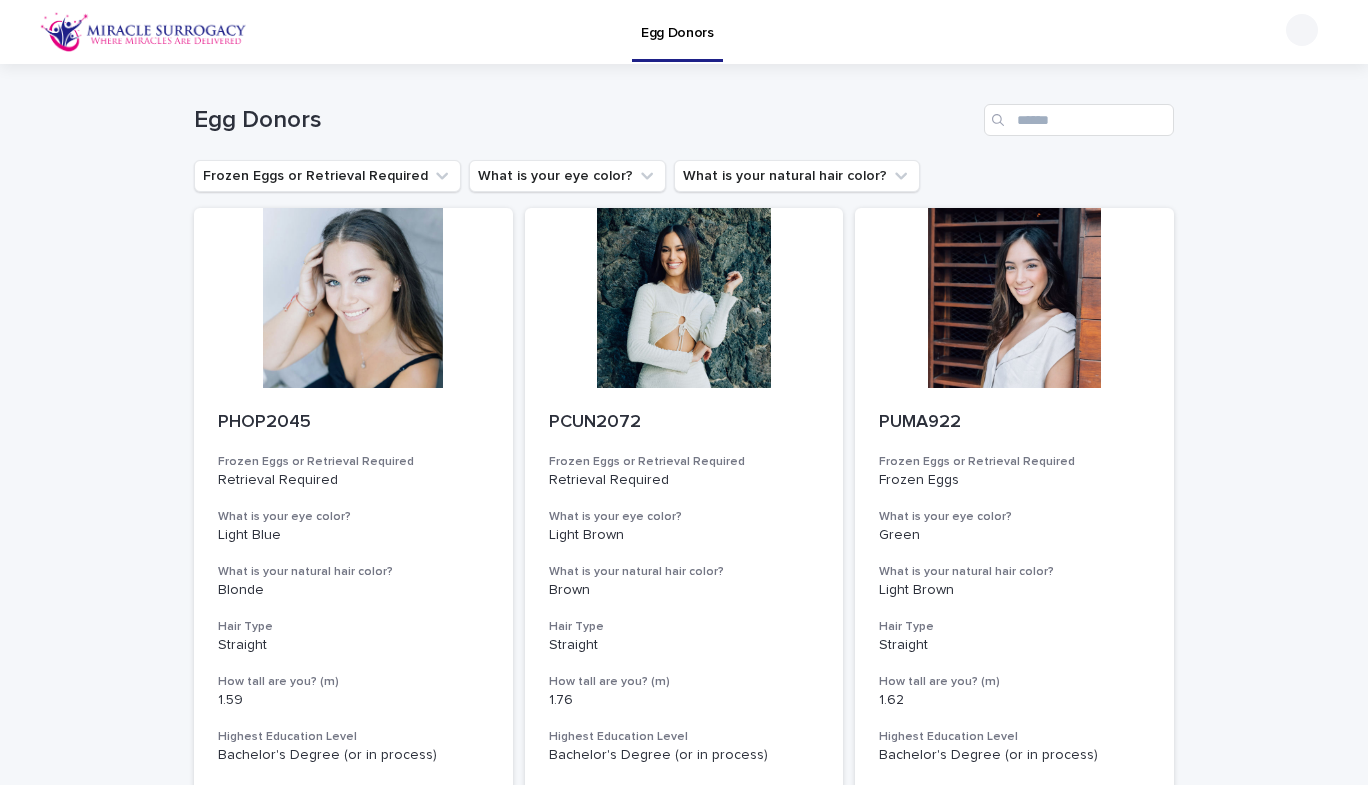 scroll, scrollTop: 0, scrollLeft: 0, axis: both 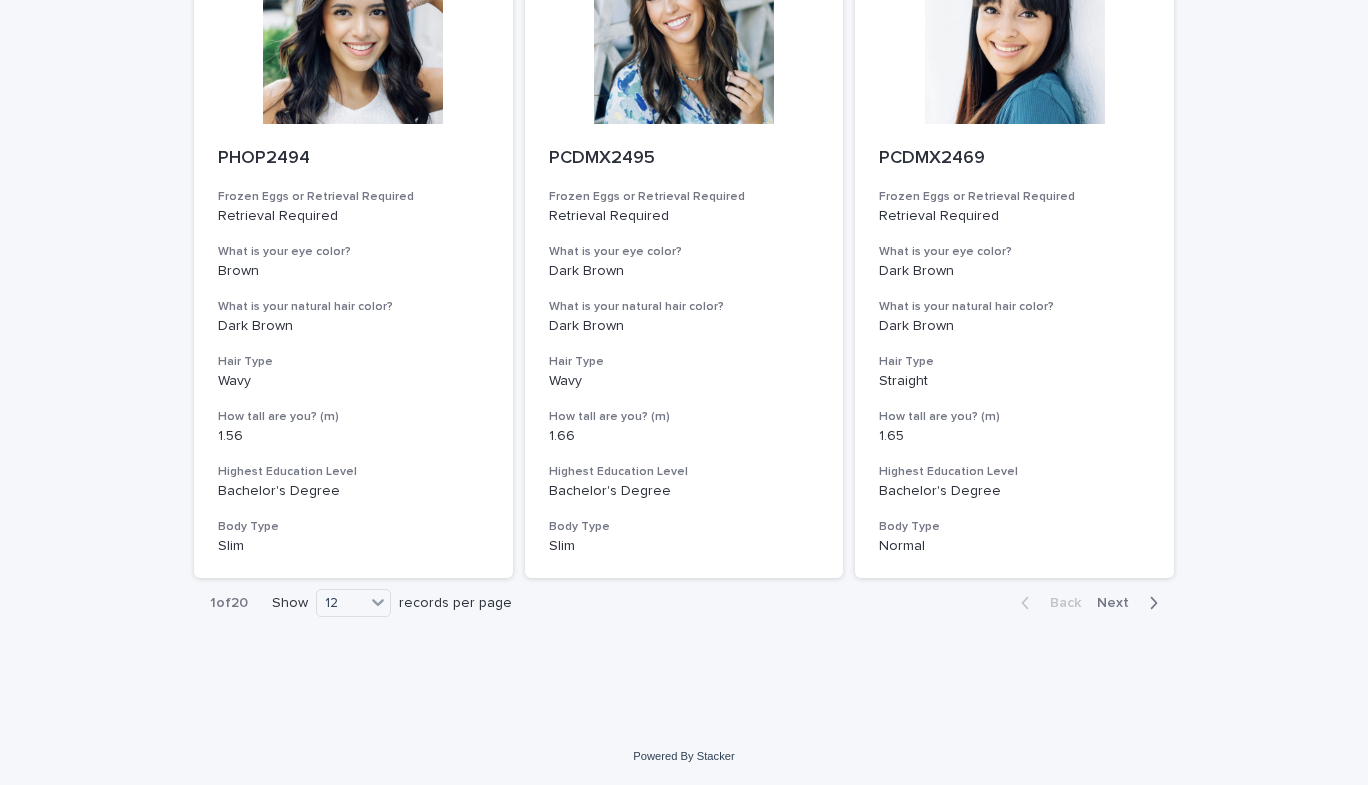 click on "Next" at bounding box center [1119, 603] 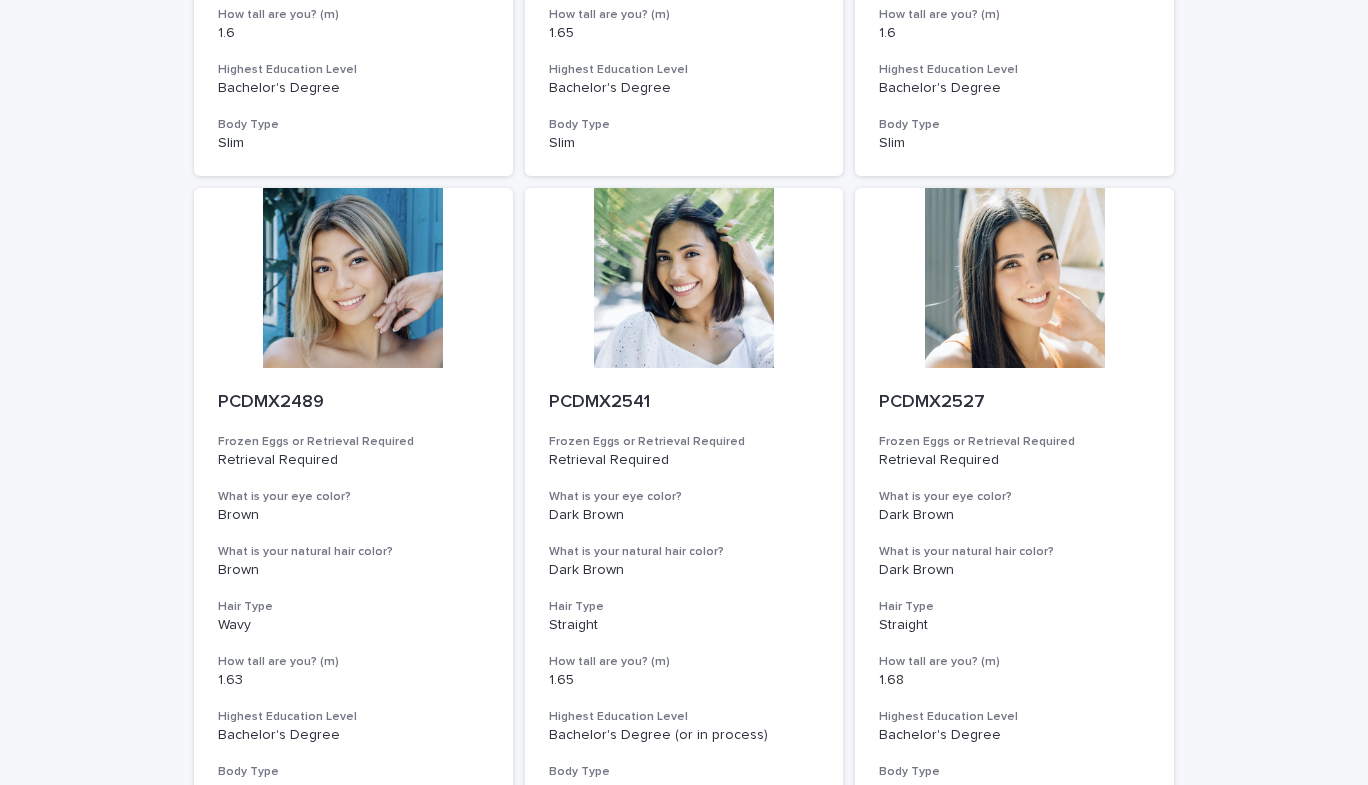 scroll, scrollTop: 1289, scrollLeft: 0, axis: vertical 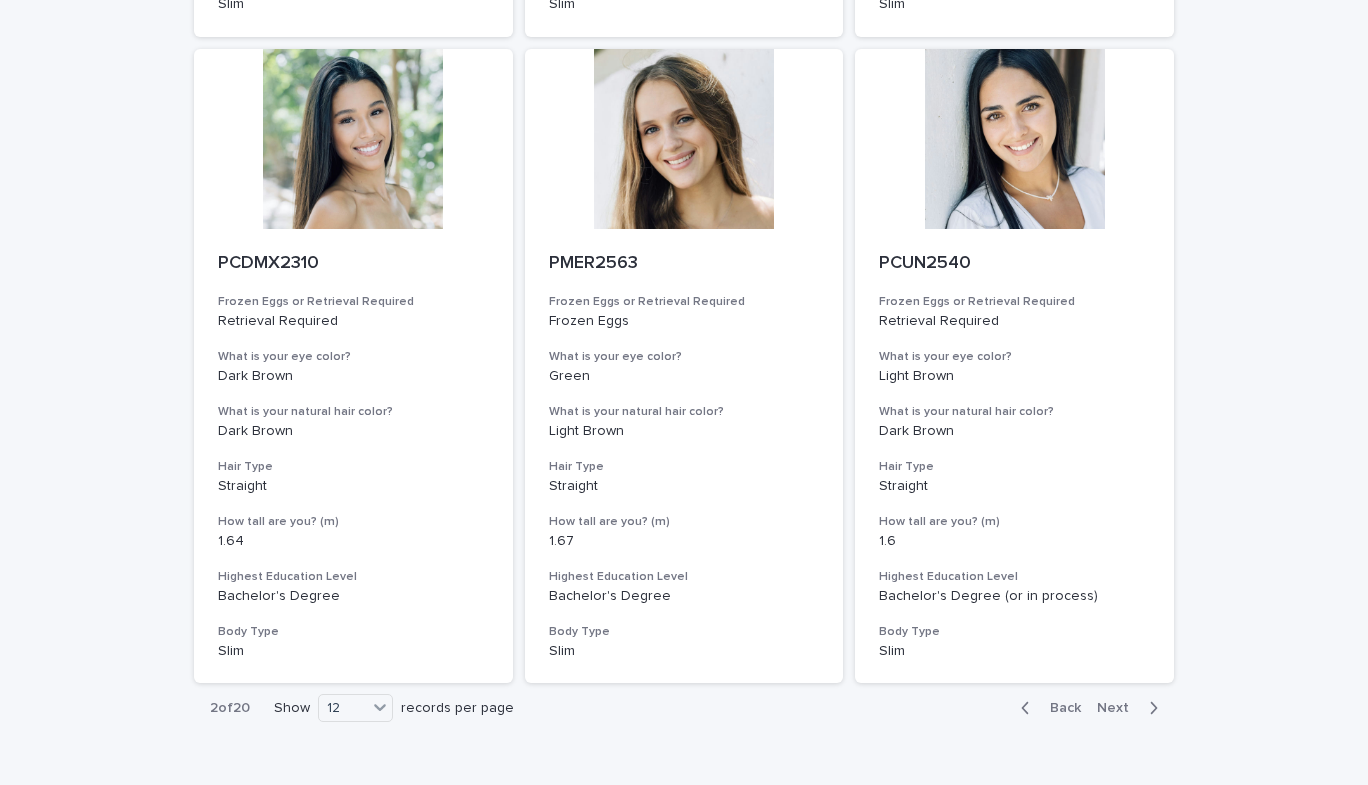 click on "Next" at bounding box center (1119, 708) 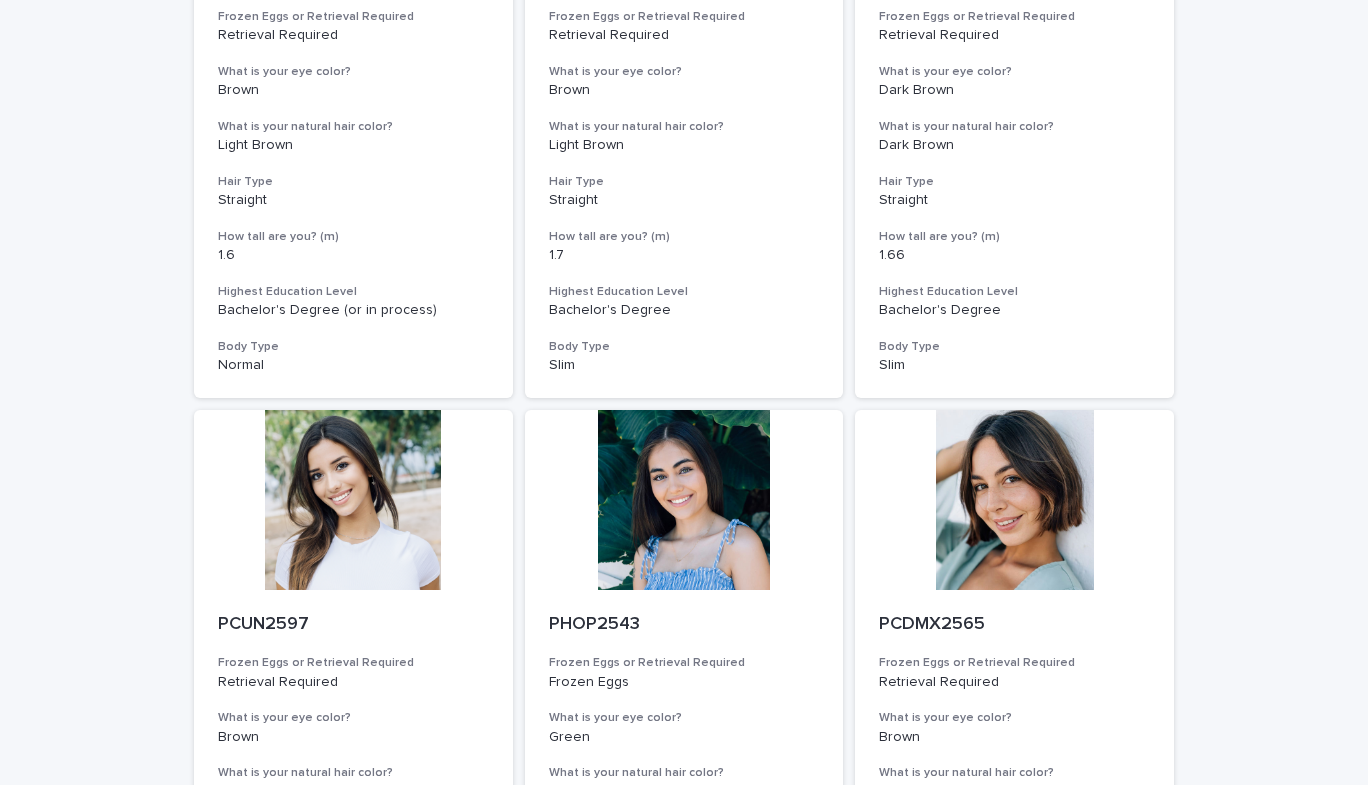 scroll, scrollTop: 2205, scrollLeft: 0, axis: vertical 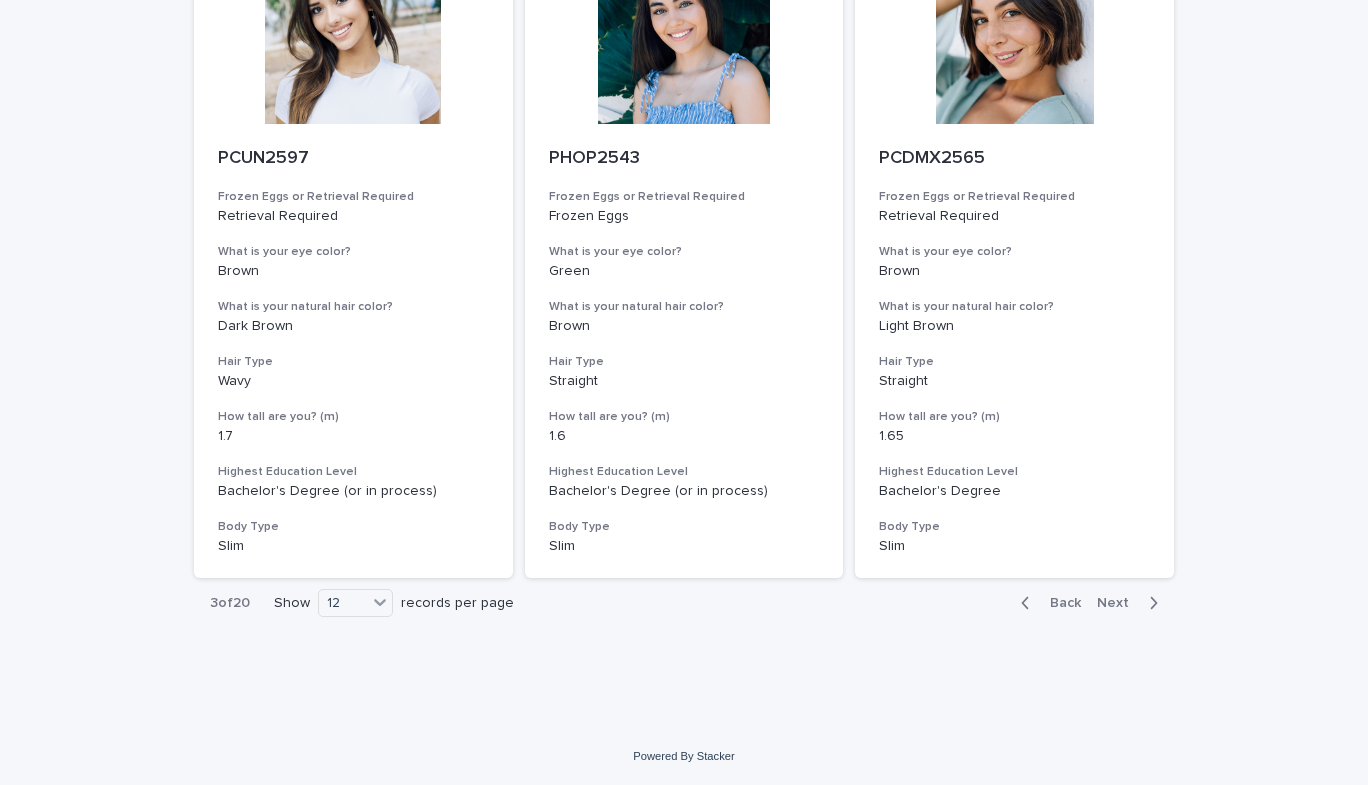 click on "Next" at bounding box center (1119, 603) 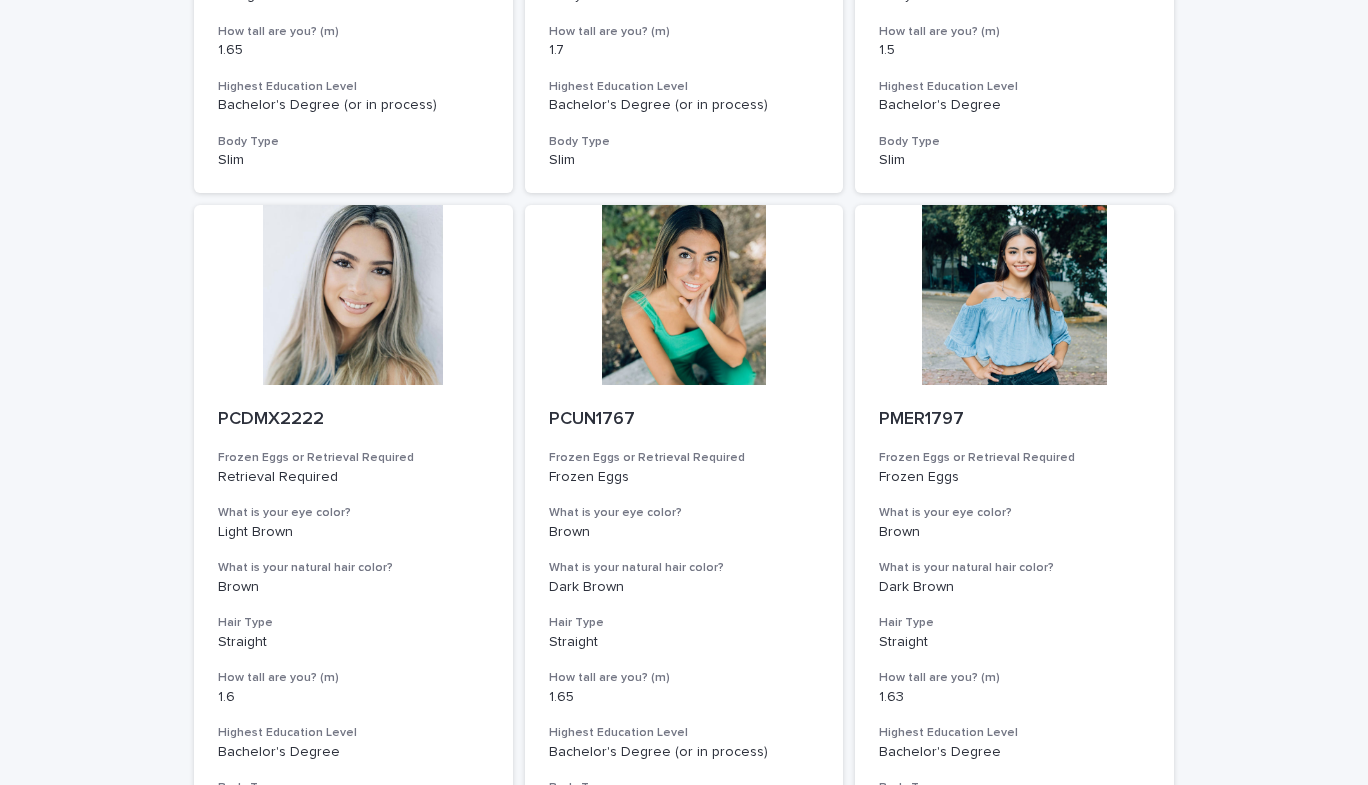 scroll, scrollTop: 2205, scrollLeft: 0, axis: vertical 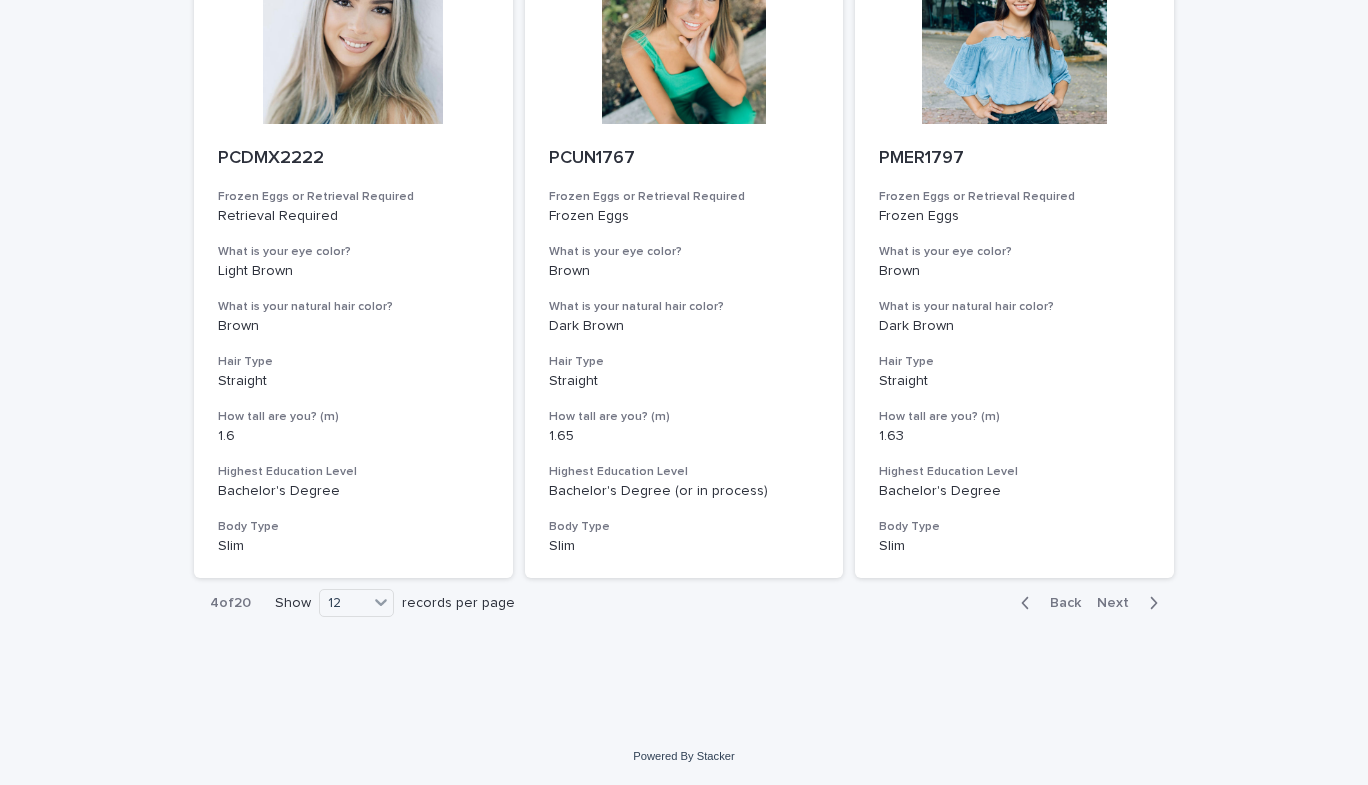 click on "Next" at bounding box center [1119, 603] 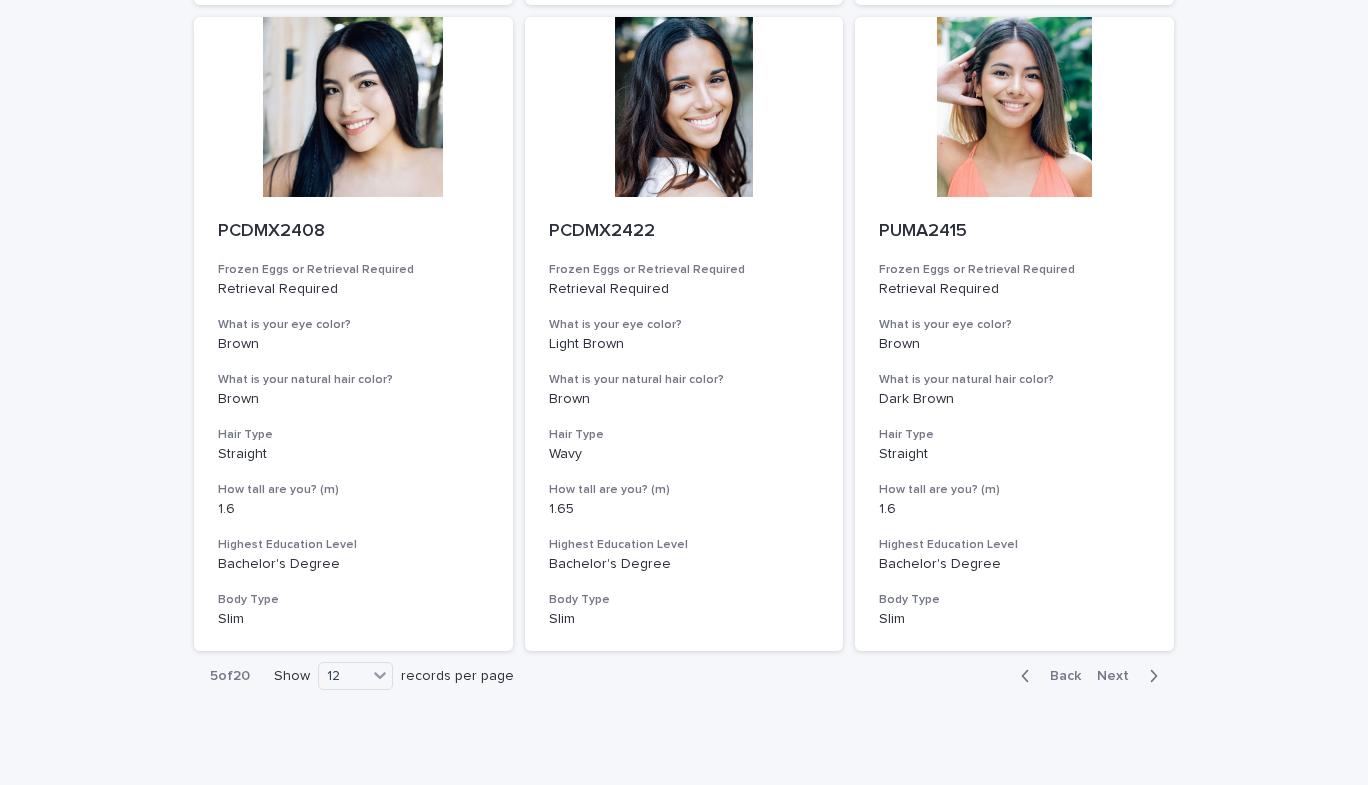 scroll, scrollTop: 2205, scrollLeft: 0, axis: vertical 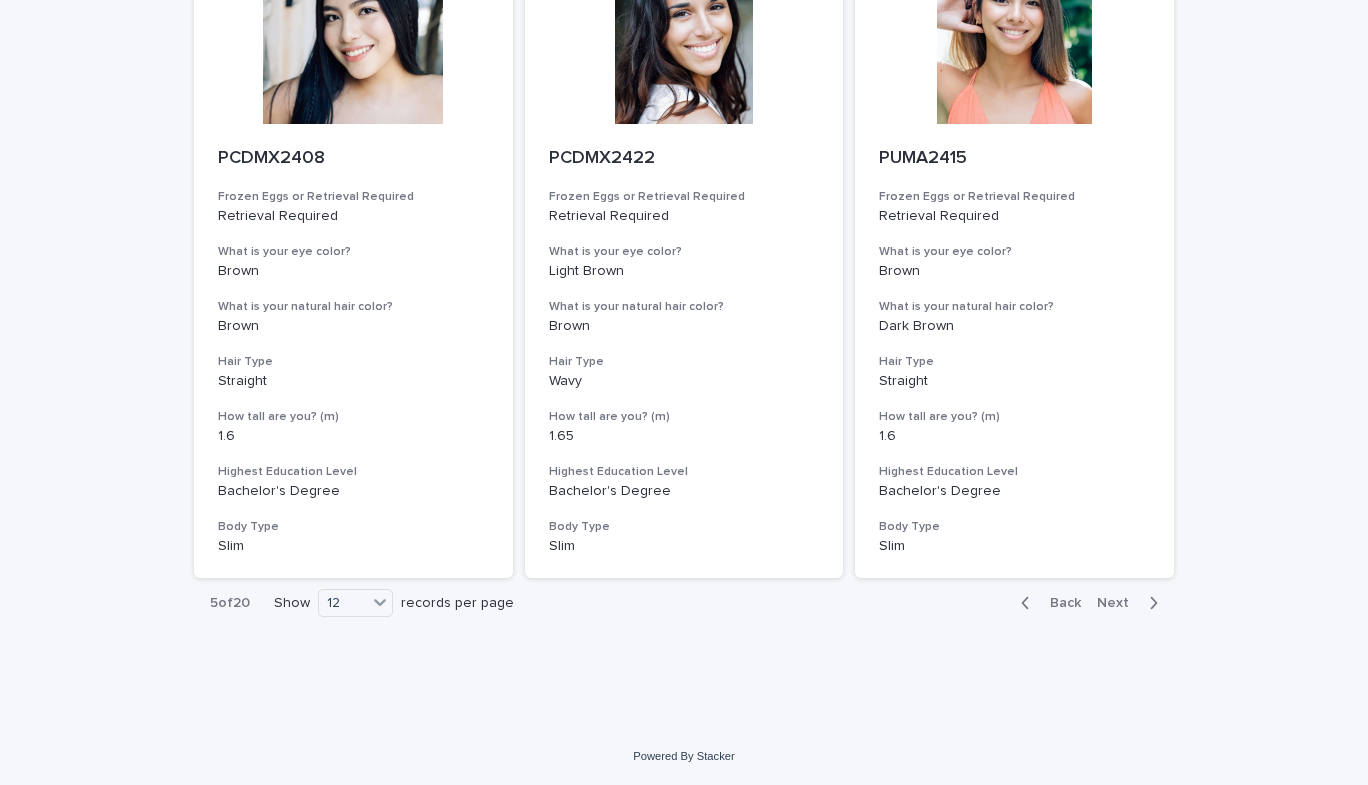 click on "Next" at bounding box center [1119, 603] 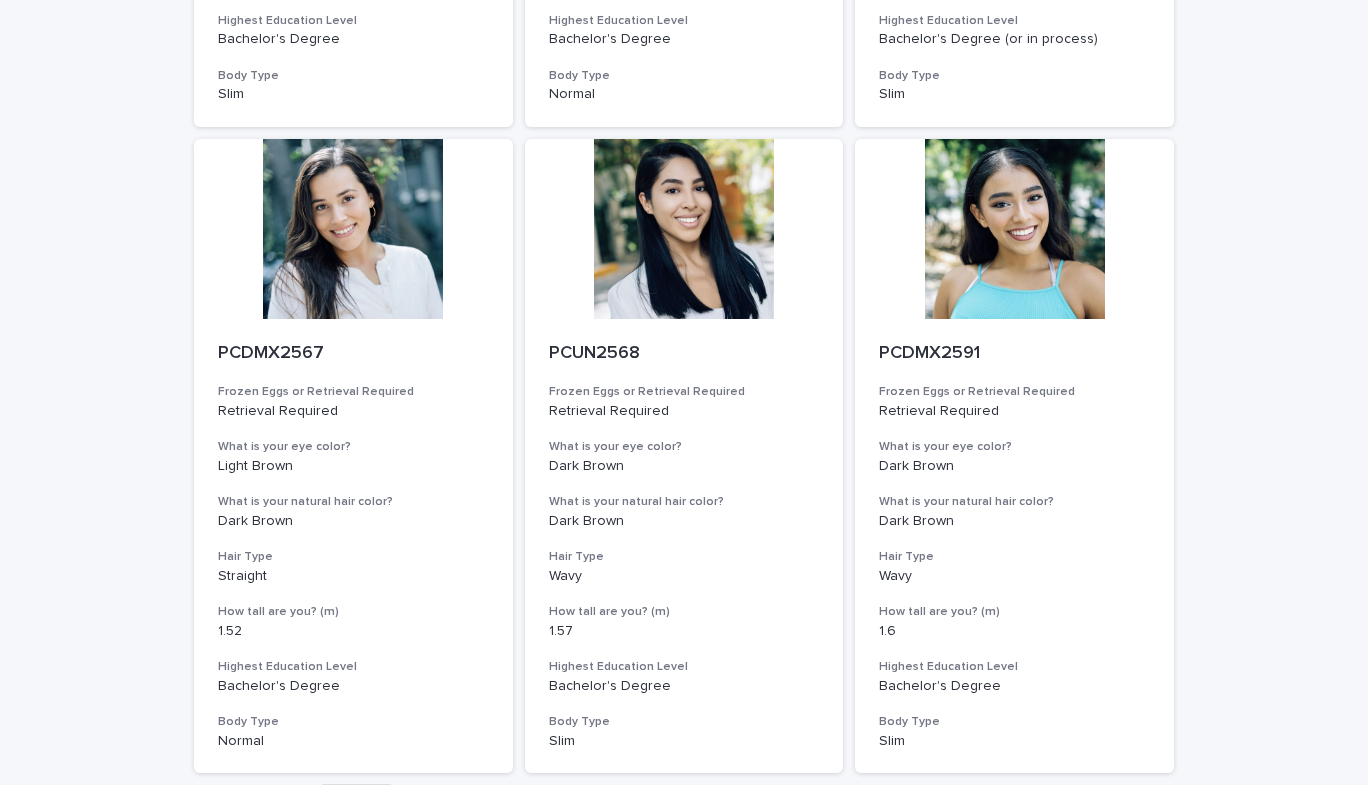 scroll, scrollTop: 2205, scrollLeft: 0, axis: vertical 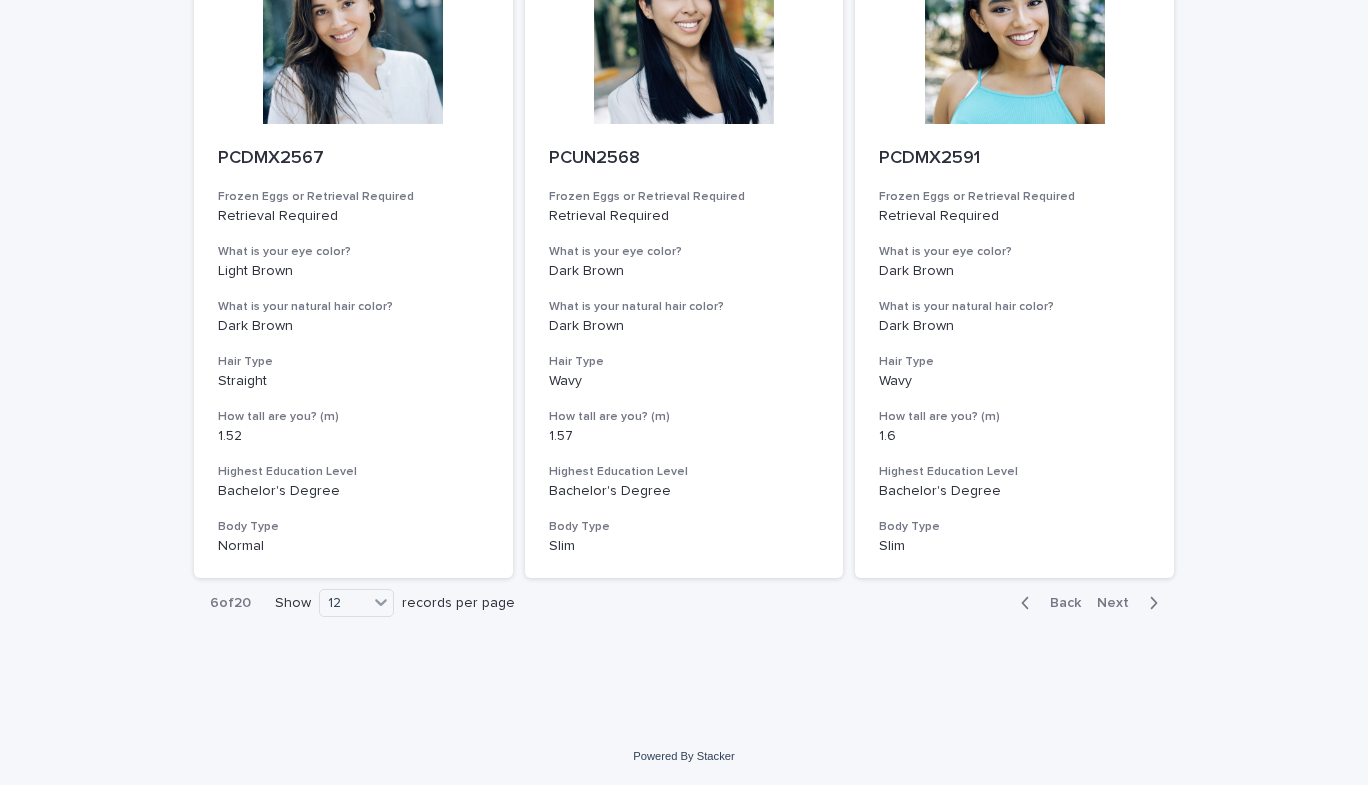 click on "Next" at bounding box center (1119, 603) 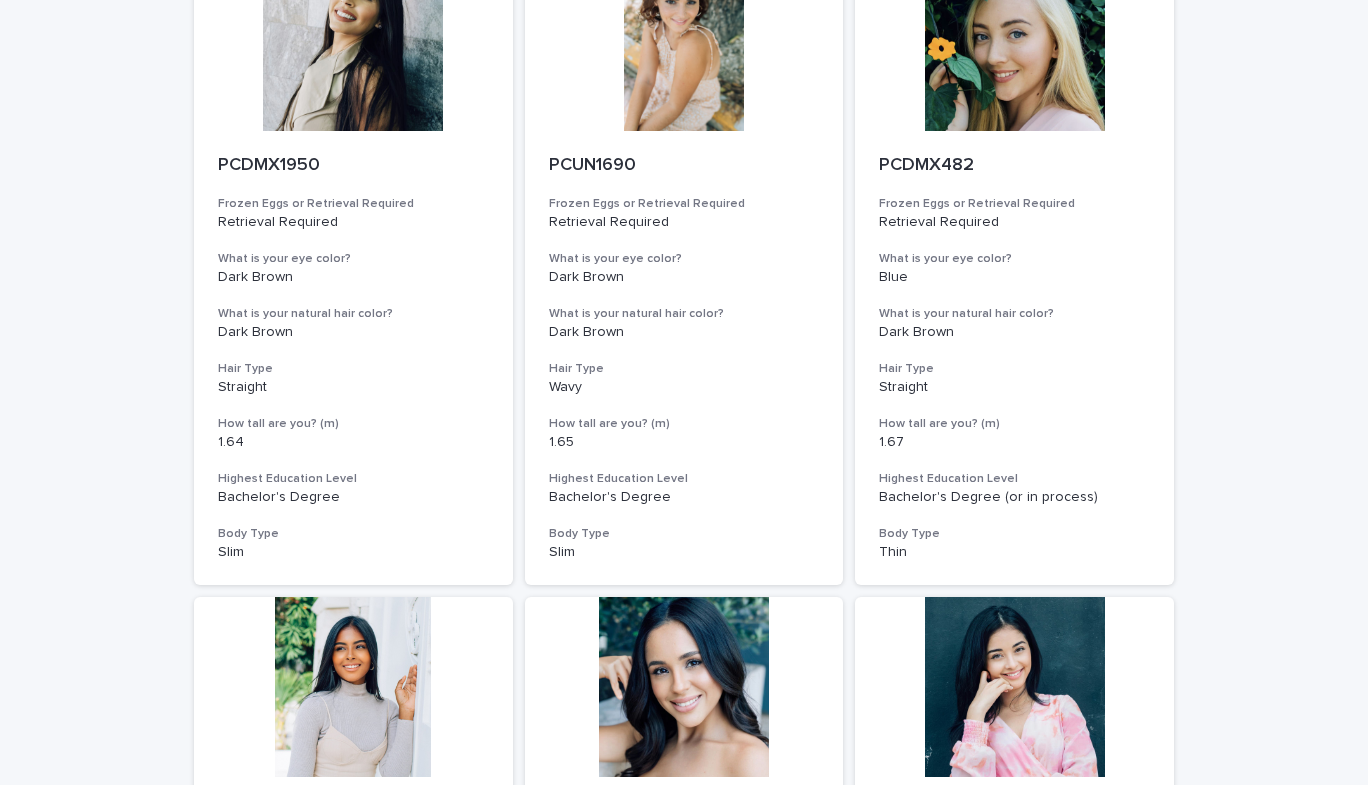 scroll, scrollTop: 812, scrollLeft: 0, axis: vertical 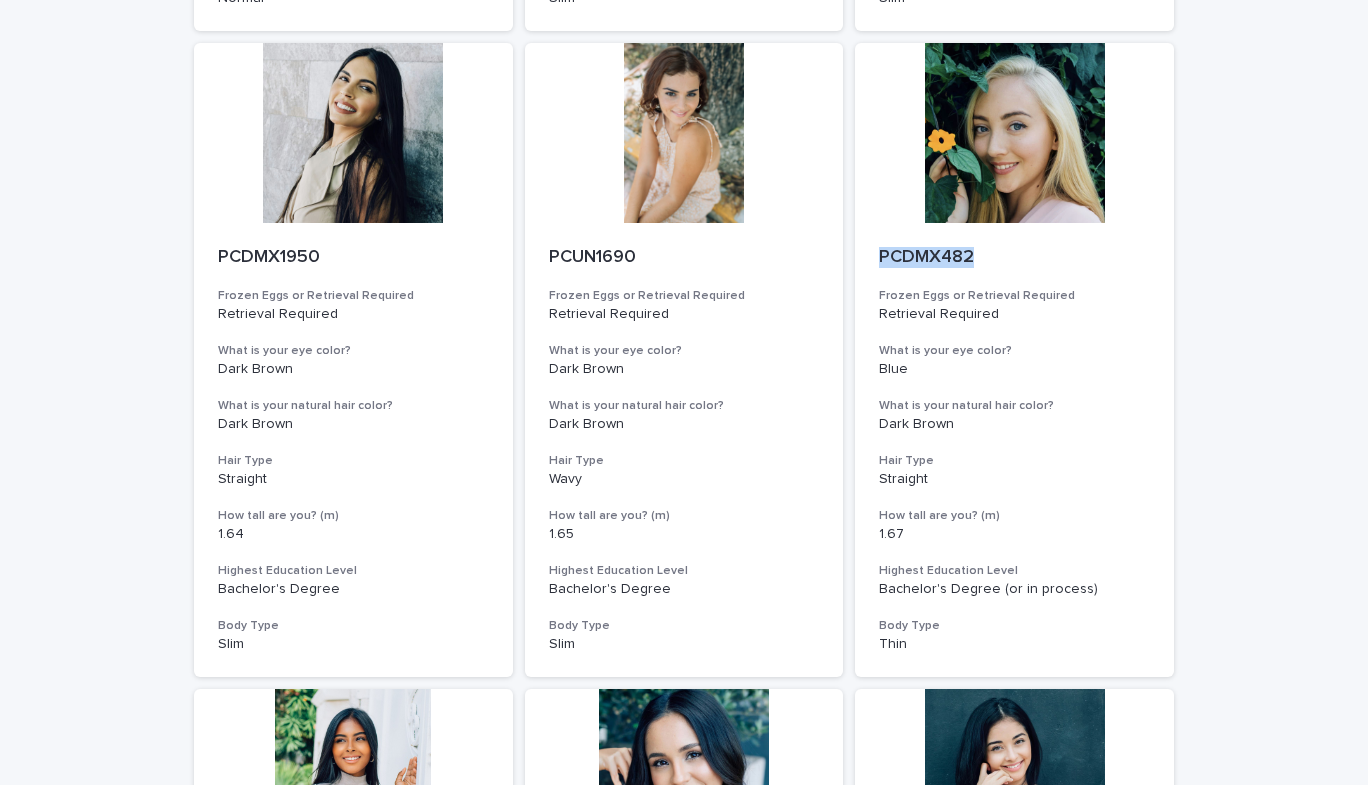 drag, startPoint x: 1329, startPoint y: 268, endPoint x: 1315, endPoint y: 179, distance: 90.0944 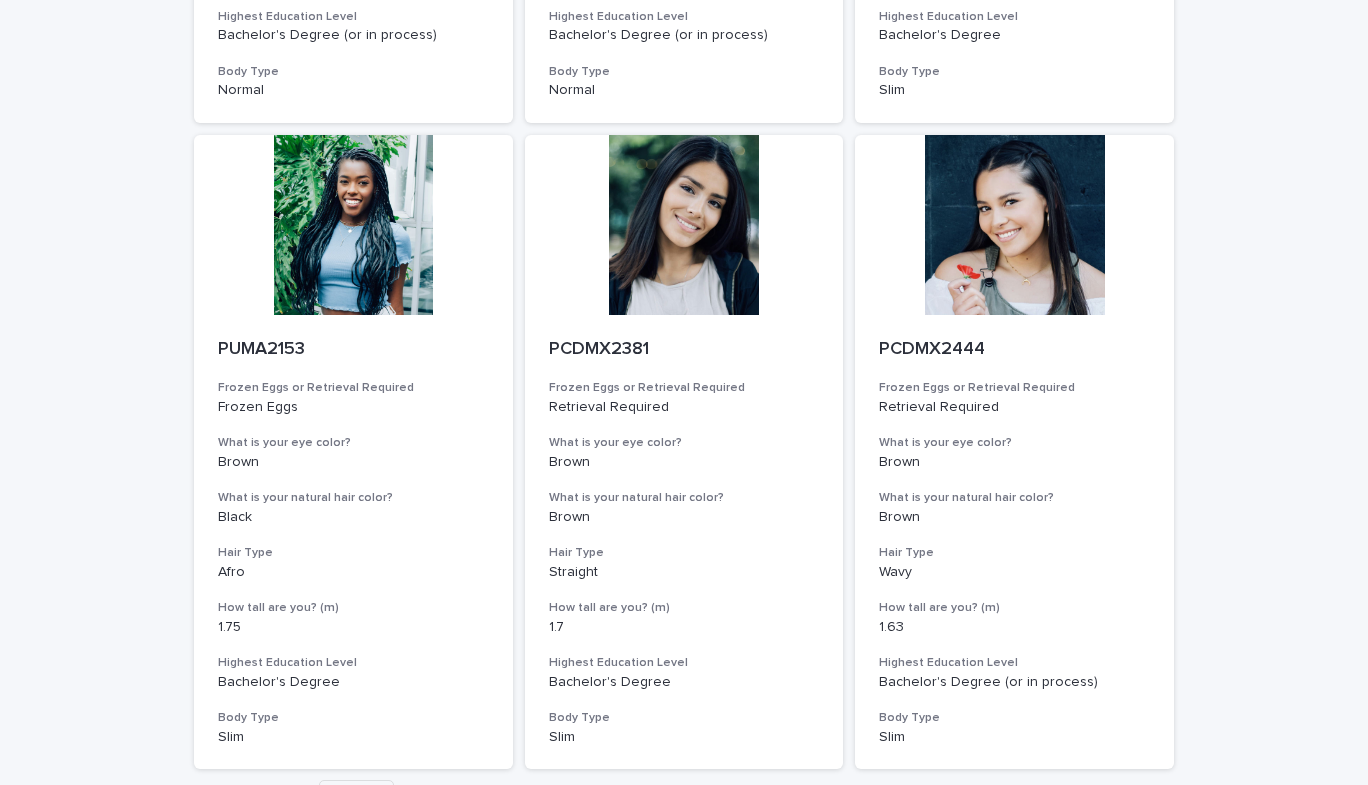 scroll, scrollTop: 2205, scrollLeft: 0, axis: vertical 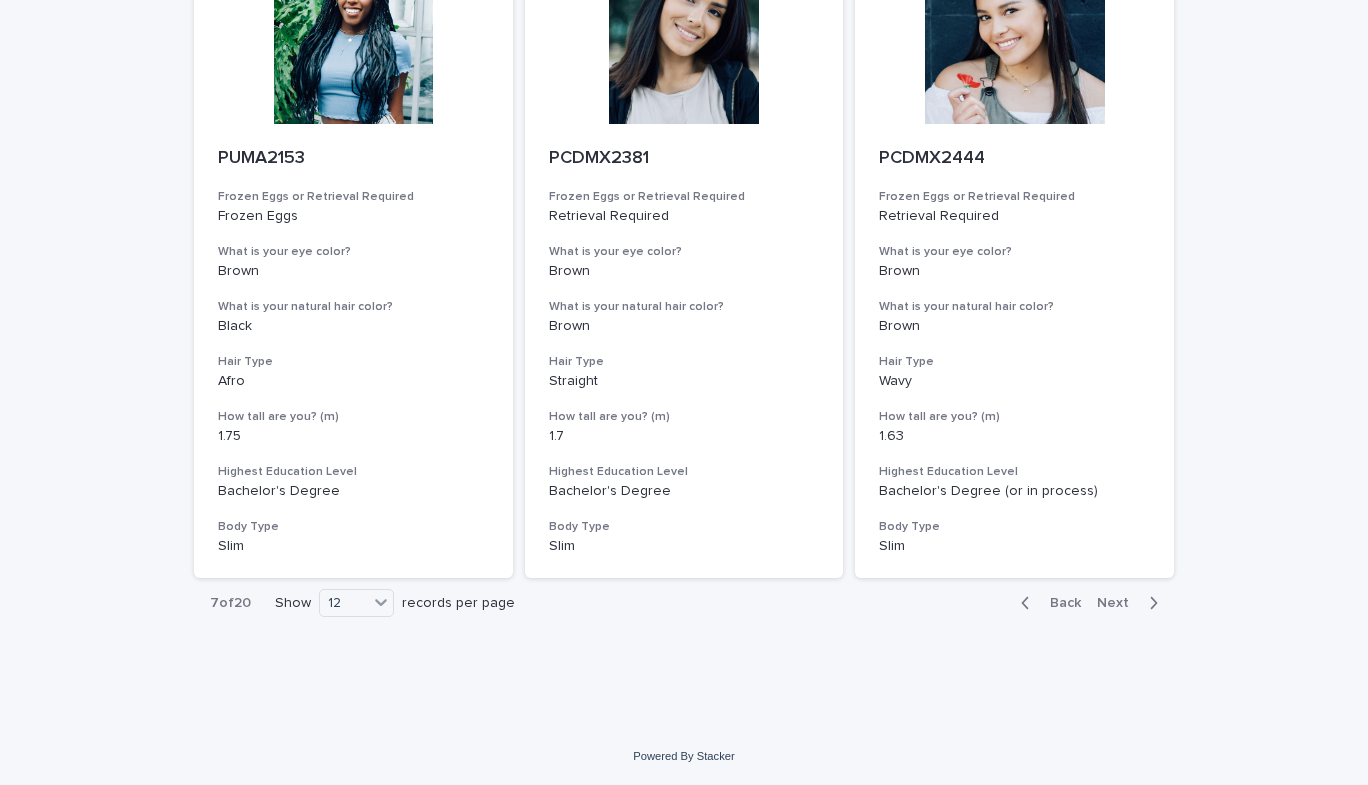 click on "Next" at bounding box center [1119, 603] 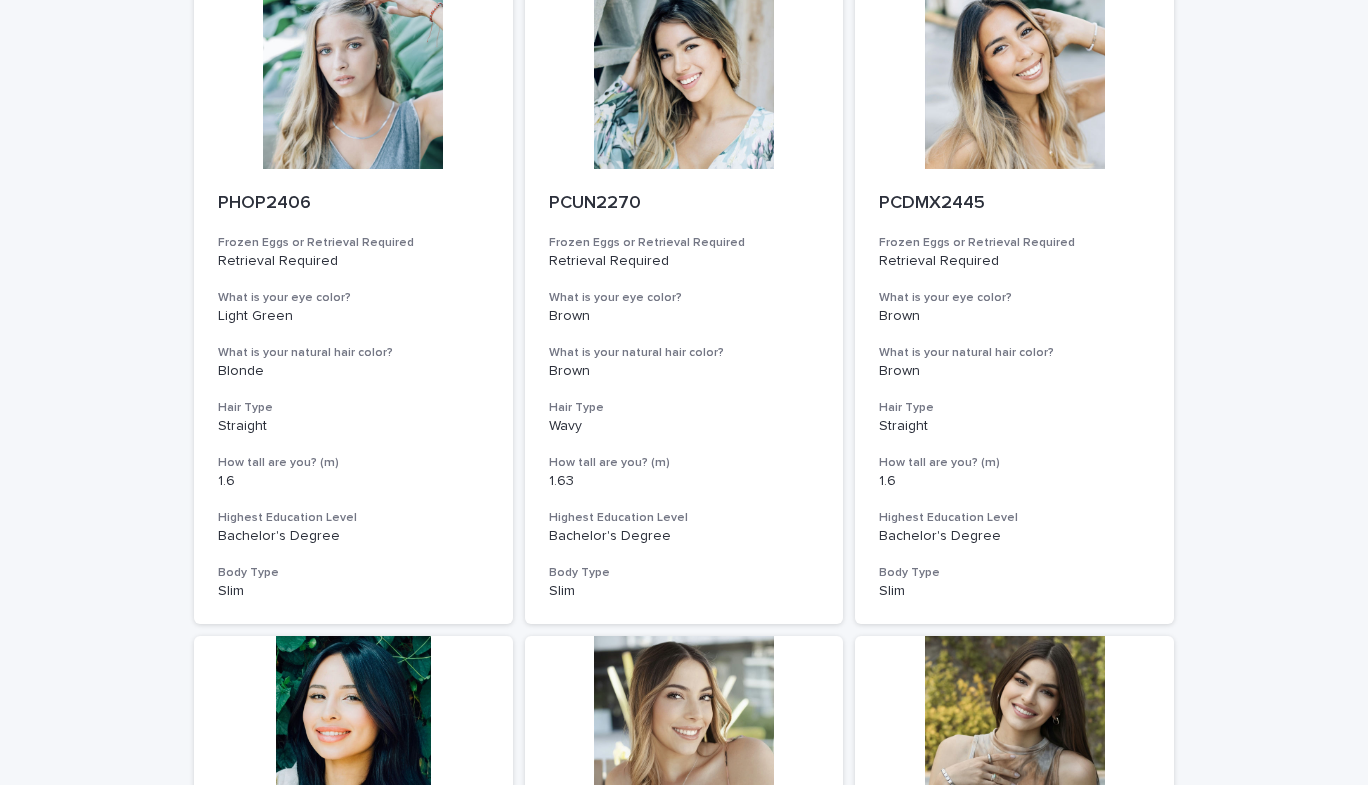 scroll, scrollTop: 215, scrollLeft: 0, axis: vertical 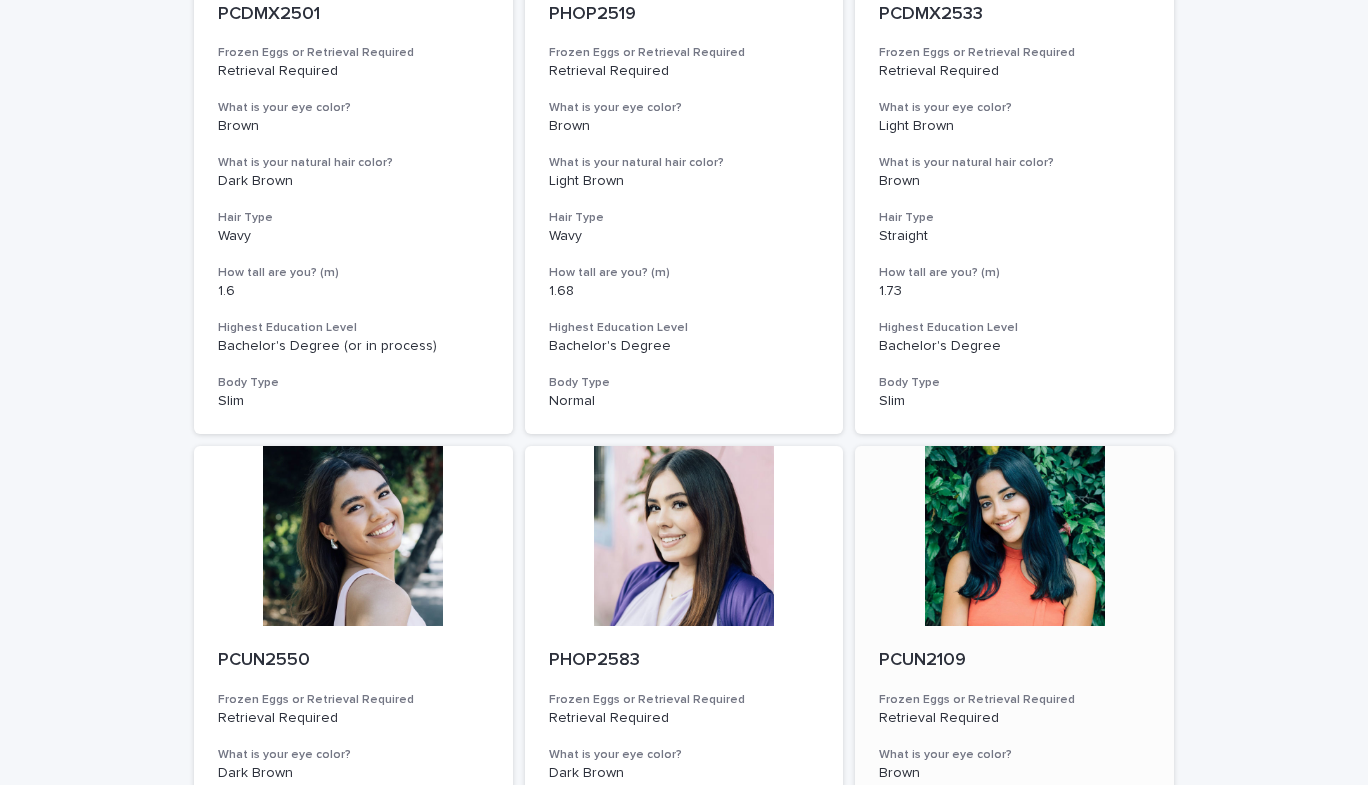 click at bounding box center (1014, 536) 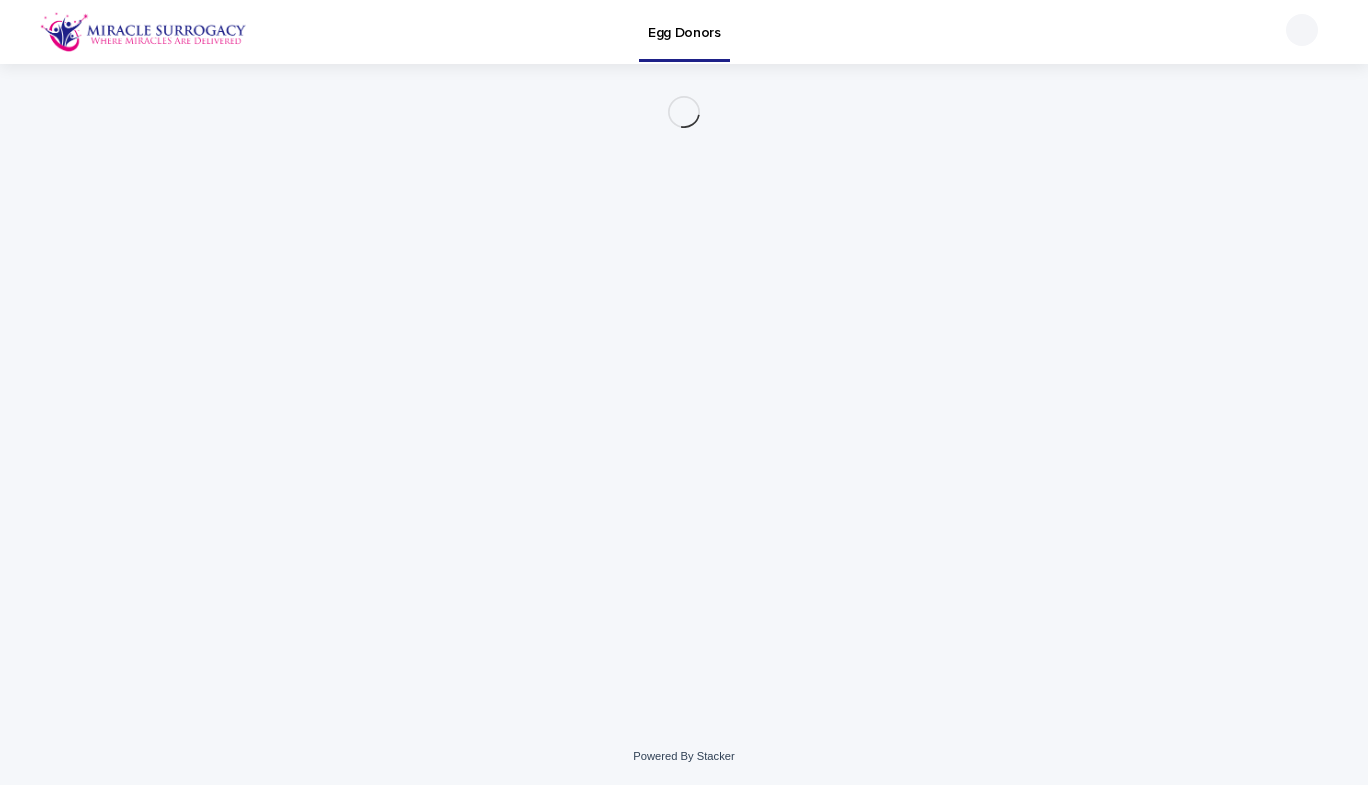 scroll, scrollTop: 0, scrollLeft: 0, axis: both 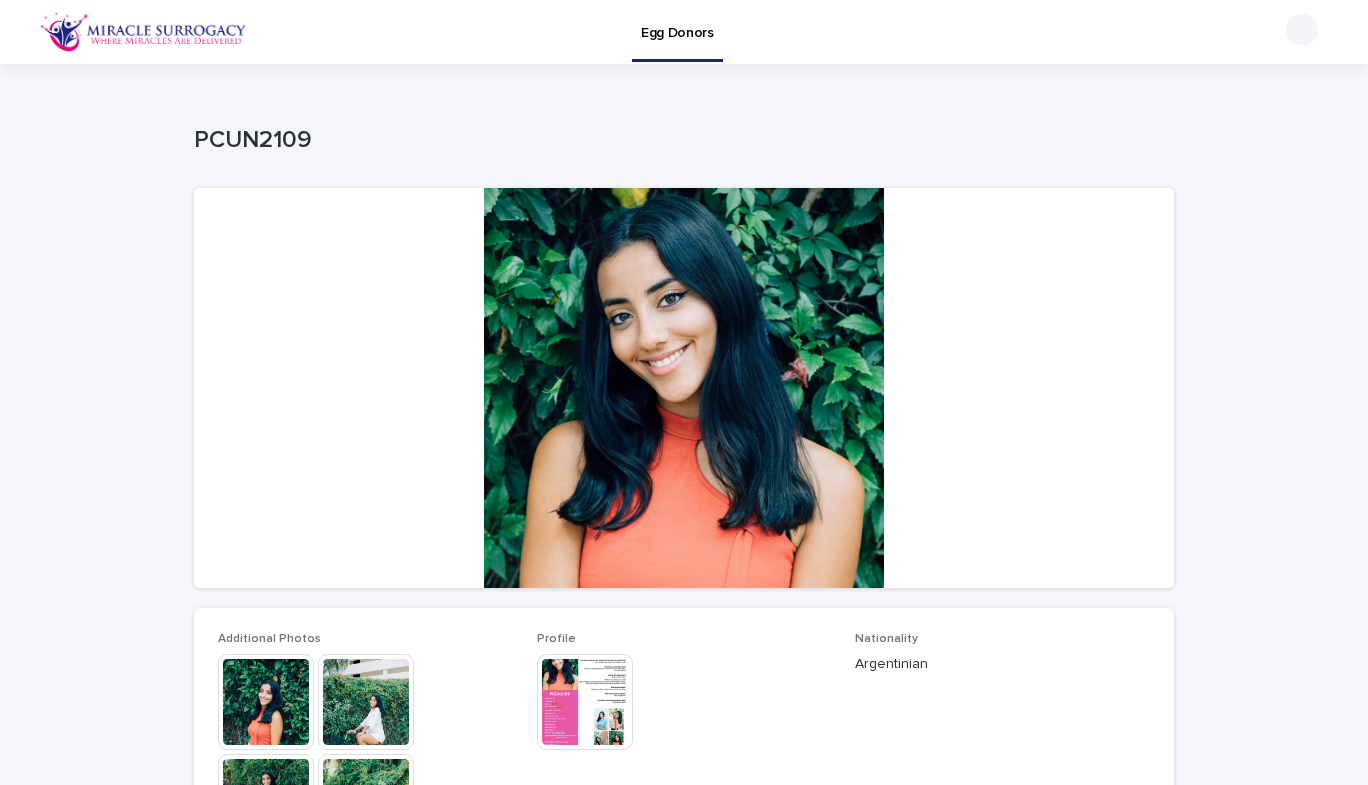 click at bounding box center [366, 702] 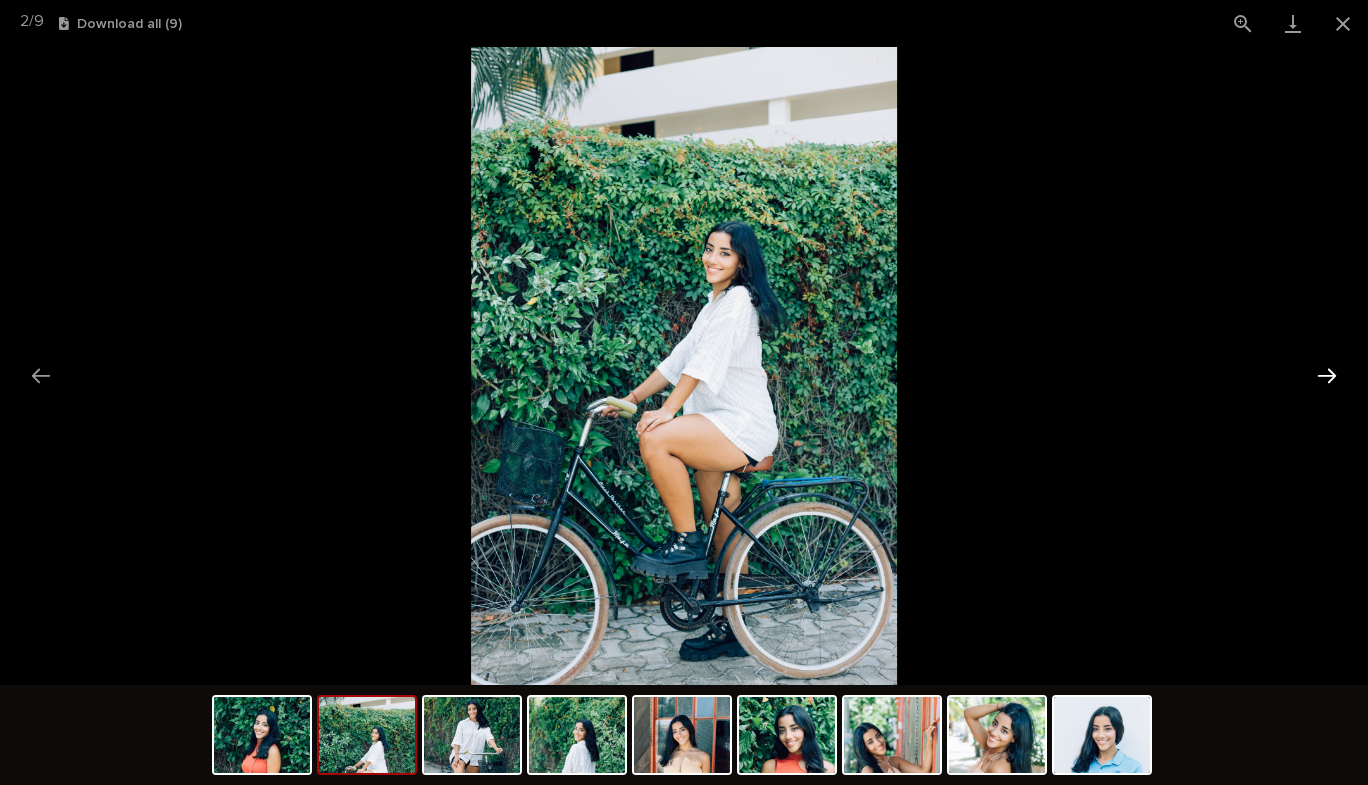 click at bounding box center (1327, 375) 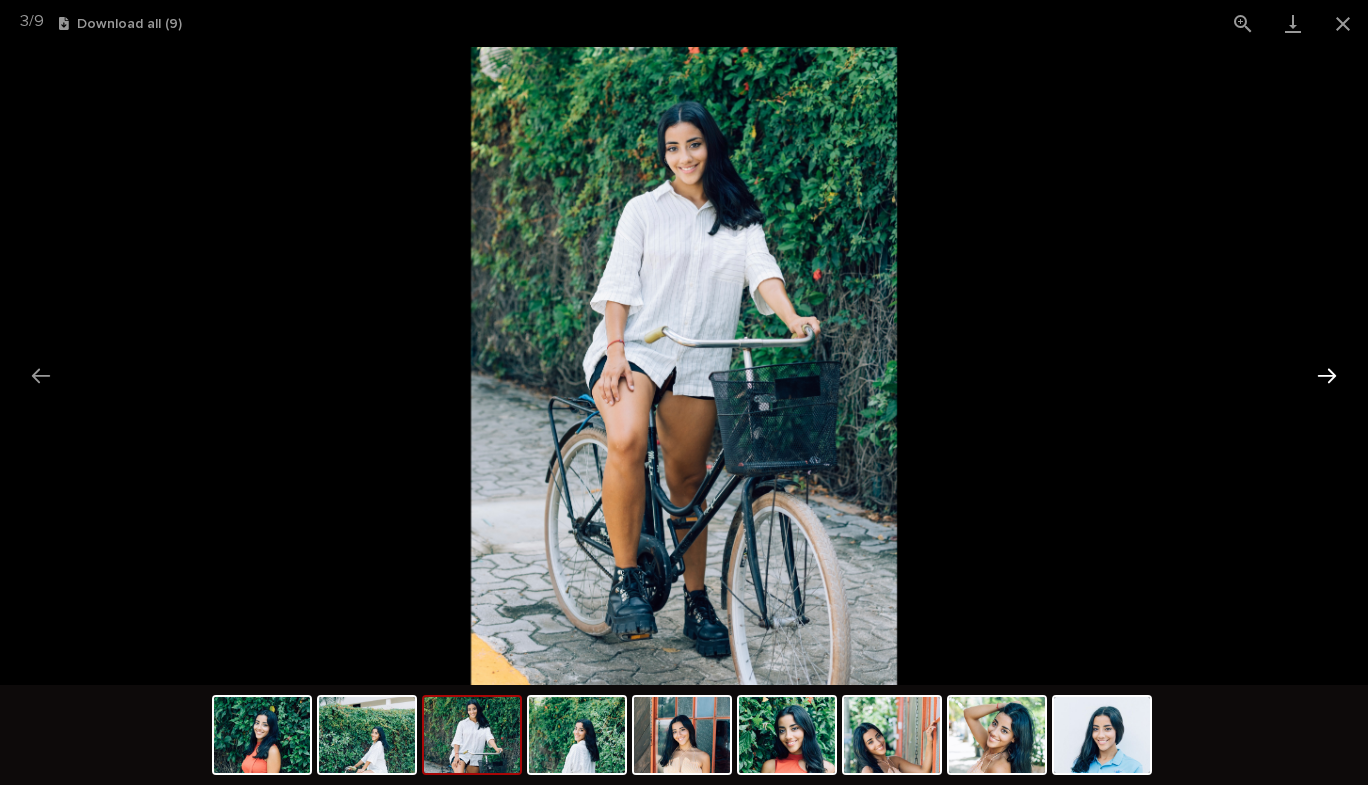 click at bounding box center [1327, 375] 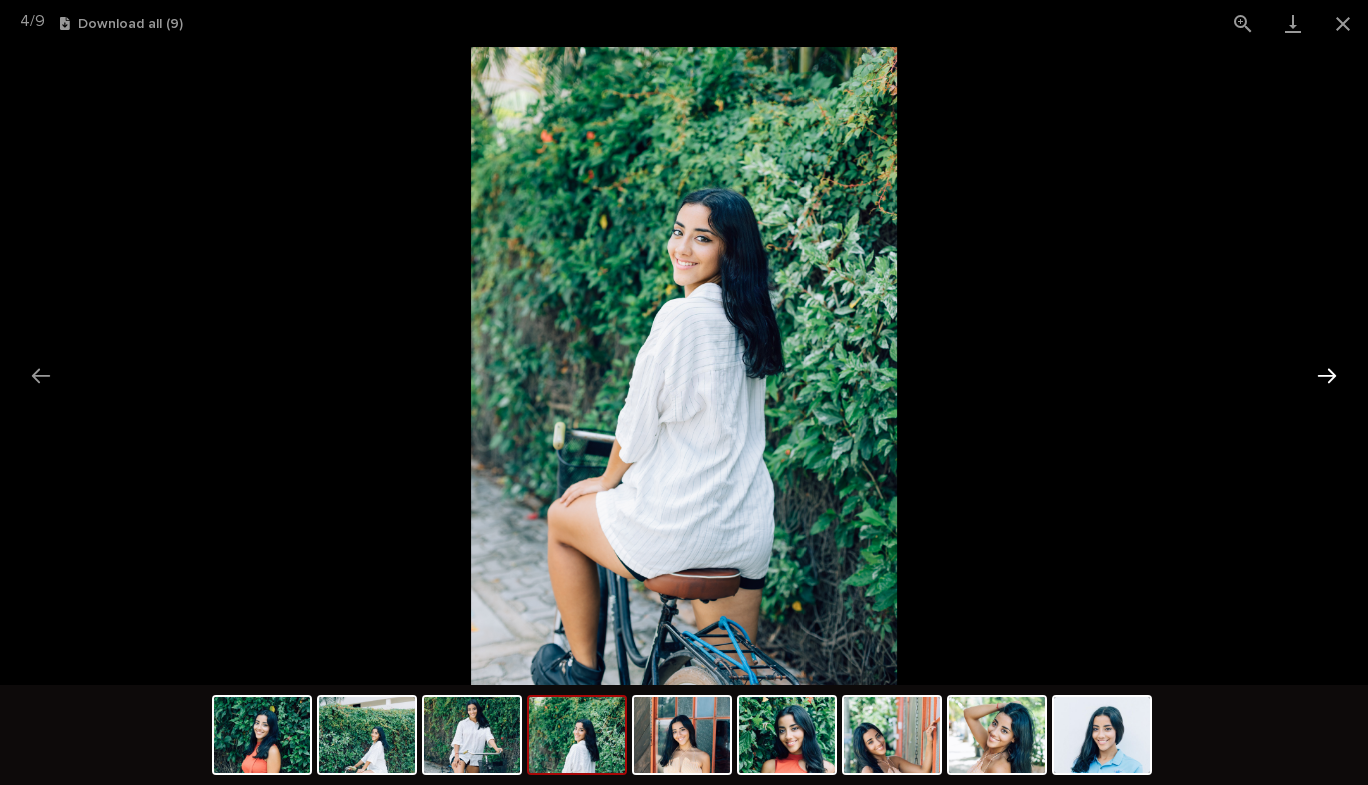 click at bounding box center [1327, 375] 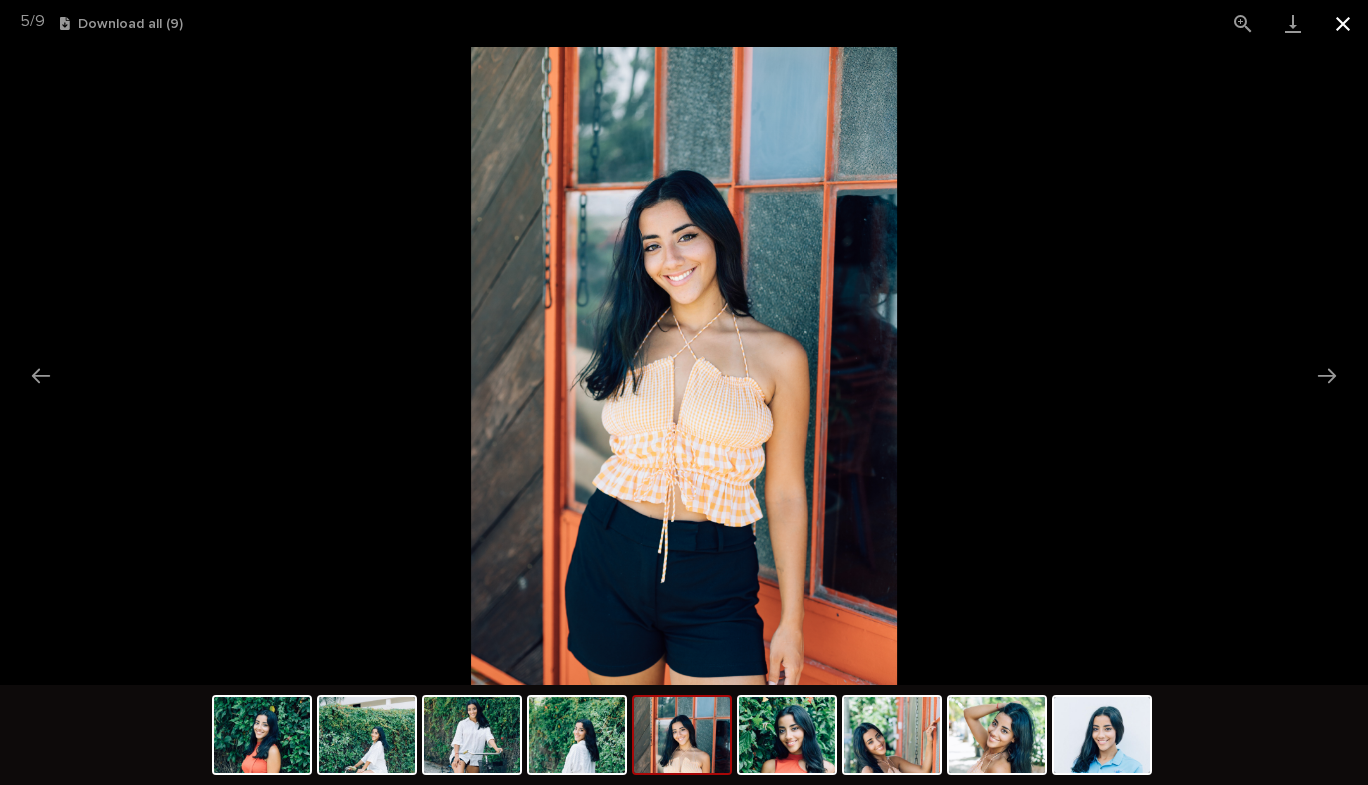 click at bounding box center [1343, 23] 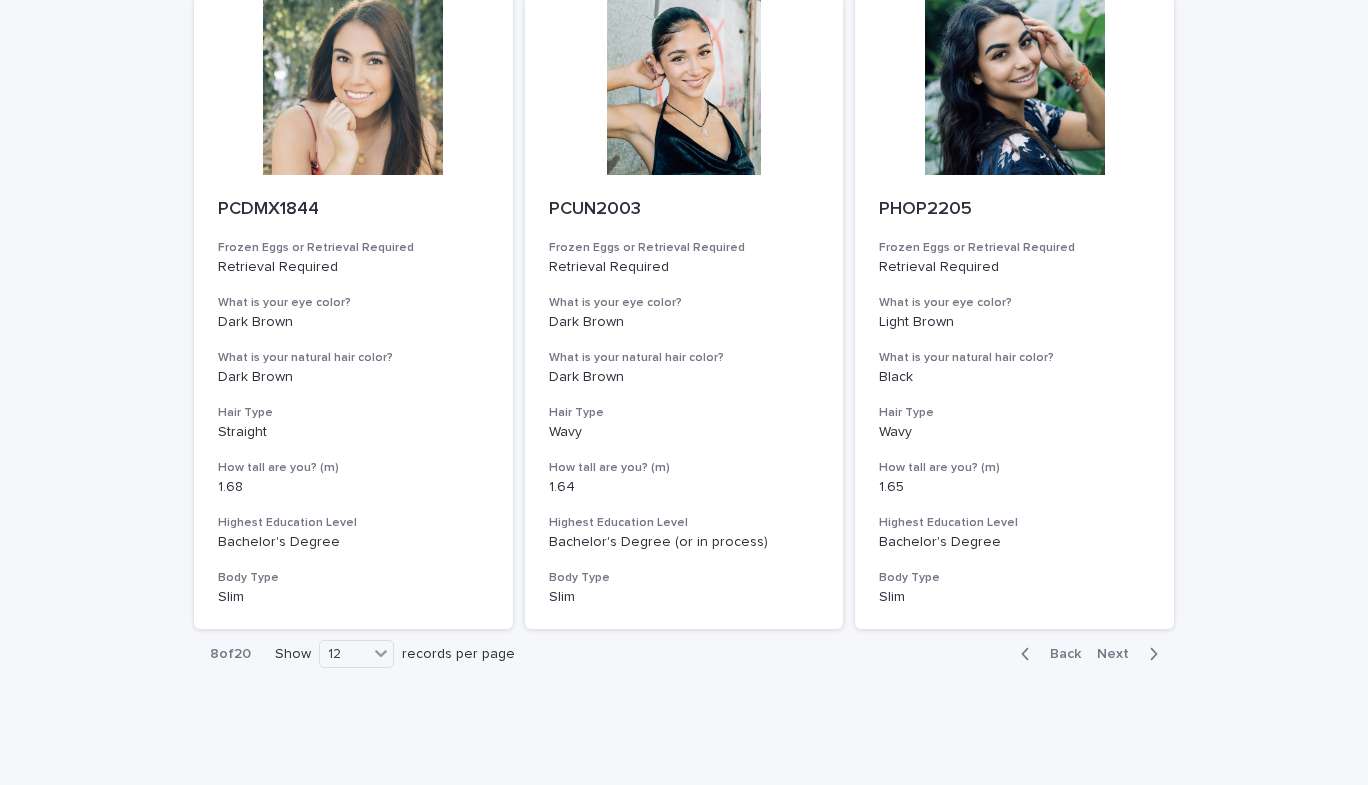 scroll, scrollTop: 2205, scrollLeft: 0, axis: vertical 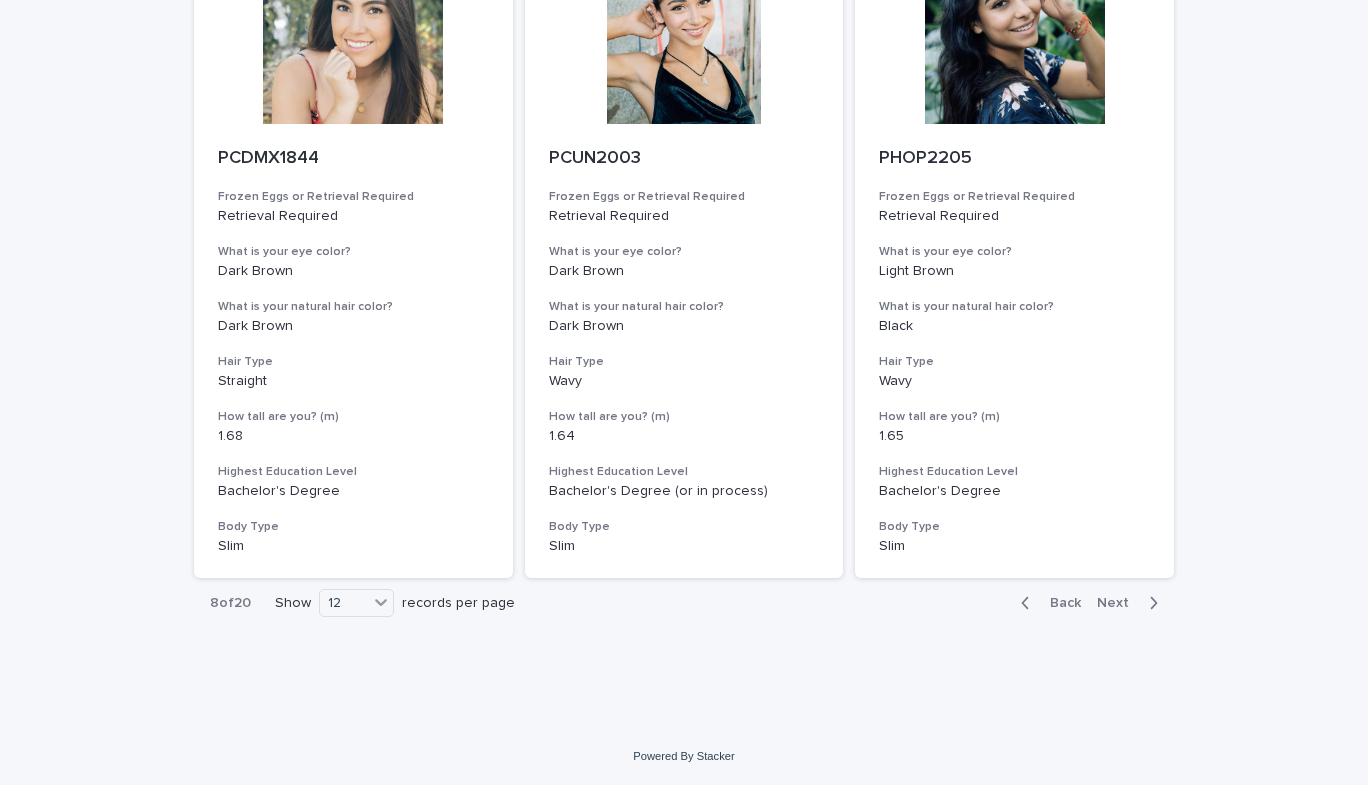 click on "Next" at bounding box center [1119, 603] 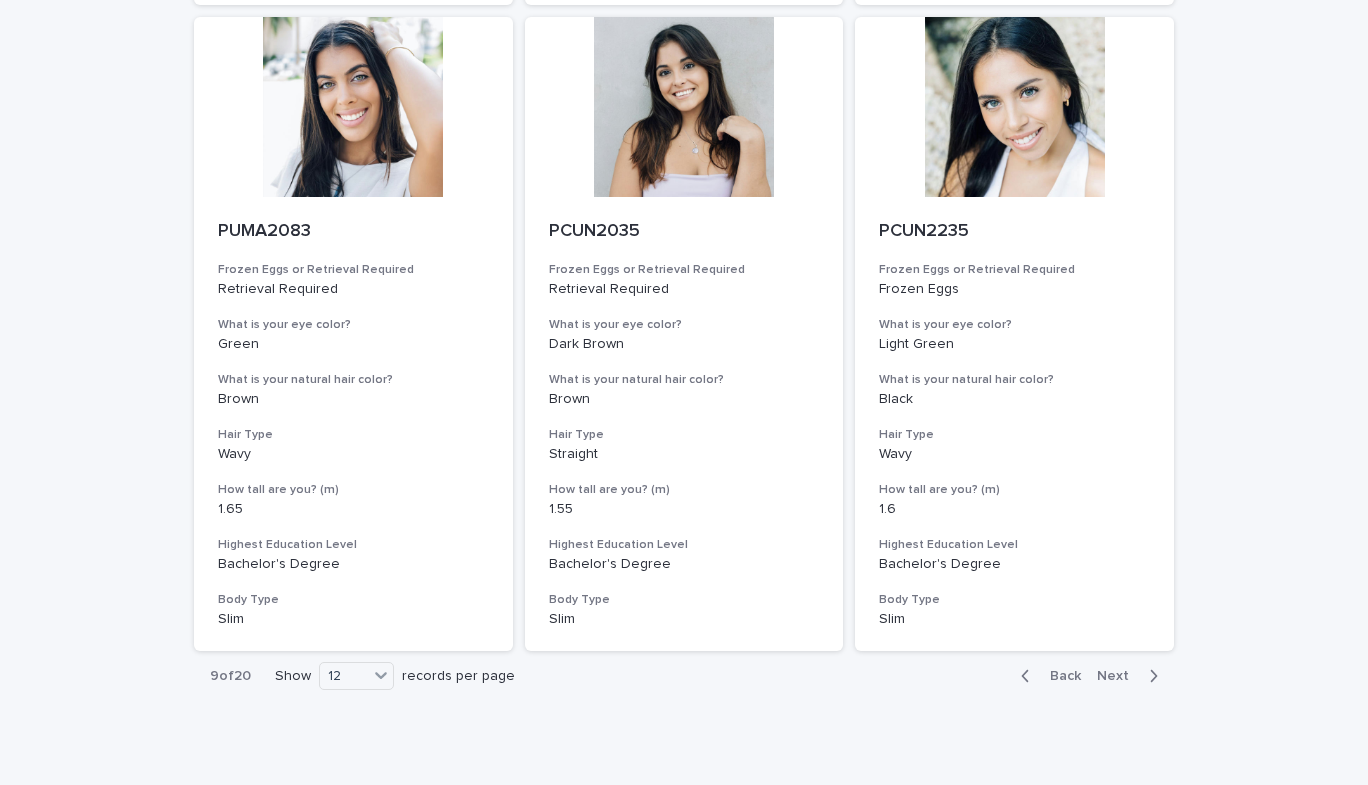 scroll, scrollTop: 2205, scrollLeft: 0, axis: vertical 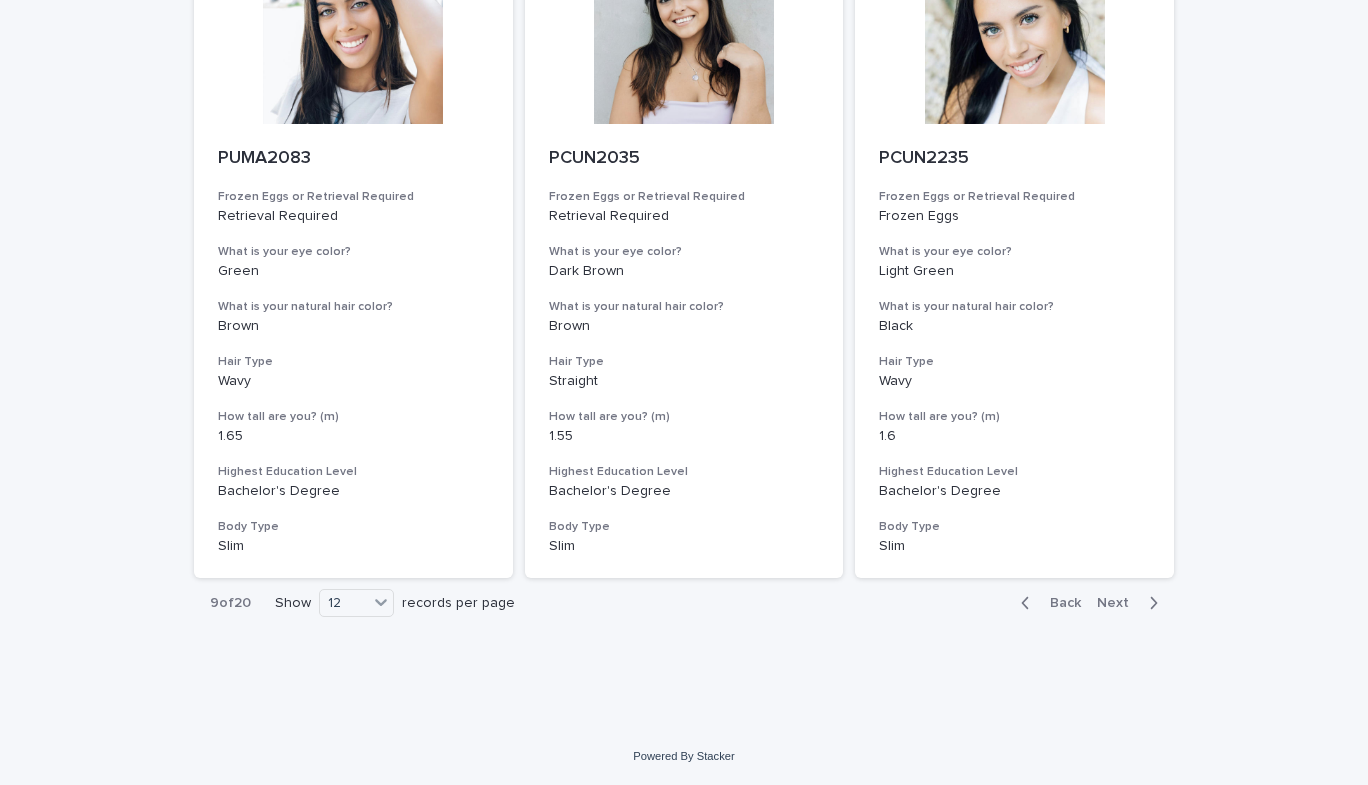 click on "Next" at bounding box center (1119, 603) 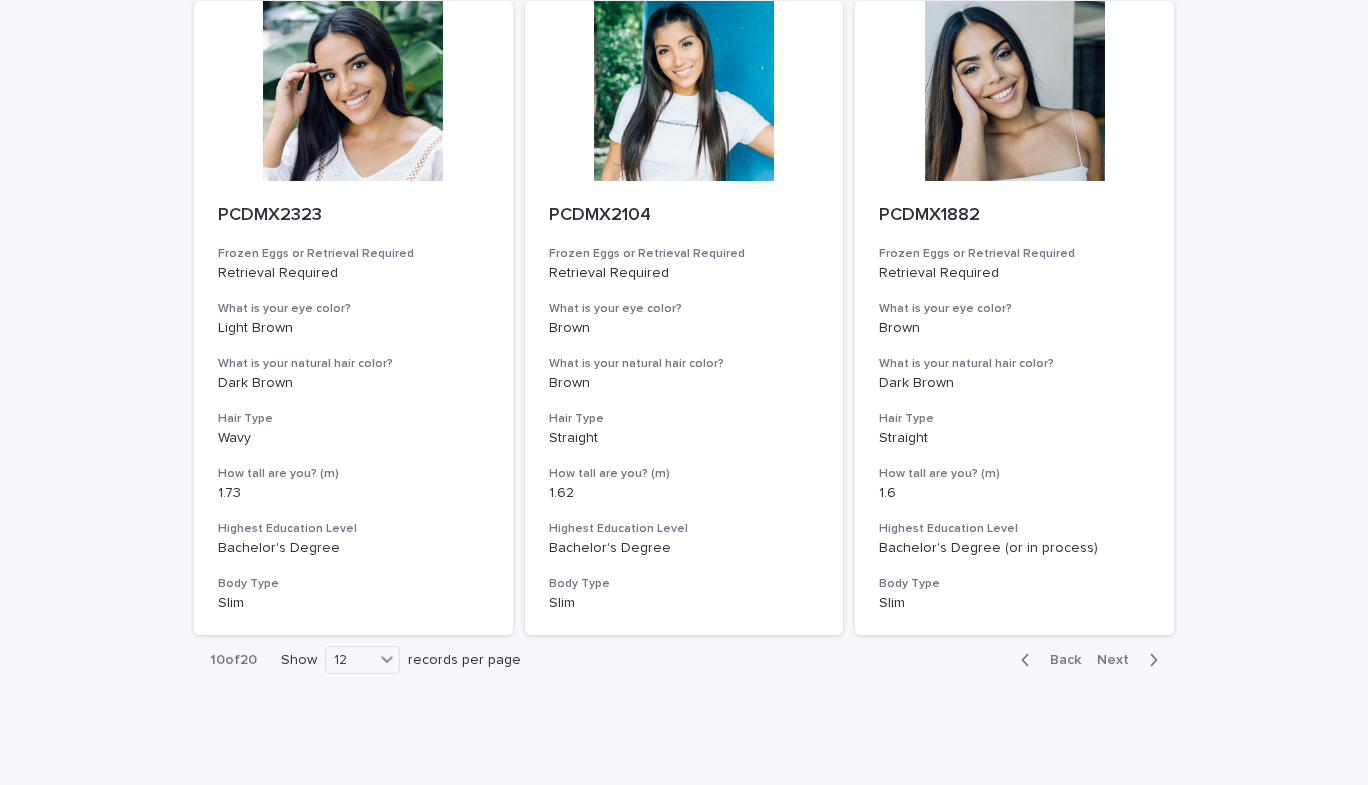 scroll, scrollTop: 2205, scrollLeft: 0, axis: vertical 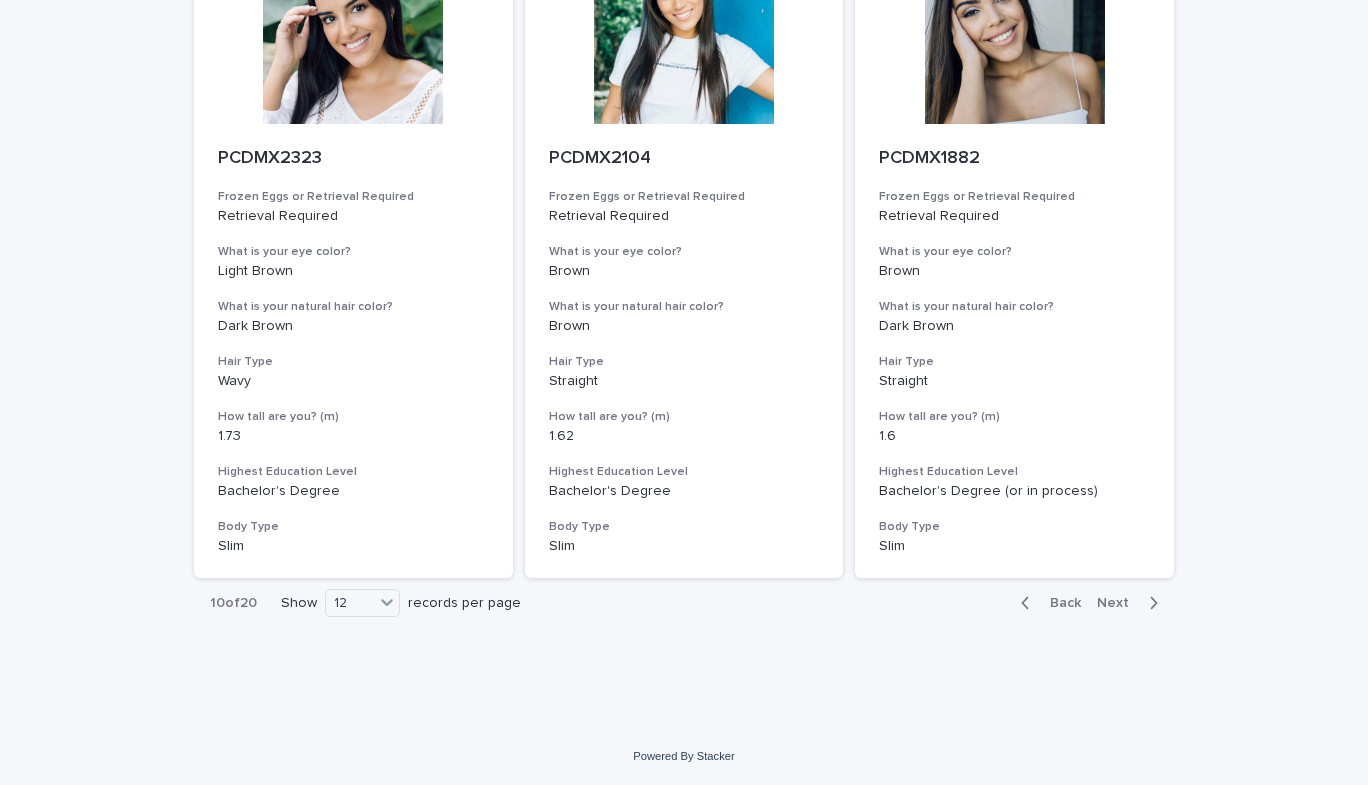 click on "Next" at bounding box center (1119, 603) 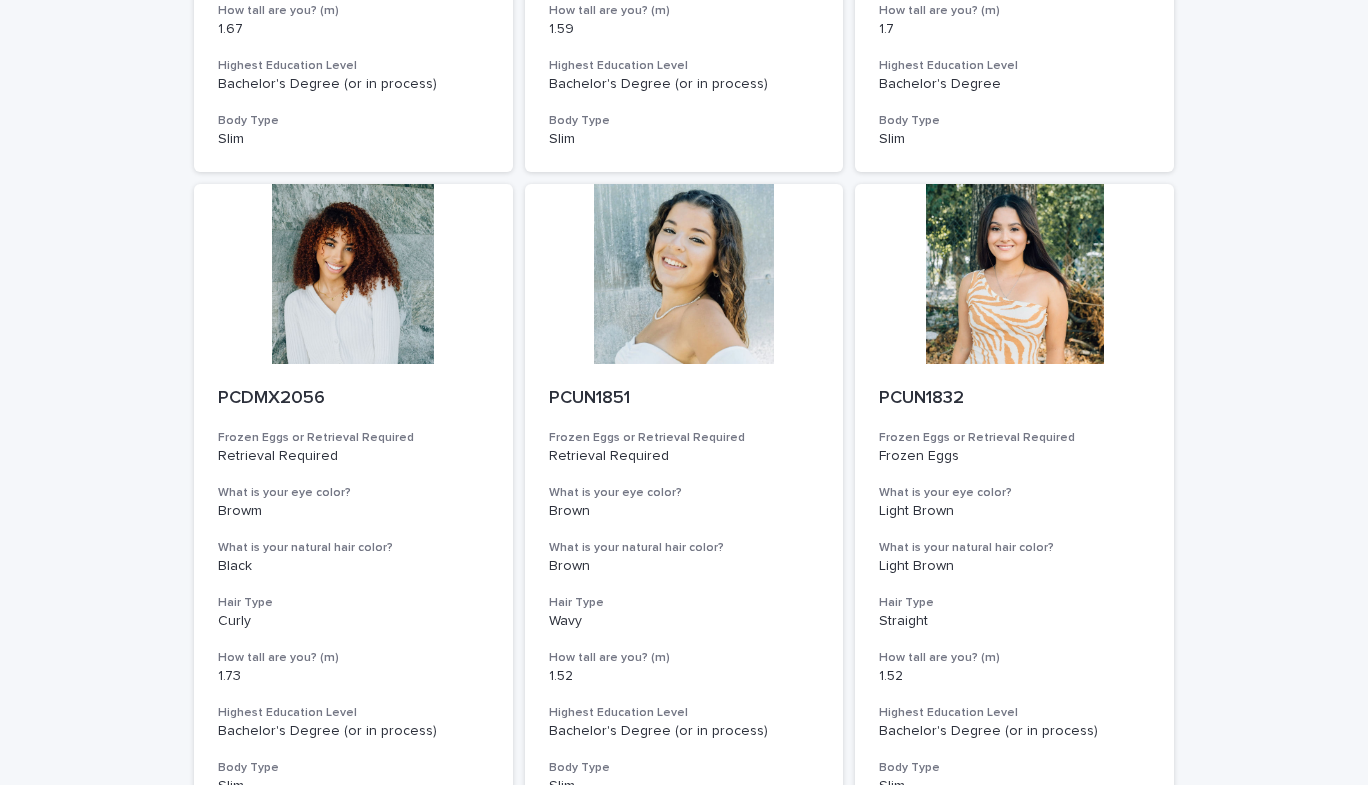scroll, scrollTop: 2205, scrollLeft: 0, axis: vertical 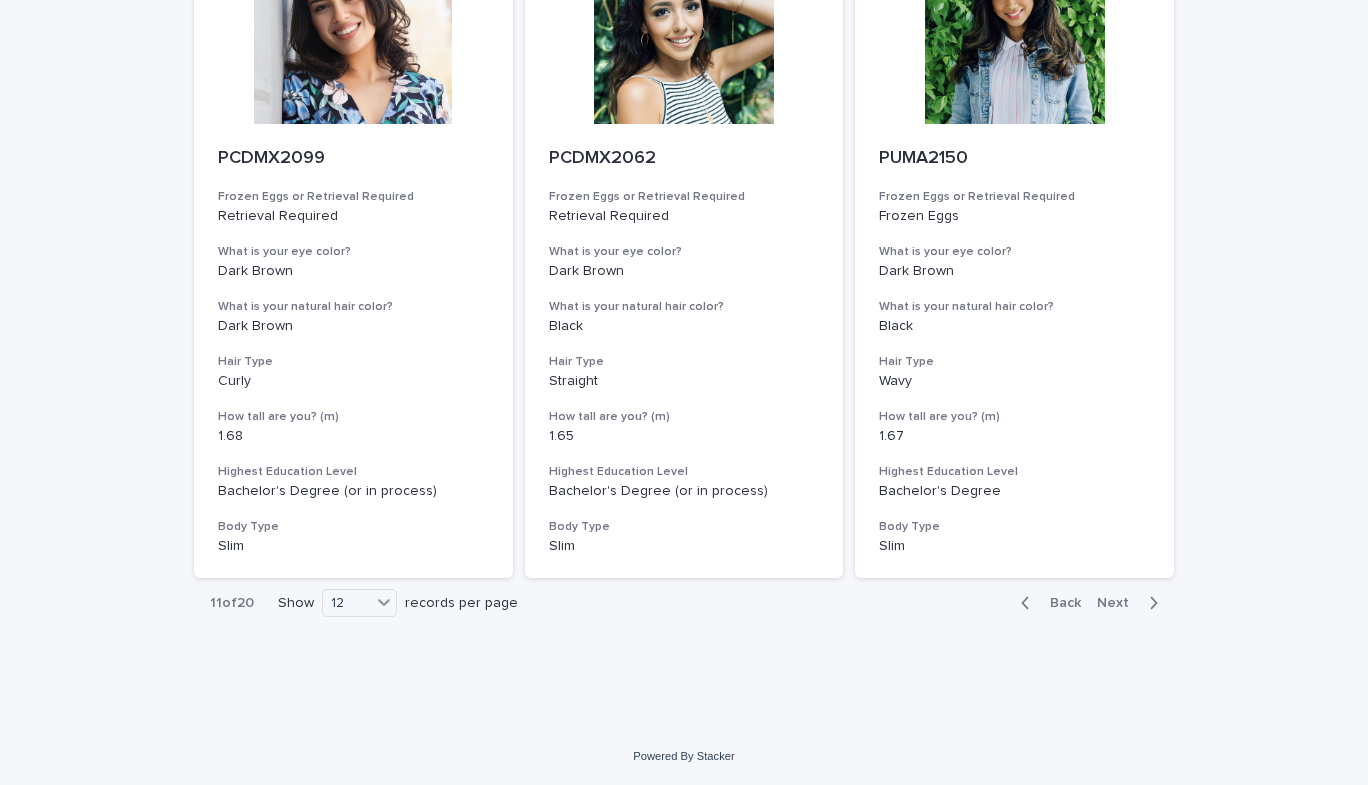 click on "Next" at bounding box center [1119, 603] 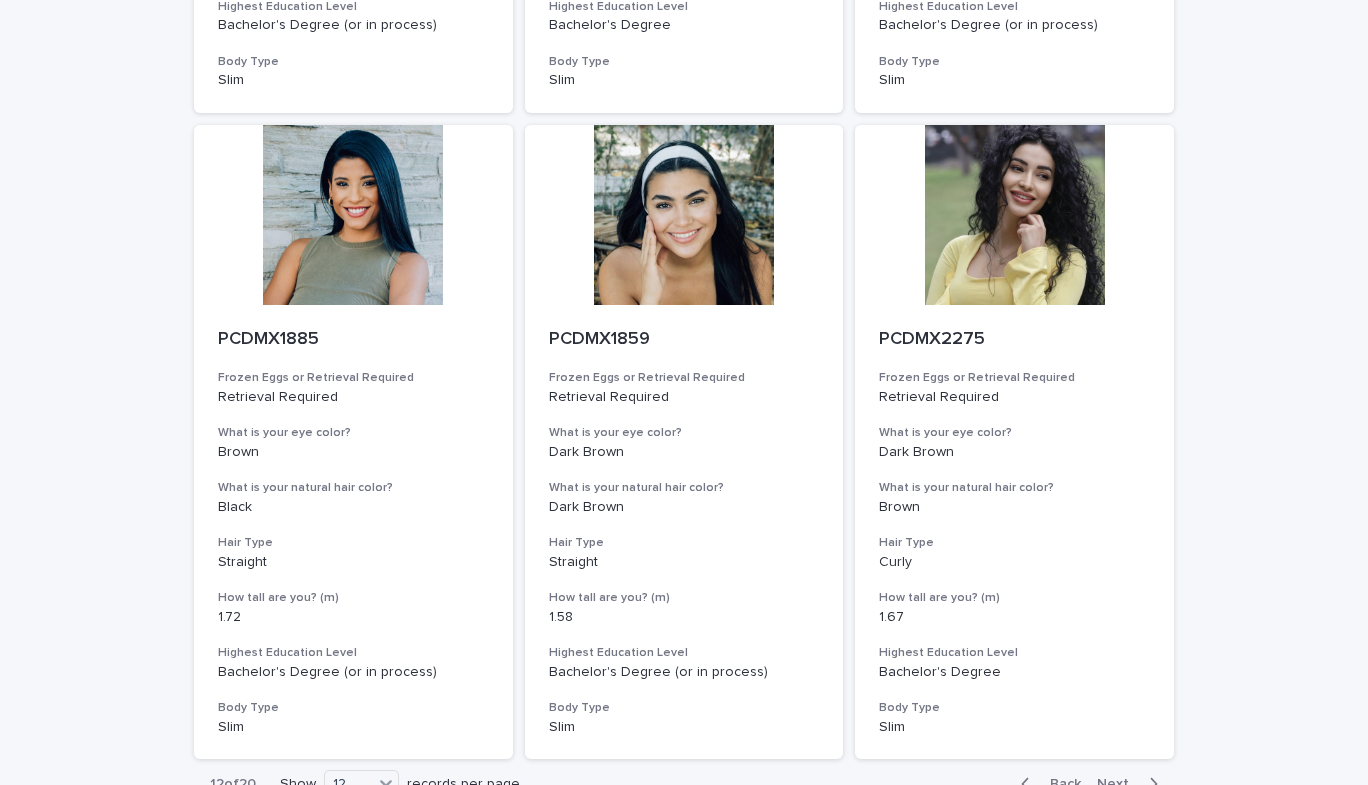 scroll, scrollTop: 2205, scrollLeft: 0, axis: vertical 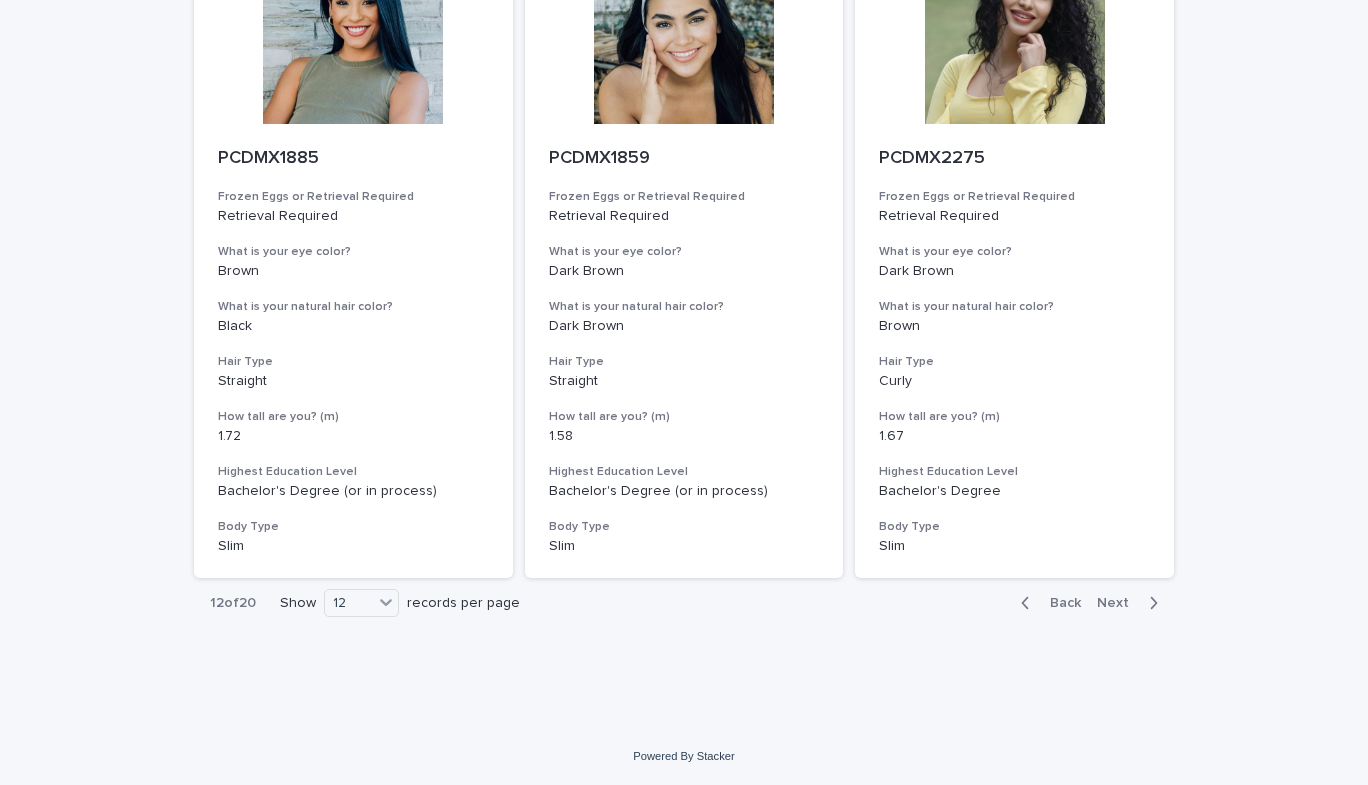 click on "Next" at bounding box center [1119, 603] 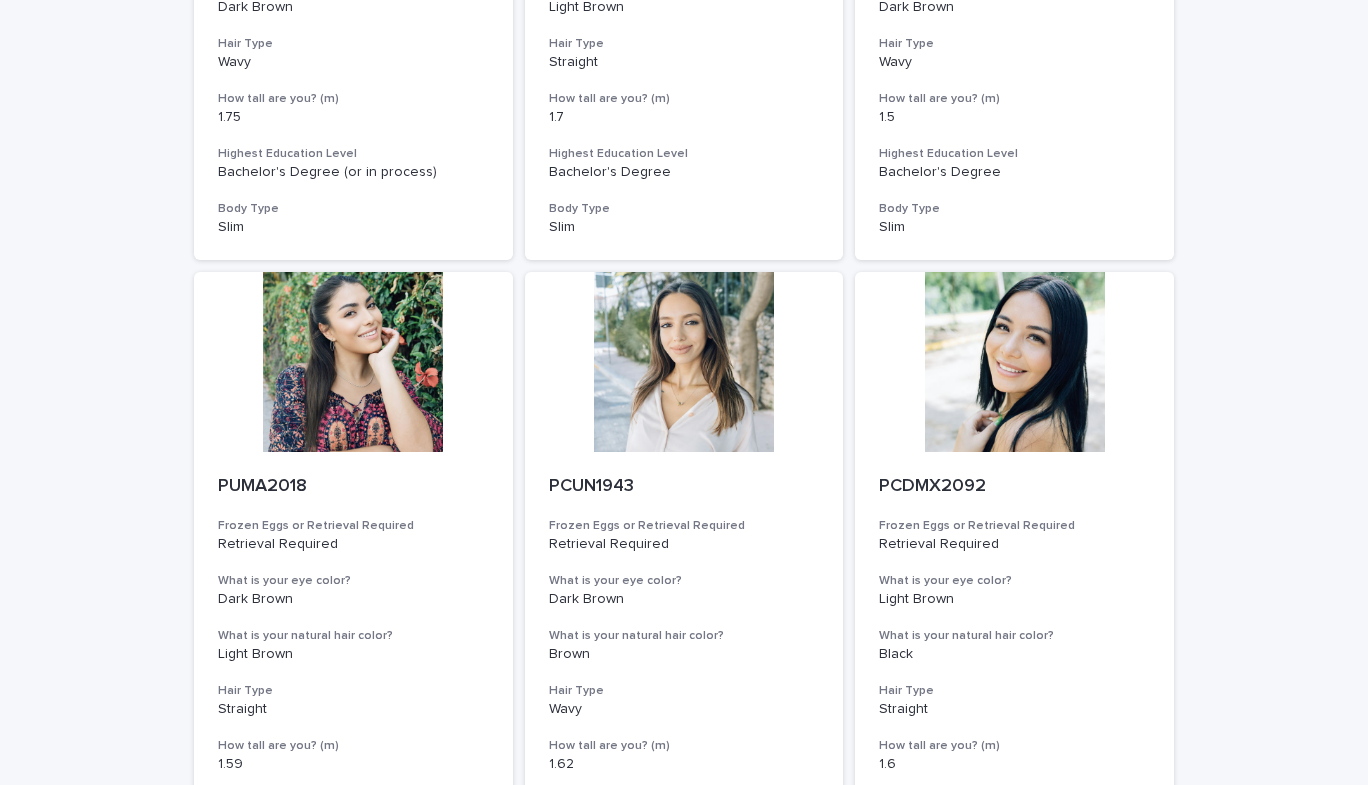 scroll, scrollTop: 2205, scrollLeft: 0, axis: vertical 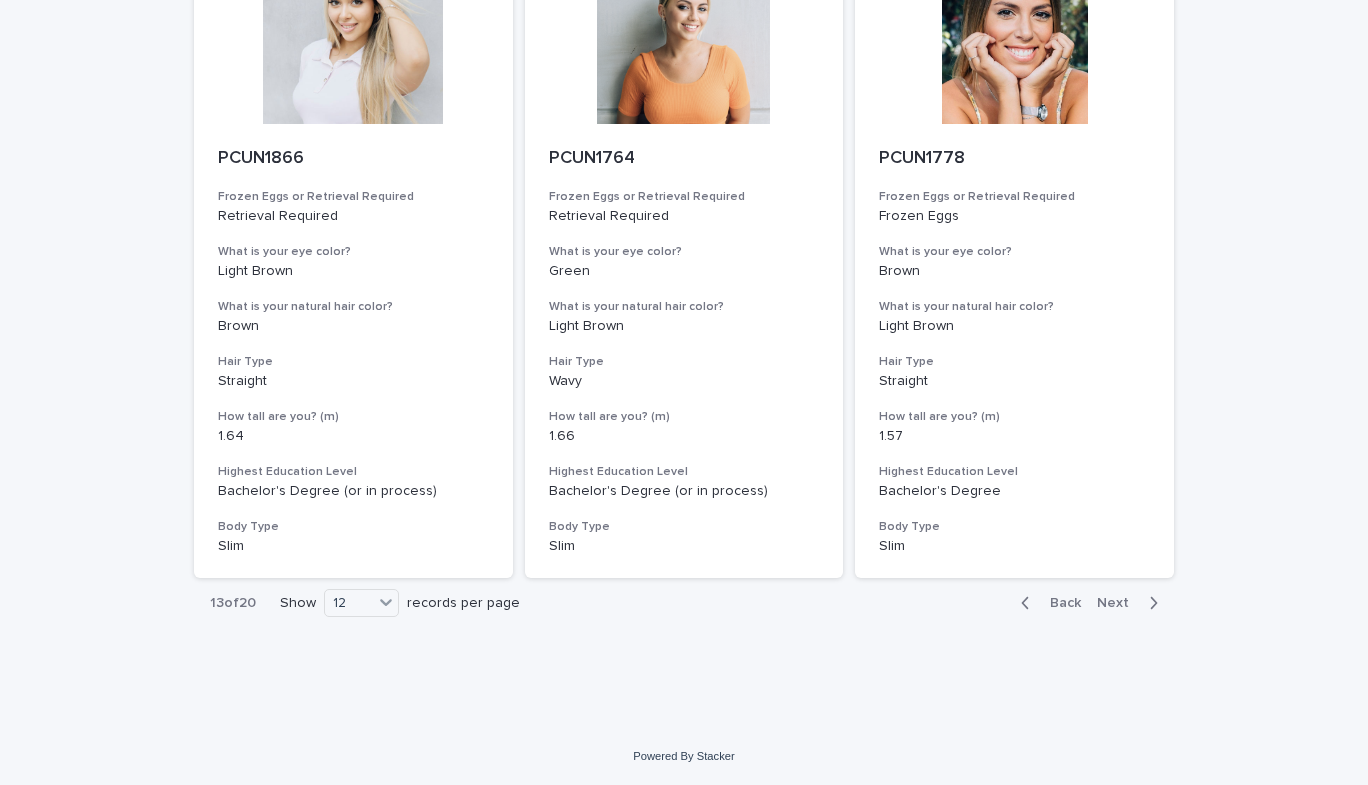 click on "Next" at bounding box center [1119, 603] 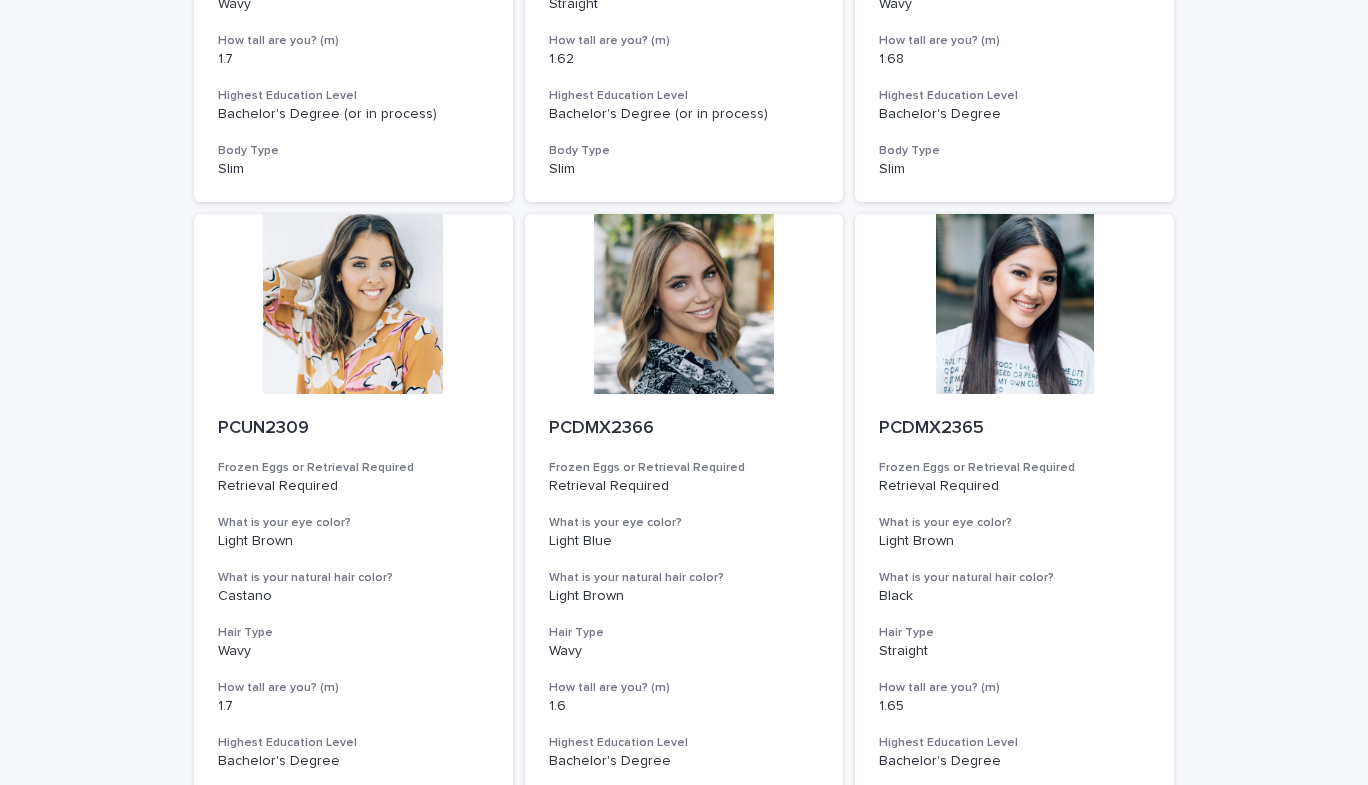 scroll, scrollTop: 2205, scrollLeft: 0, axis: vertical 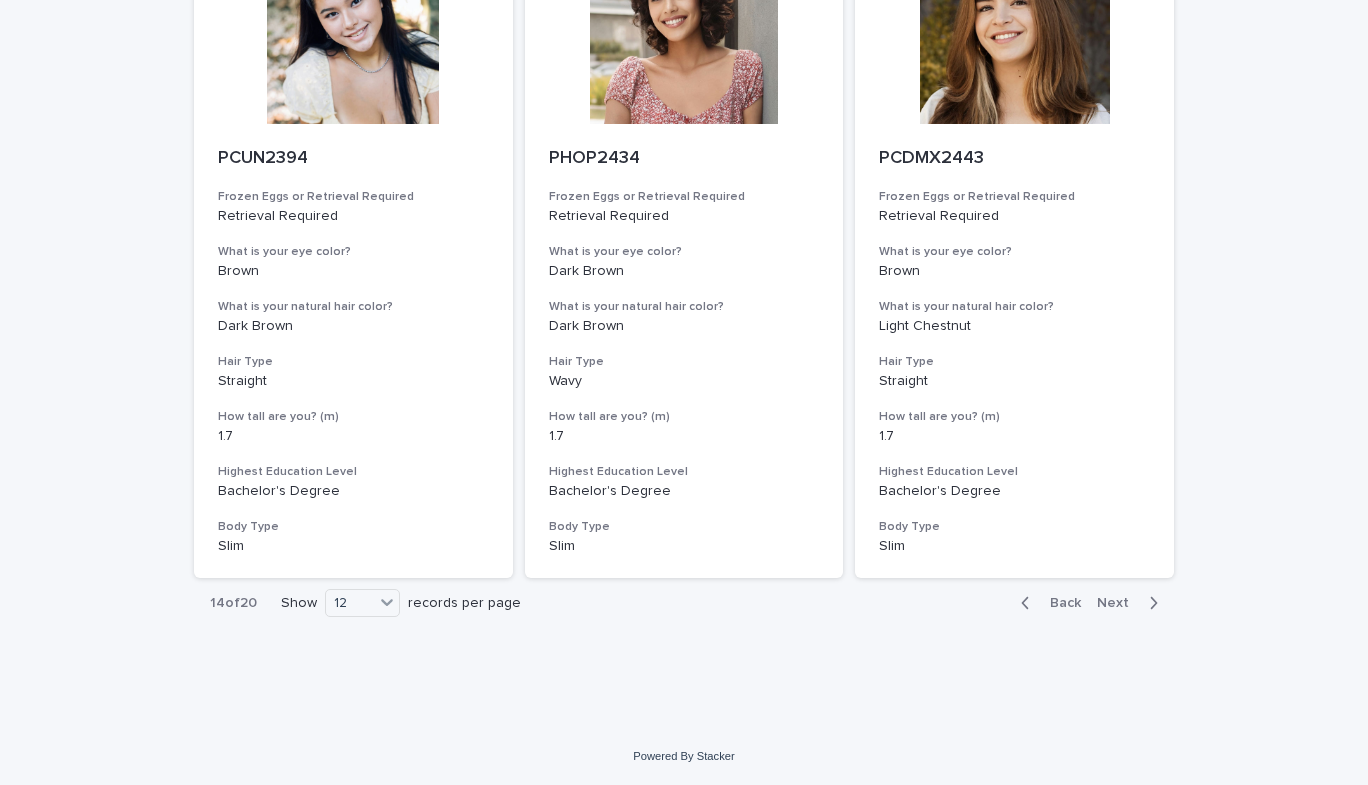 click on "Next" at bounding box center (1119, 603) 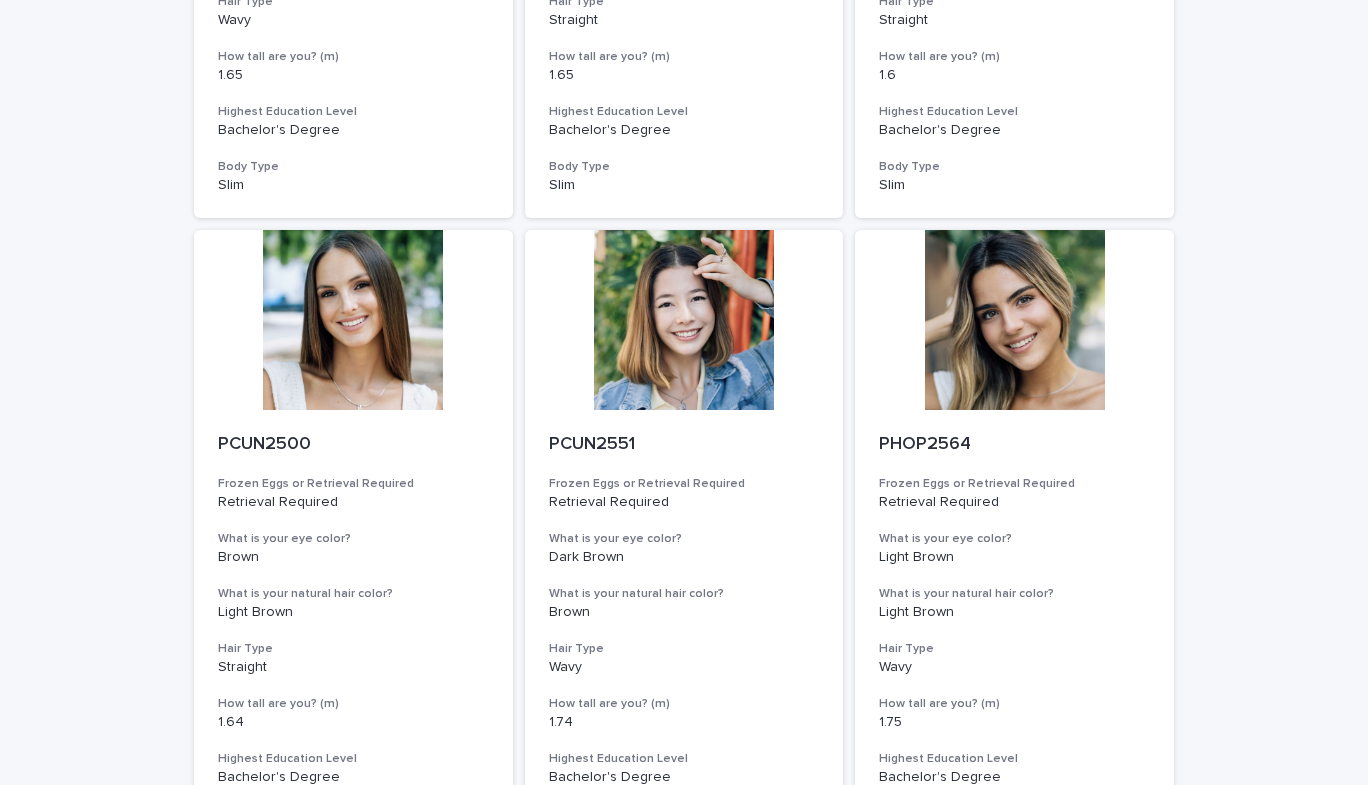 scroll, scrollTop: 1269, scrollLeft: 0, axis: vertical 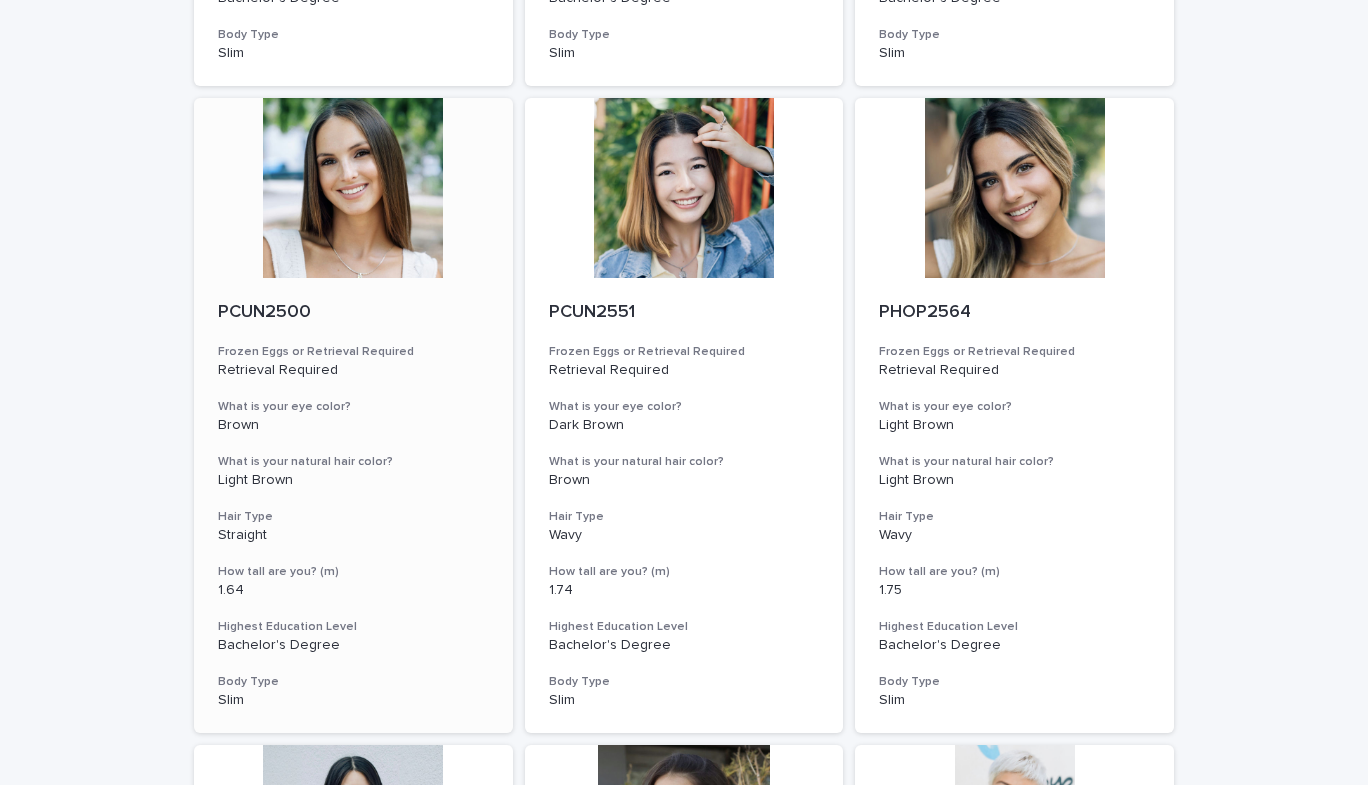 click at bounding box center [353, 188] 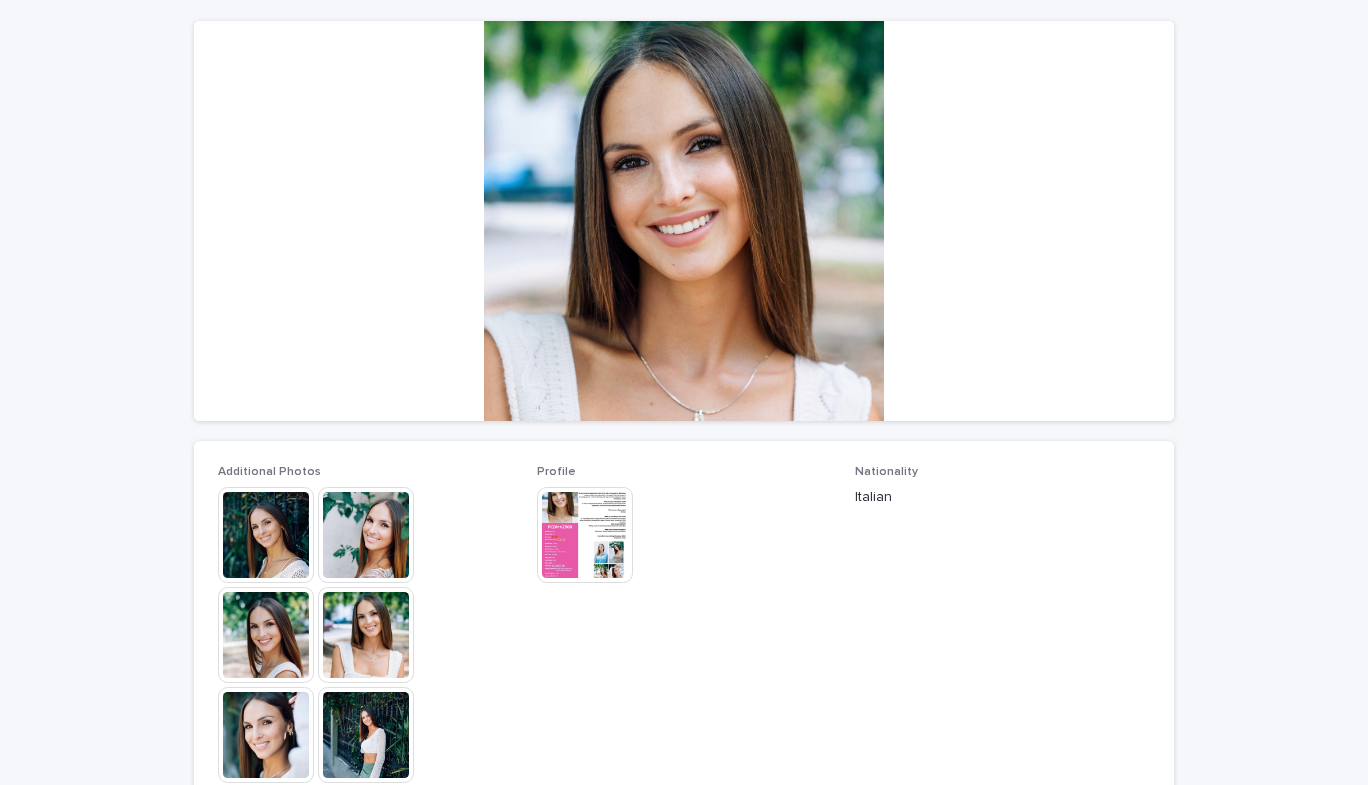 scroll, scrollTop: 192, scrollLeft: 0, axis: vertical 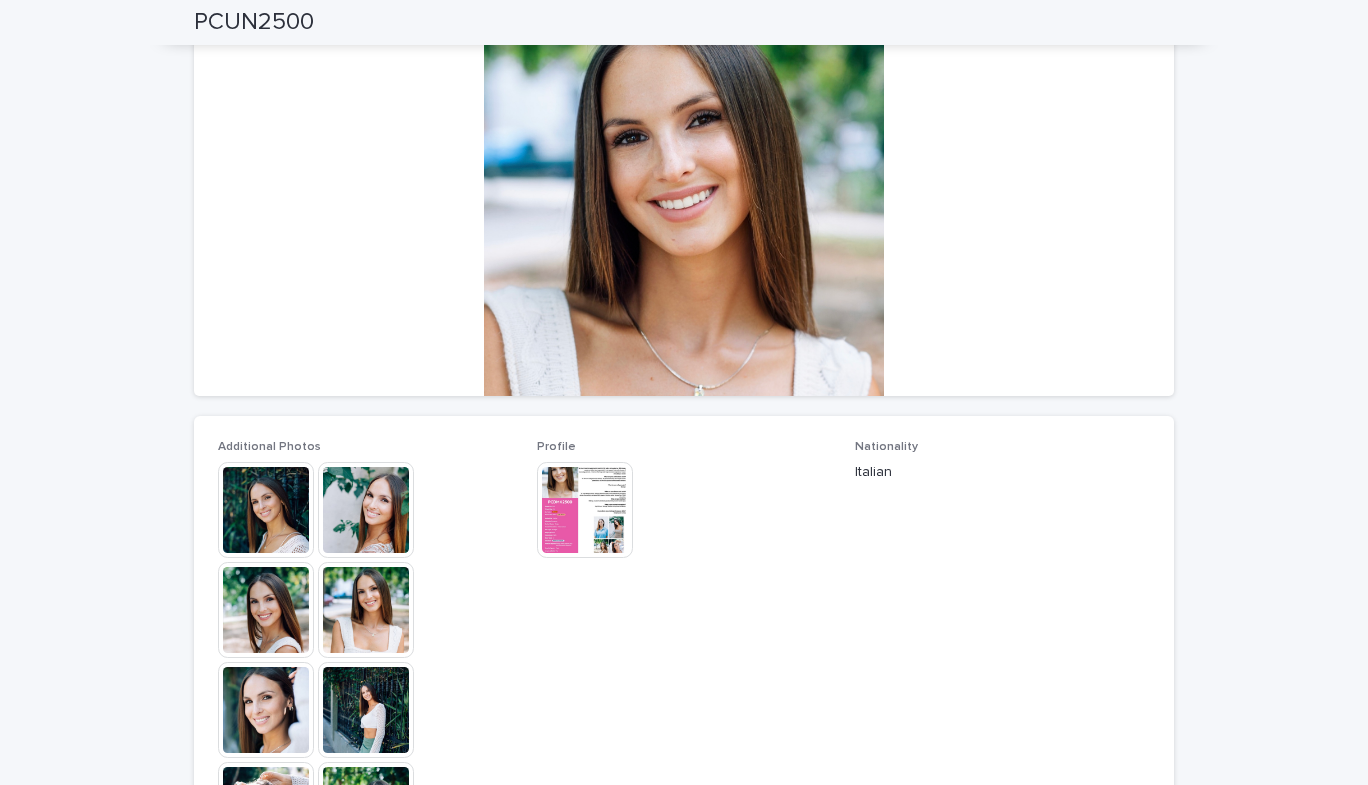 click at bounding box center [366, 510] 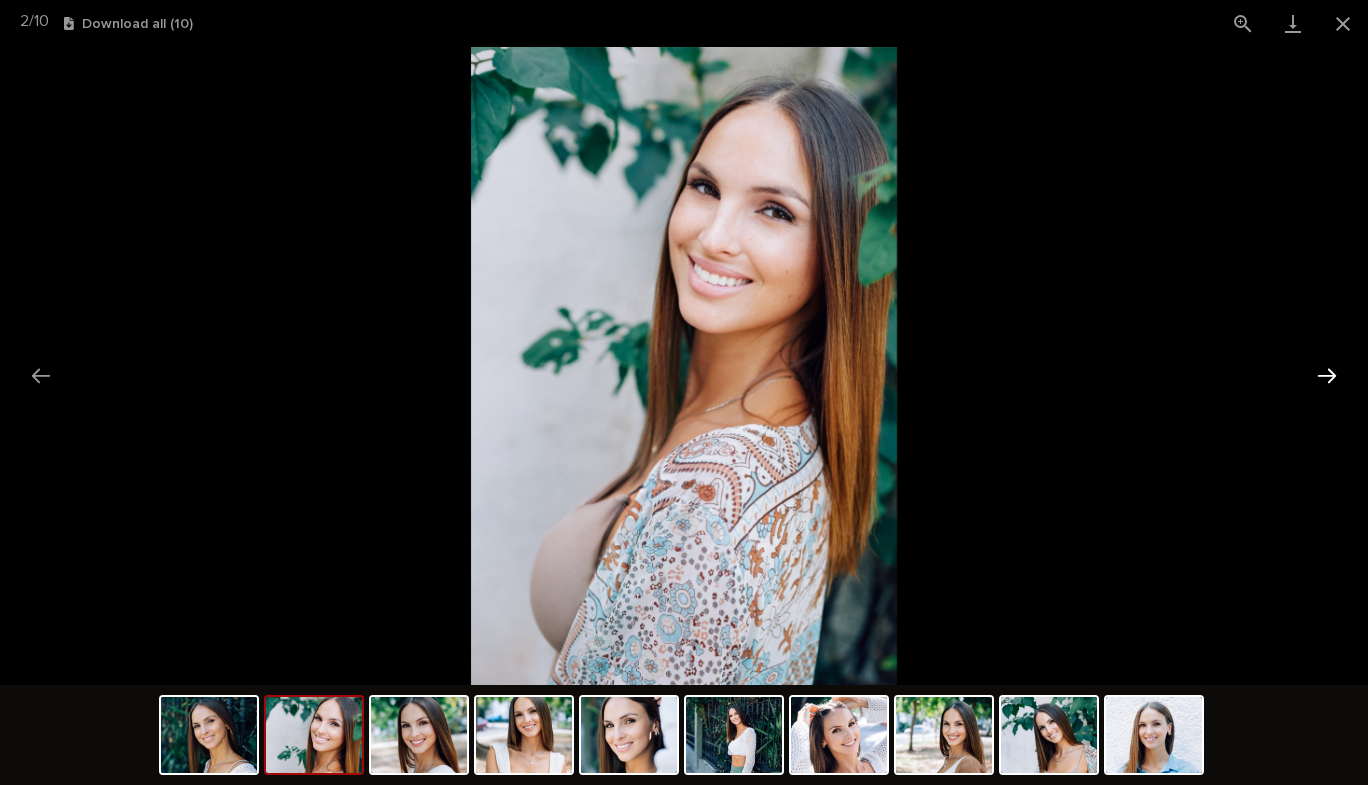click at bounding box center (1327, 375) 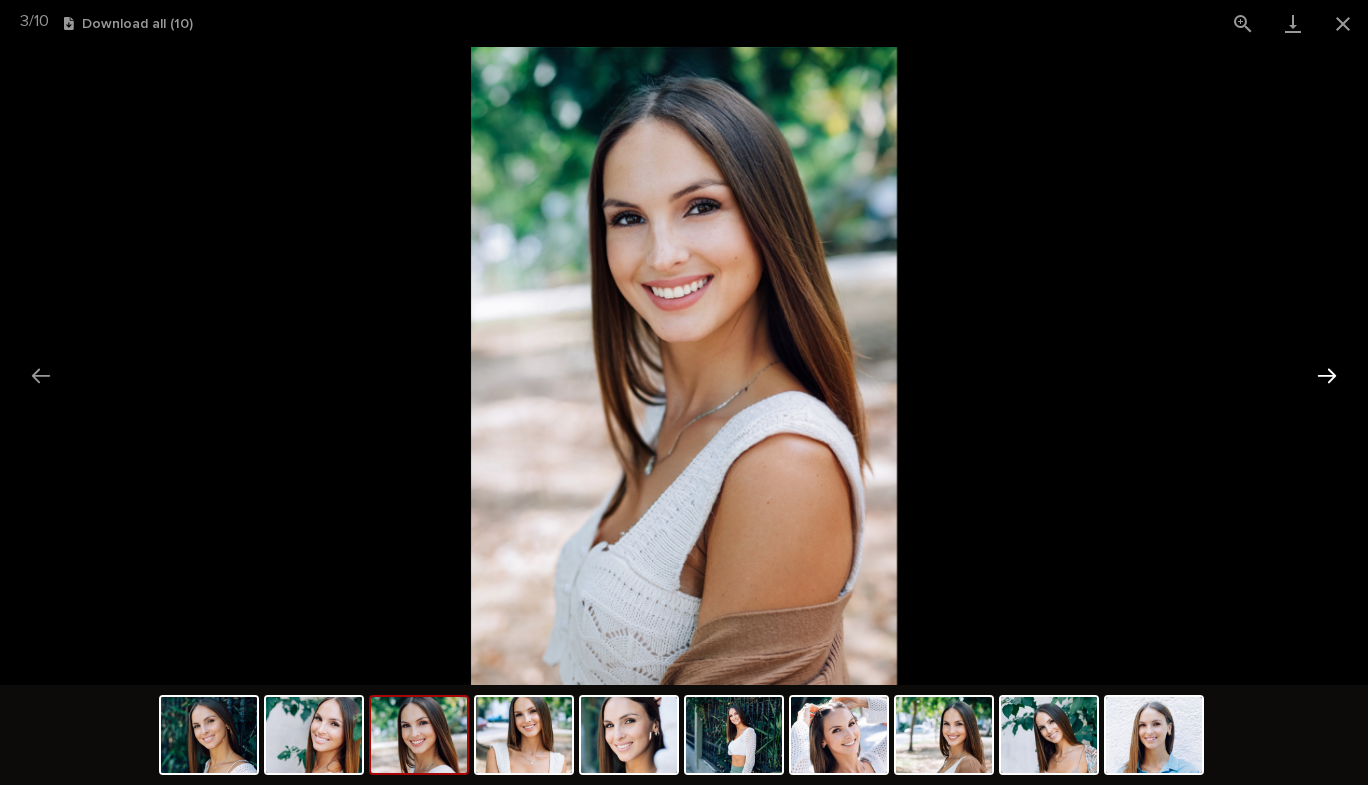 click at bounding box center (1327, 375) 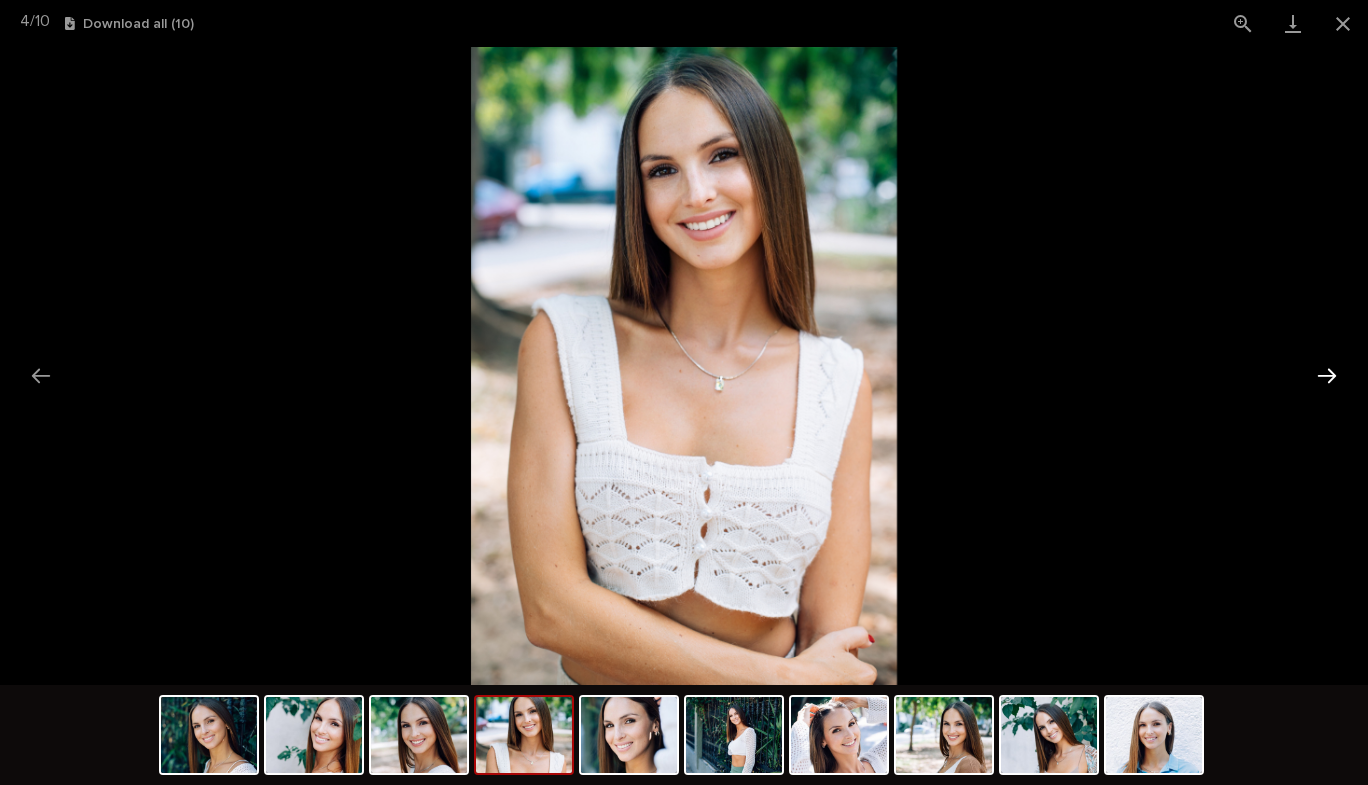 click at bounding box center (1327, 375) 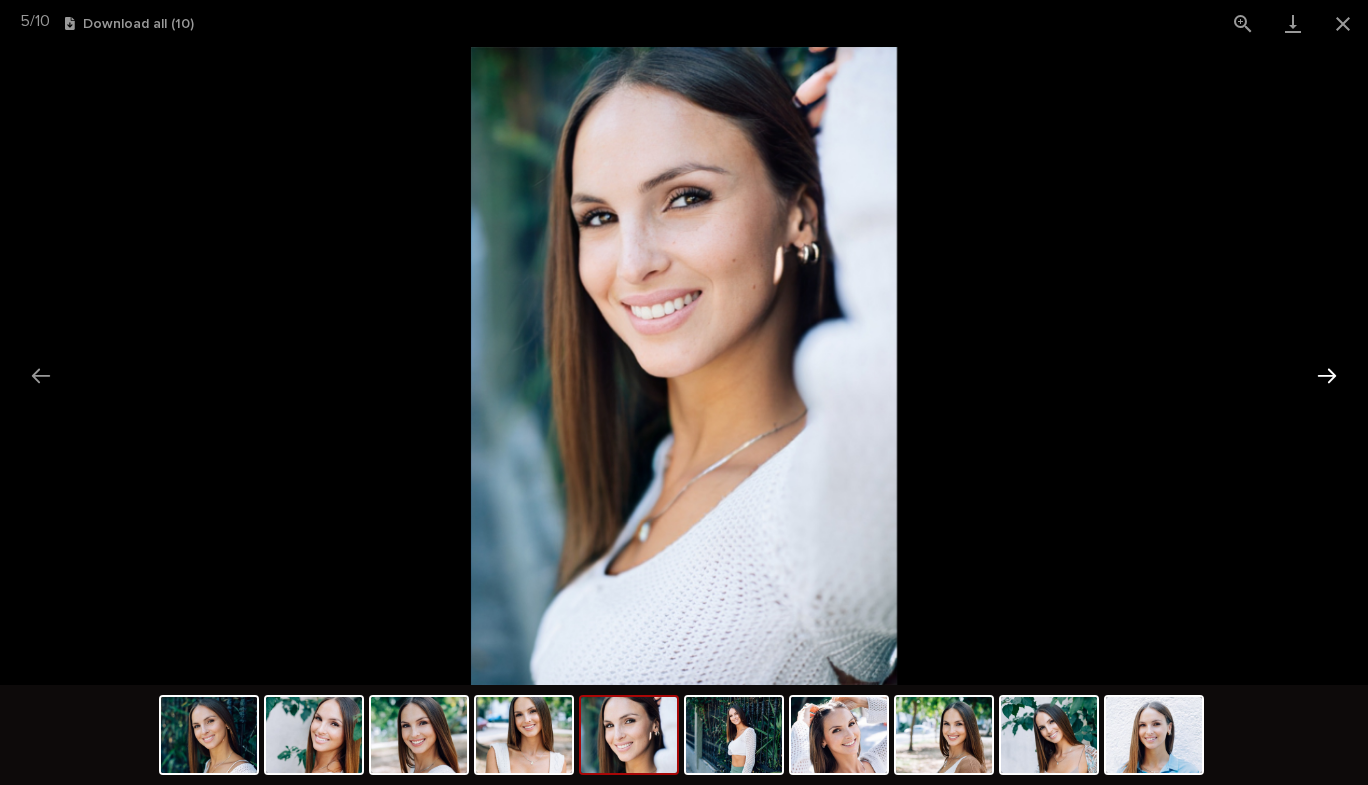 click at bounding box center (1327, 375) 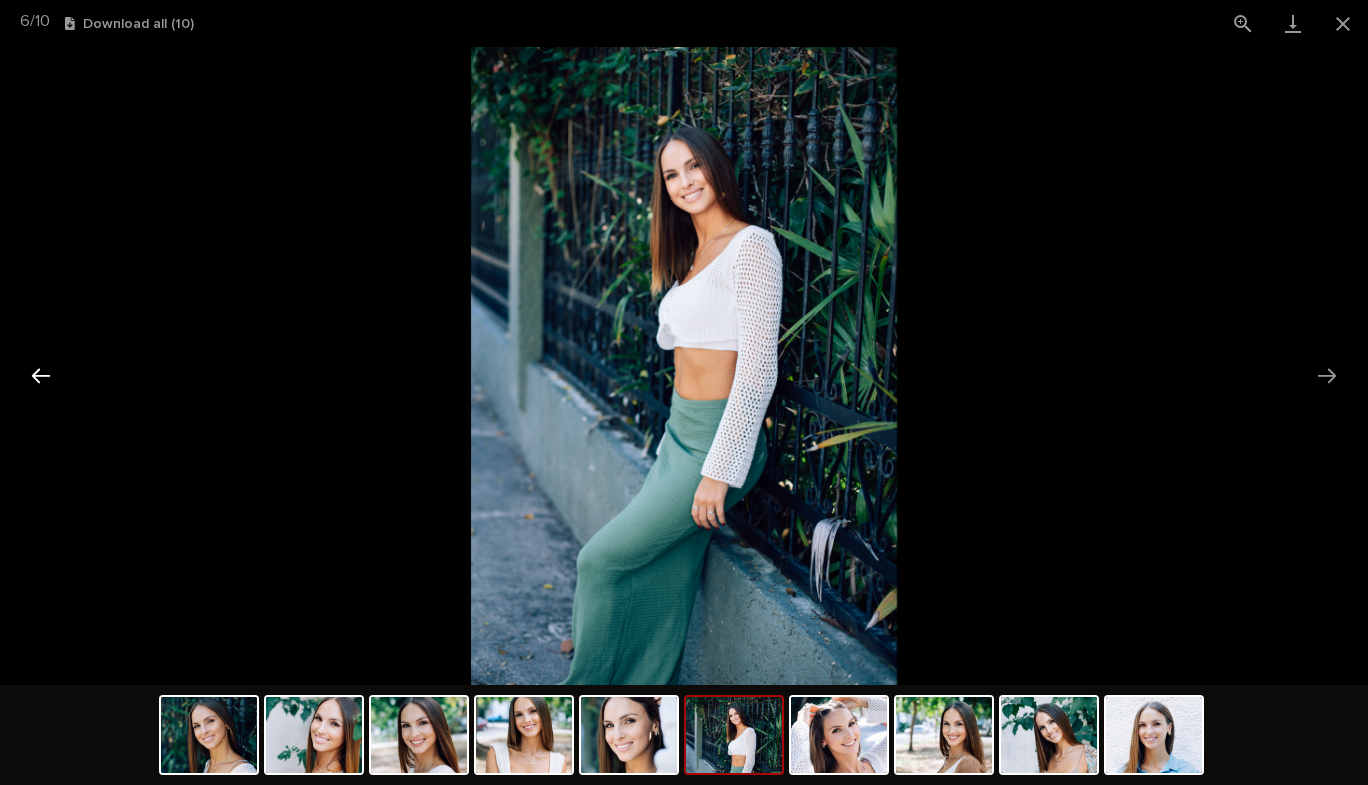 click at bounding box center (41, 375) 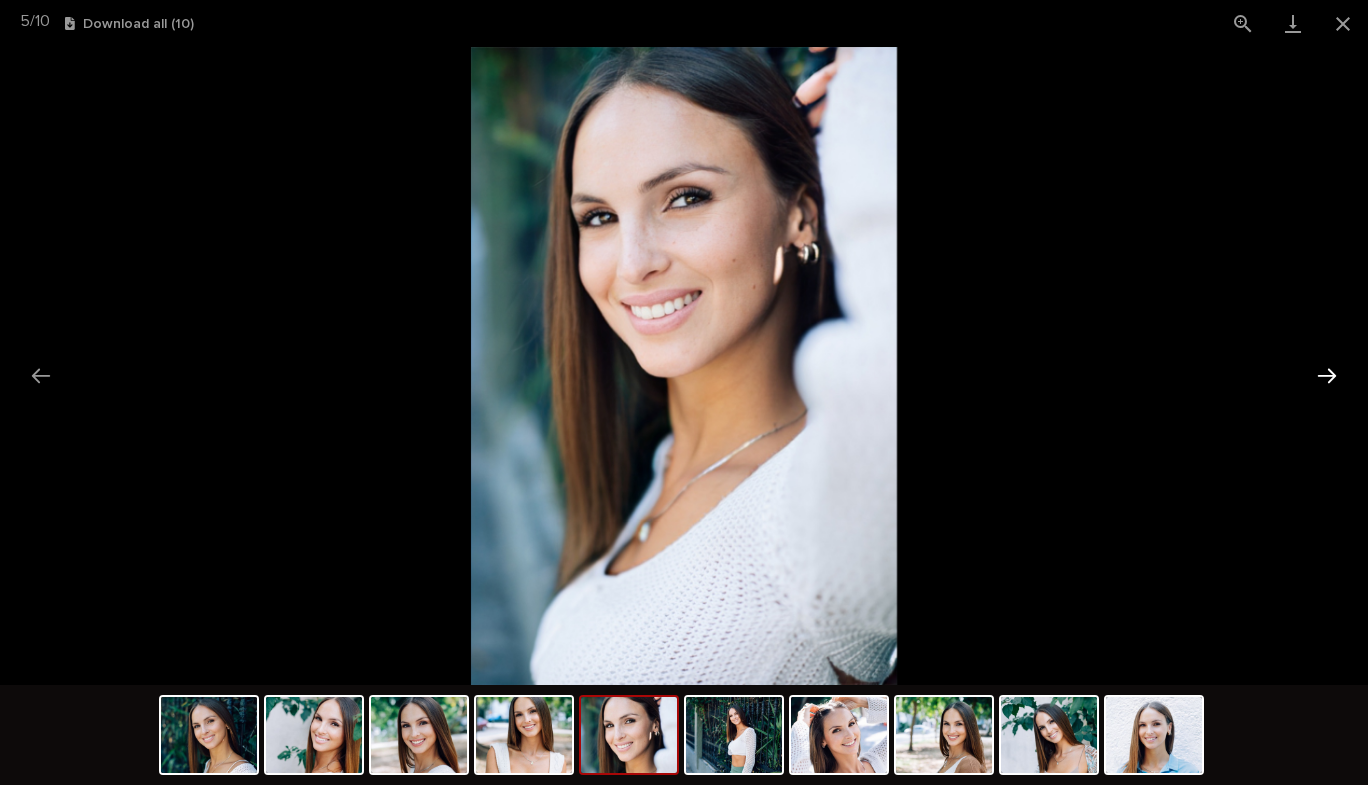 click at bounding box center [1327, 375] 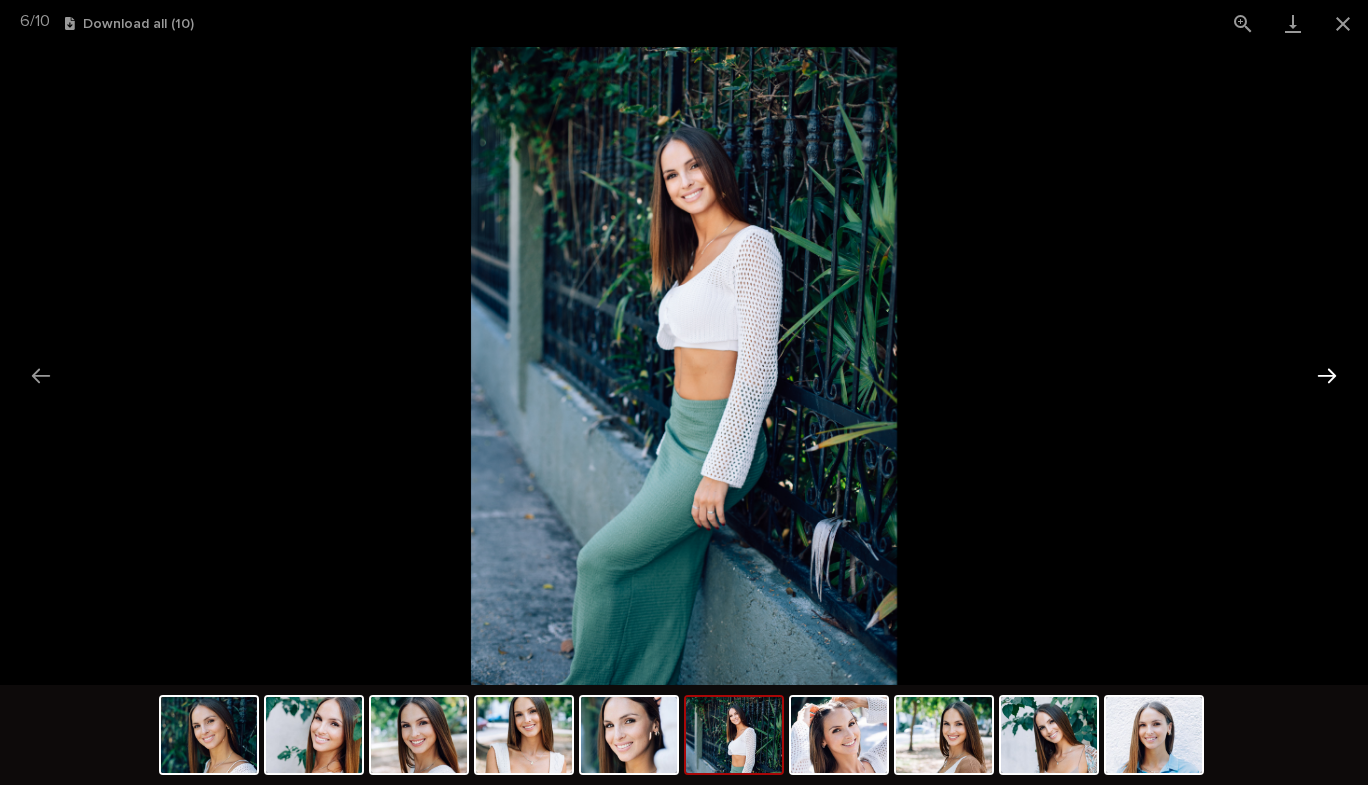 click at bounding box center (1327, 375) 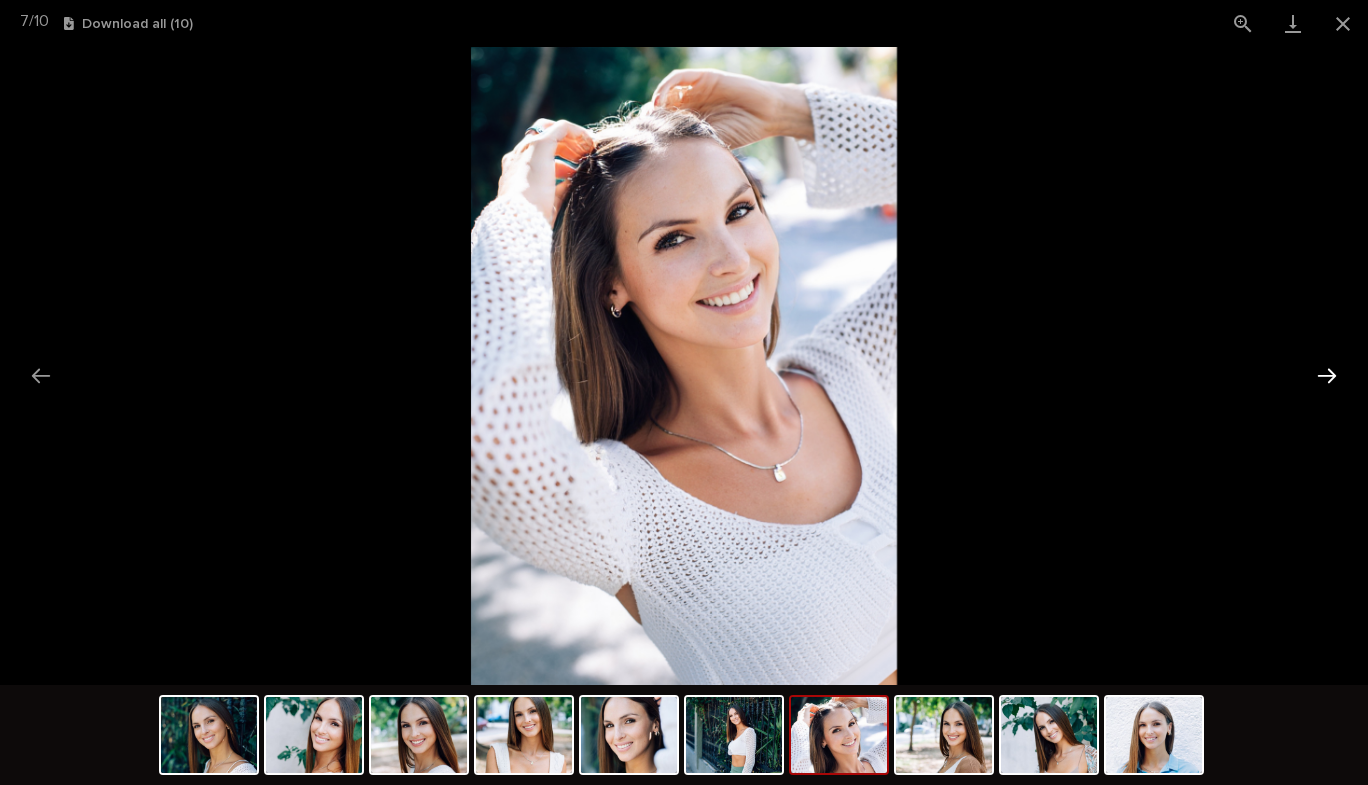 click at bounding box center [1327, 375] 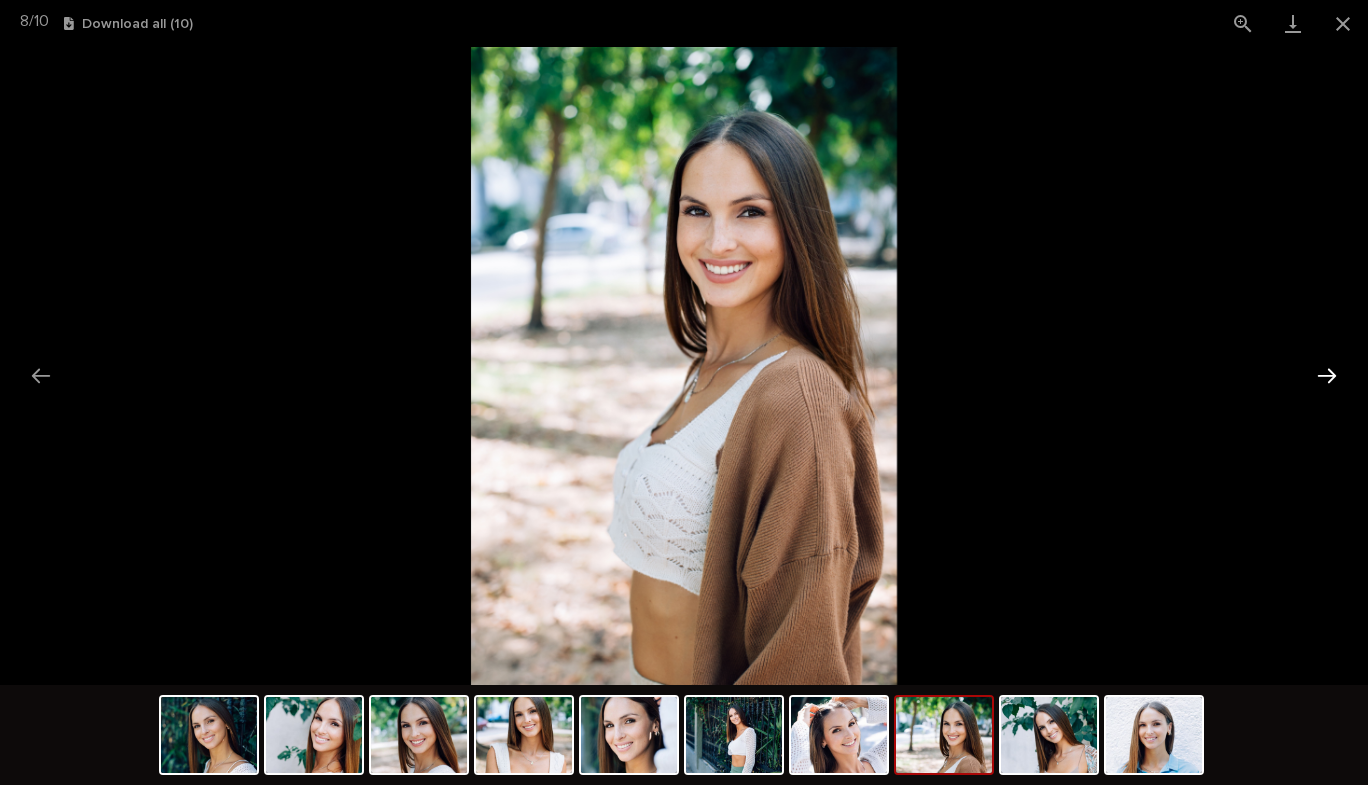click at bounding box center (1327, 375) 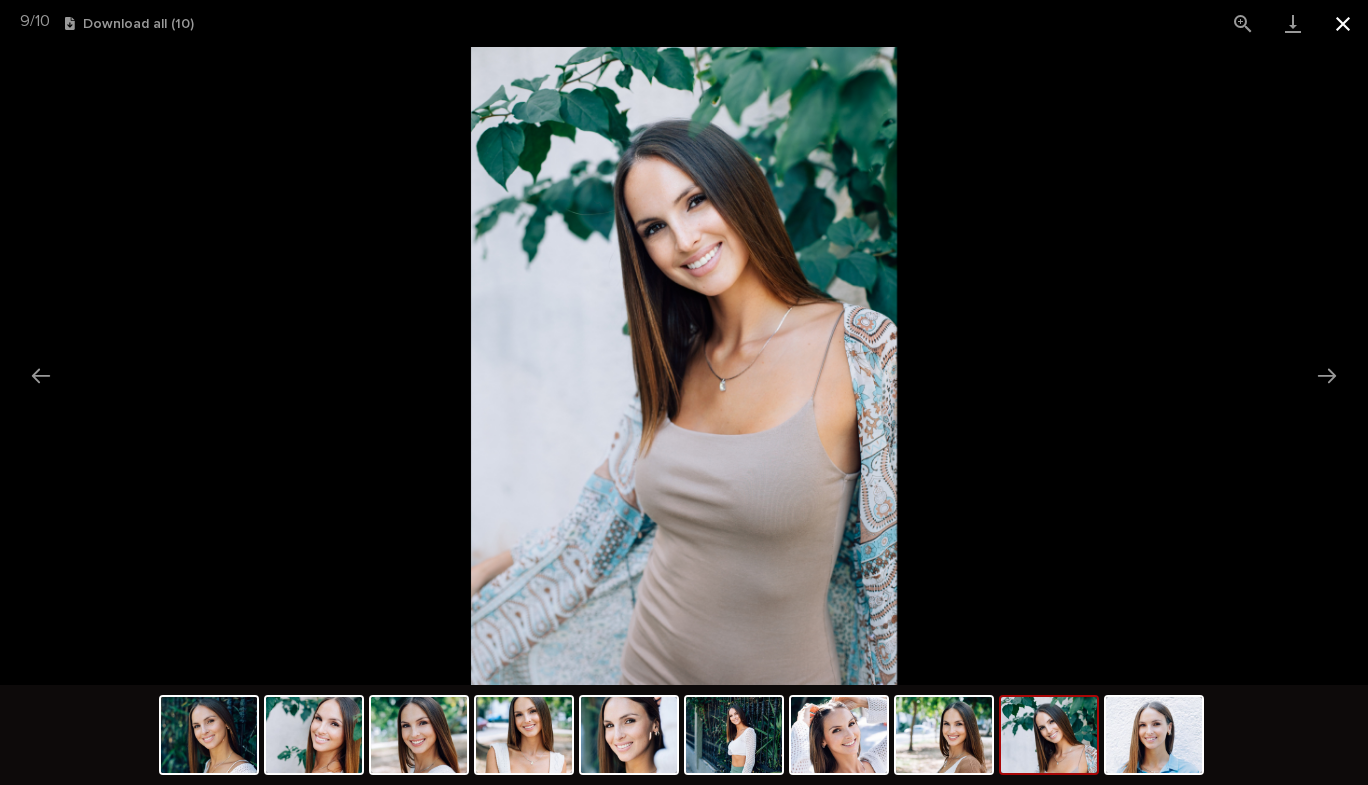 click at bounding box center [1343, 23] 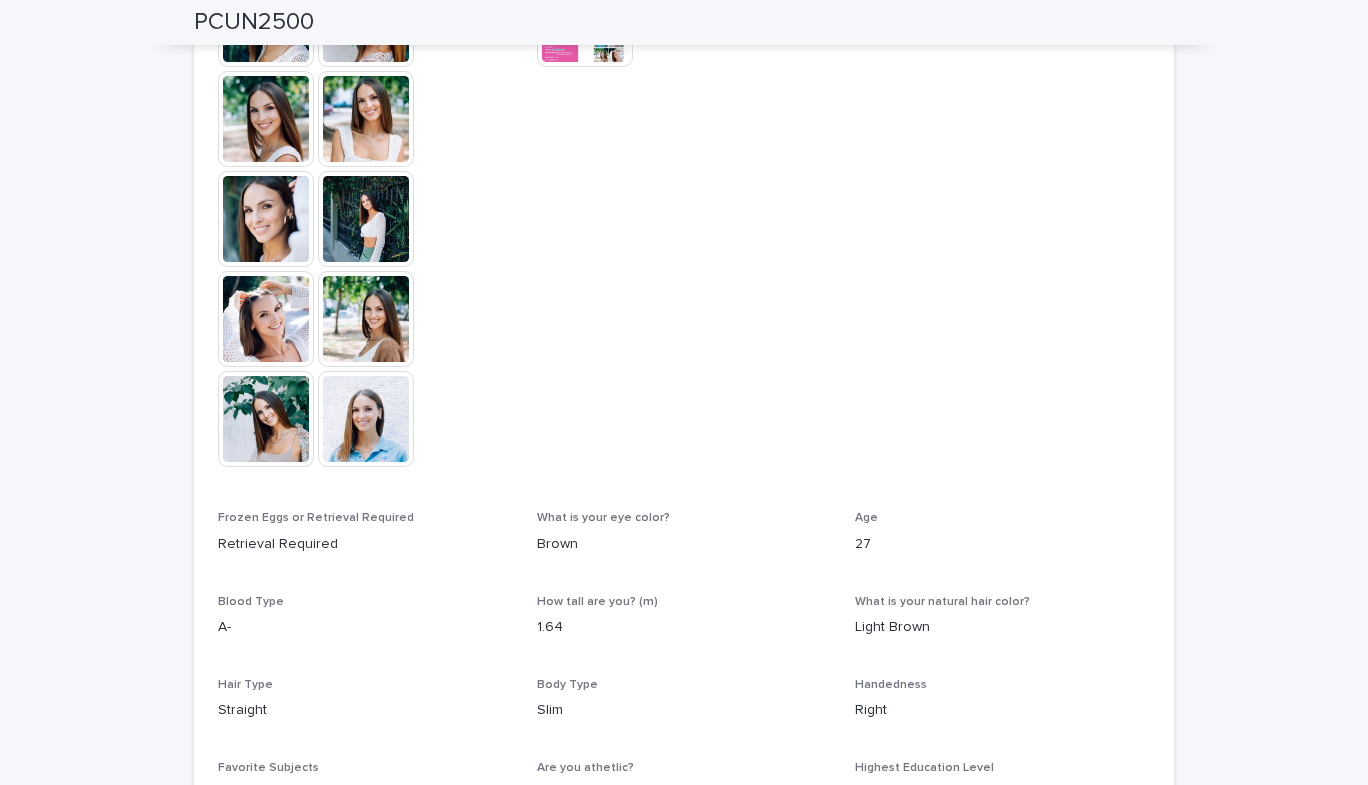scroll, scrollTop: 688, scrollLeft: 0, axis: vertical 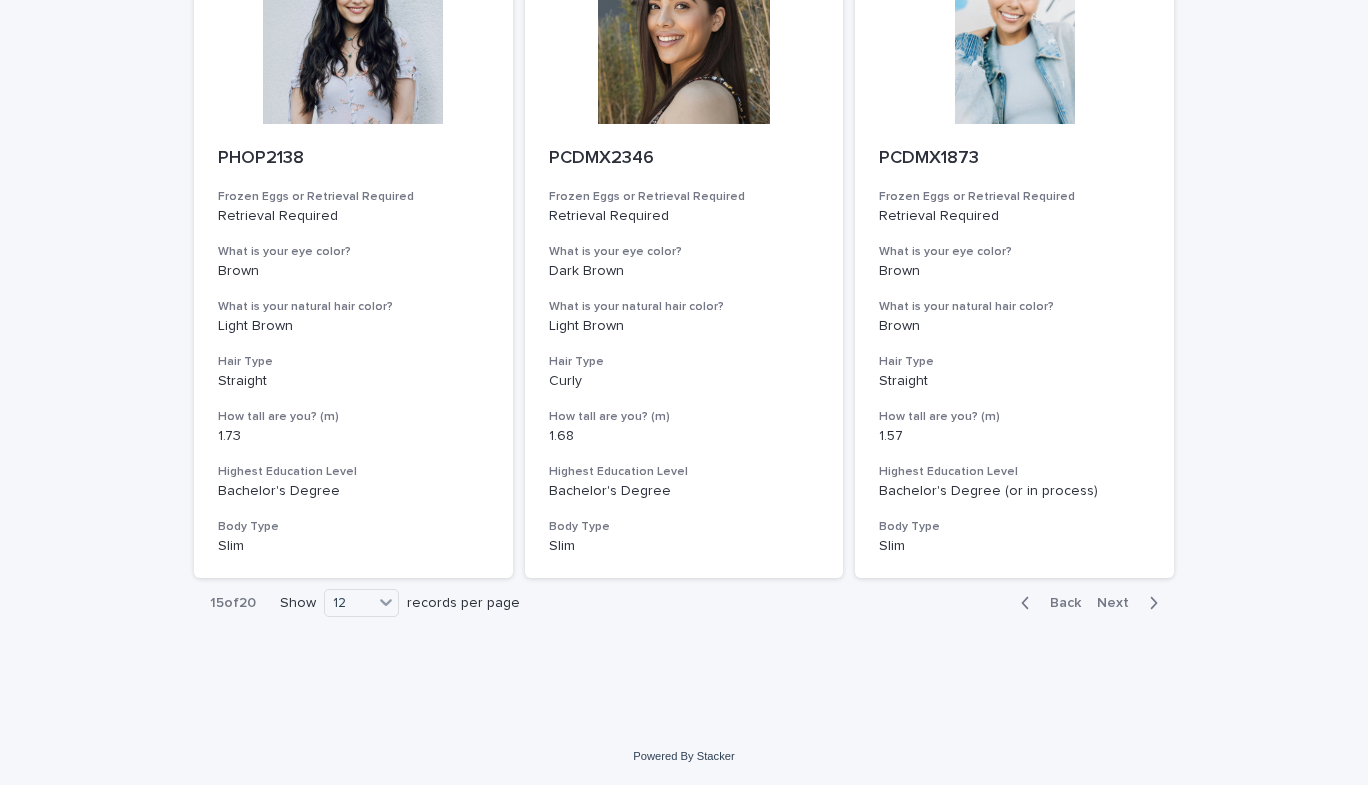click on "Back Next" at bounding box center (1089, 603) 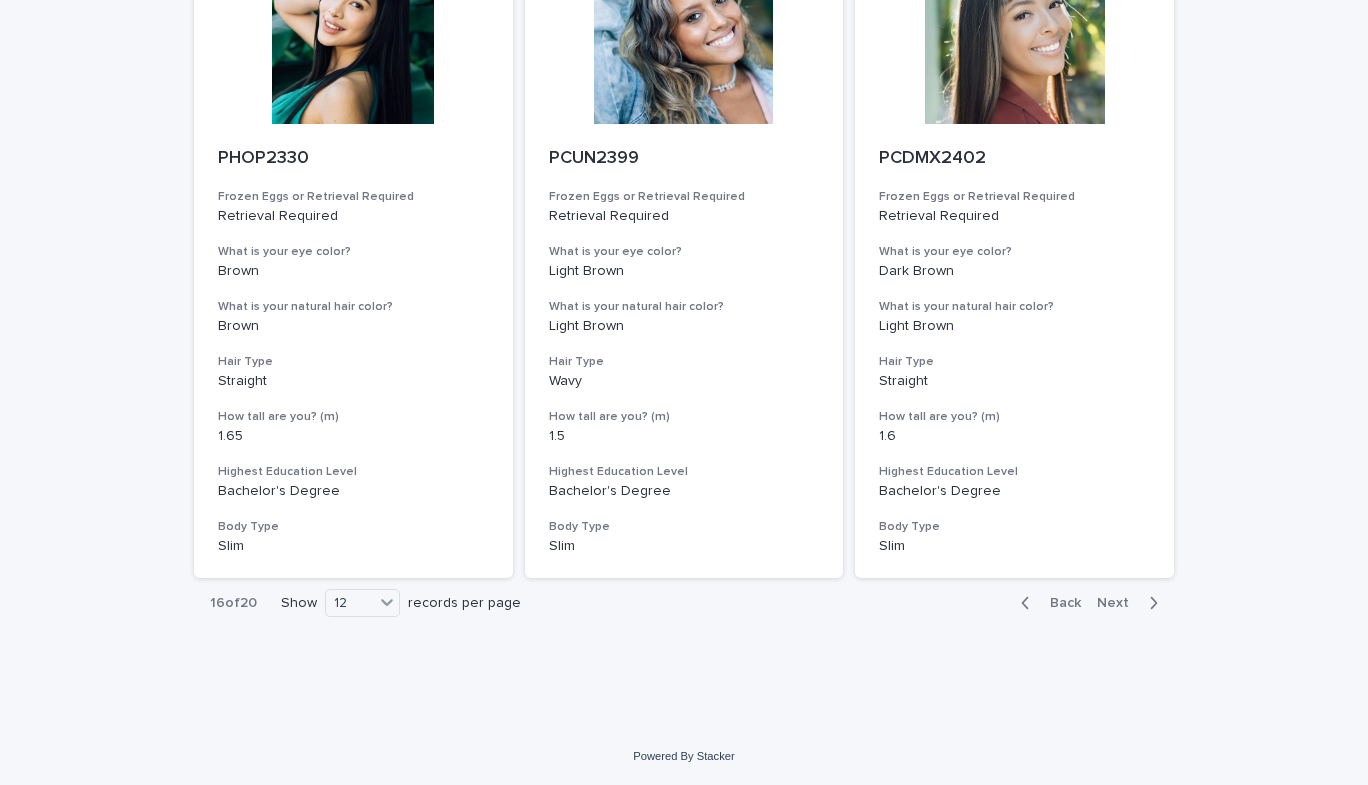 click on "Back" at bounding box center [1059, 603] 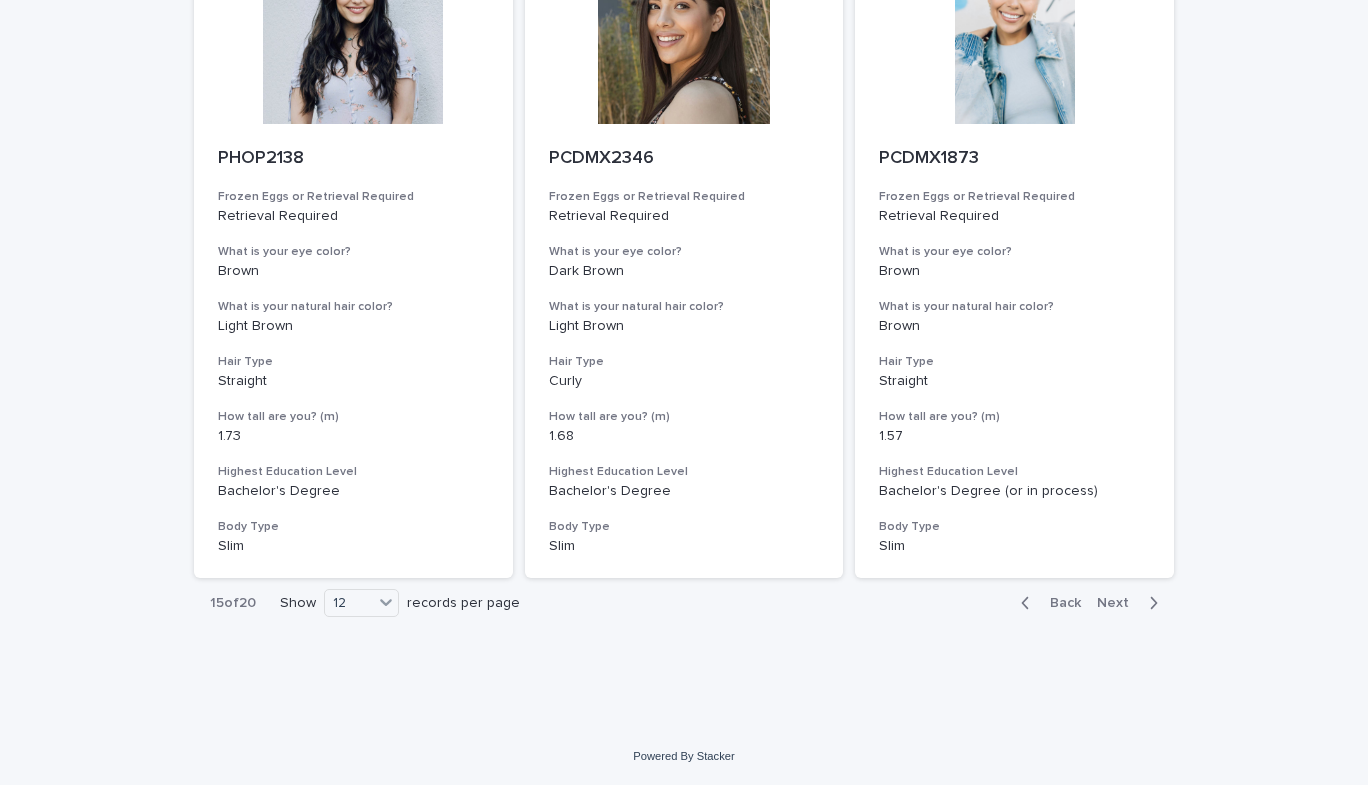 scroll, scrollTop: 1518, scrollLeft: 0, axis: vertical 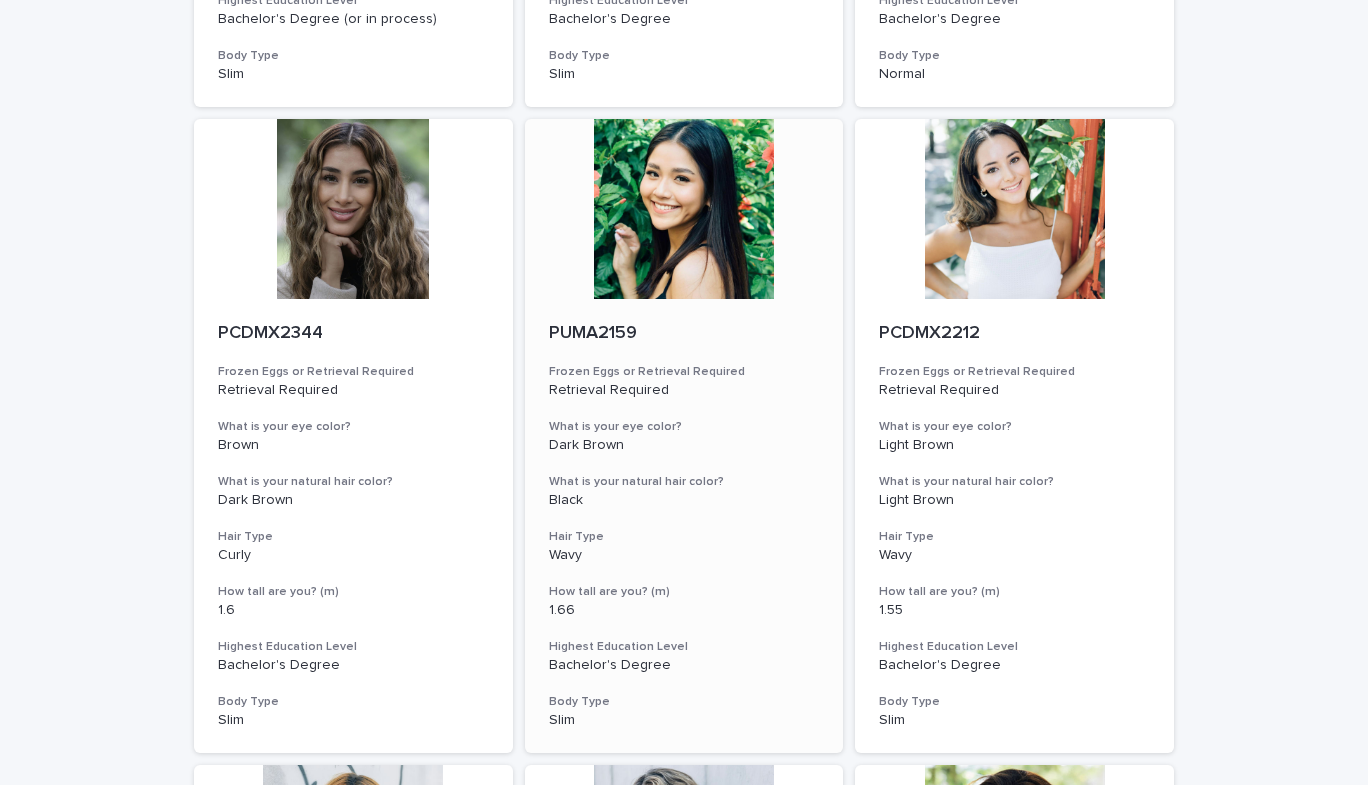 click at bounding box center (684, 209) 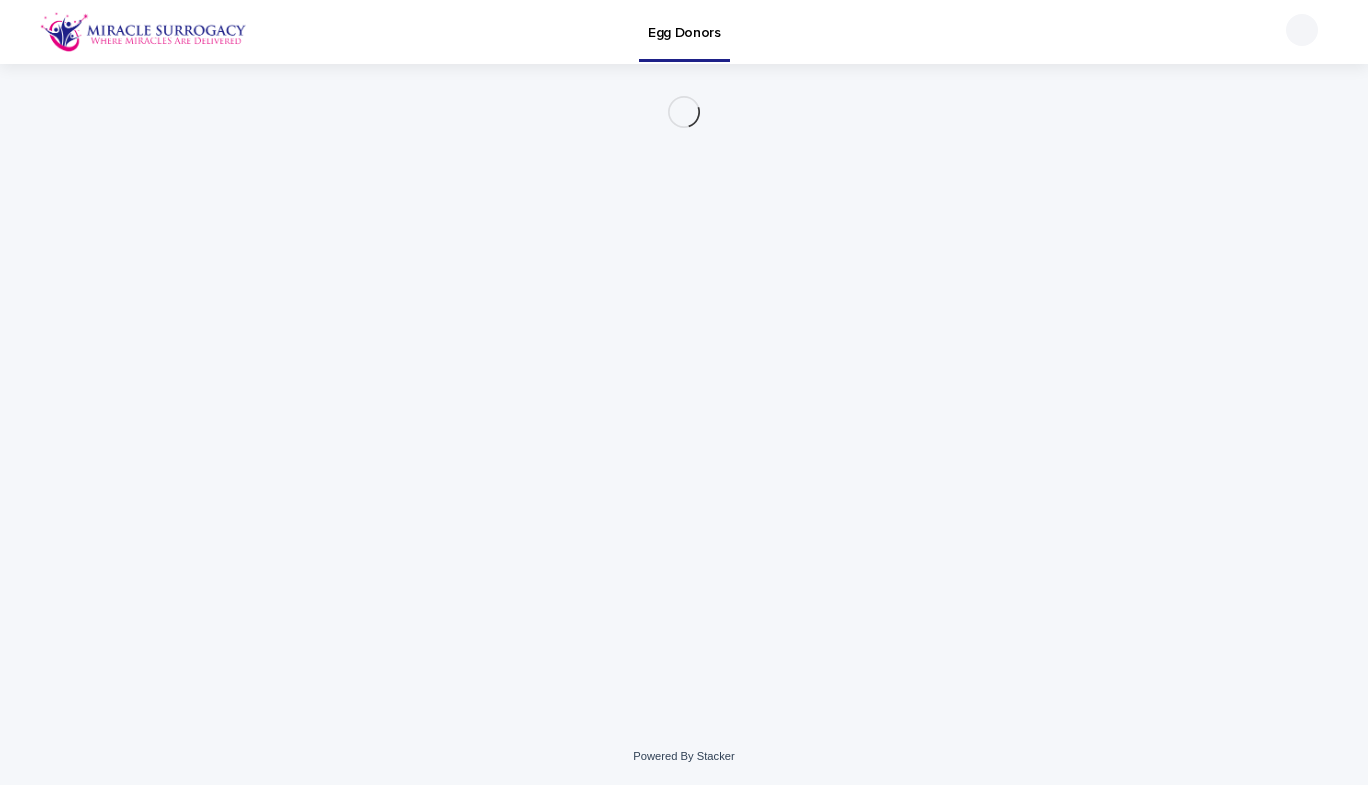 scroll, scrollTop: 0, scrollLeft: 0, axis: both 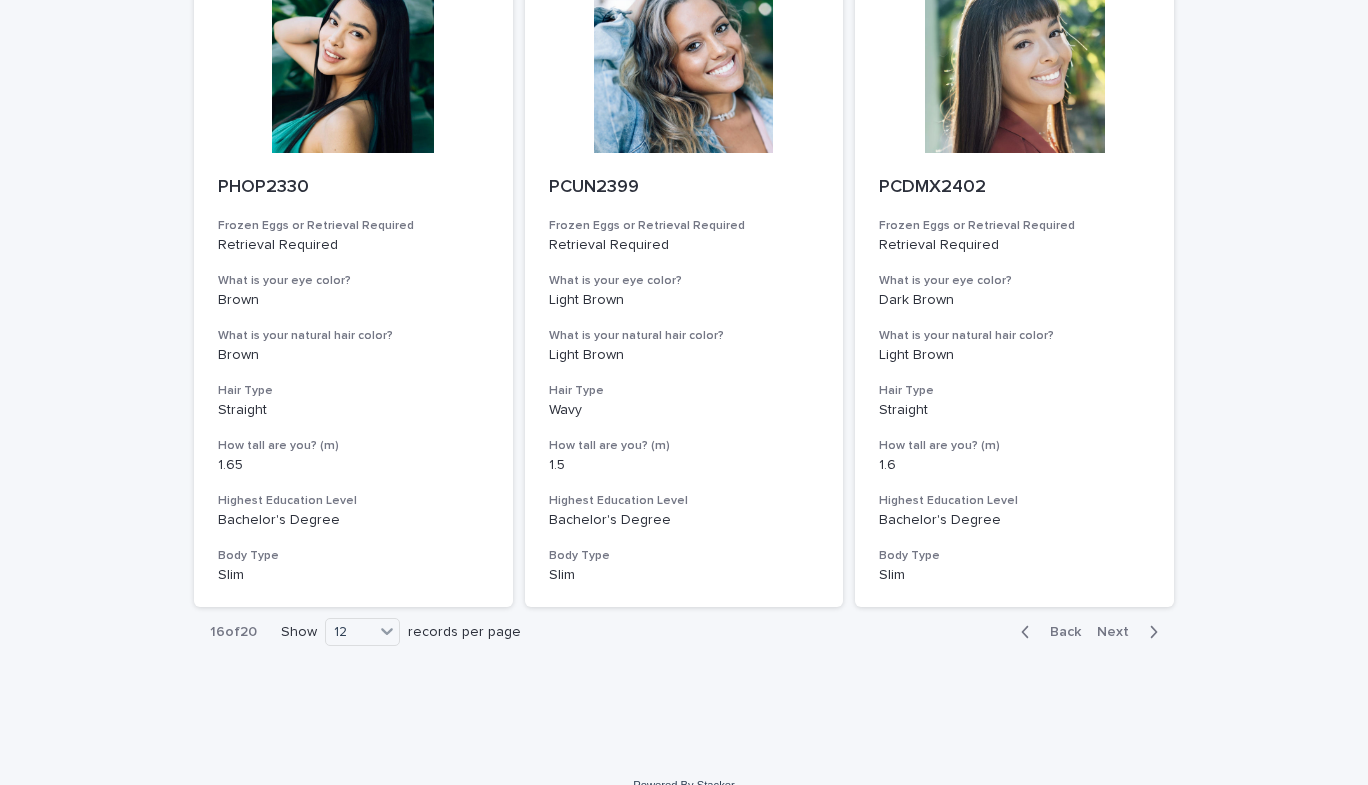 click on "Next" at bounding box center [1119, 632] 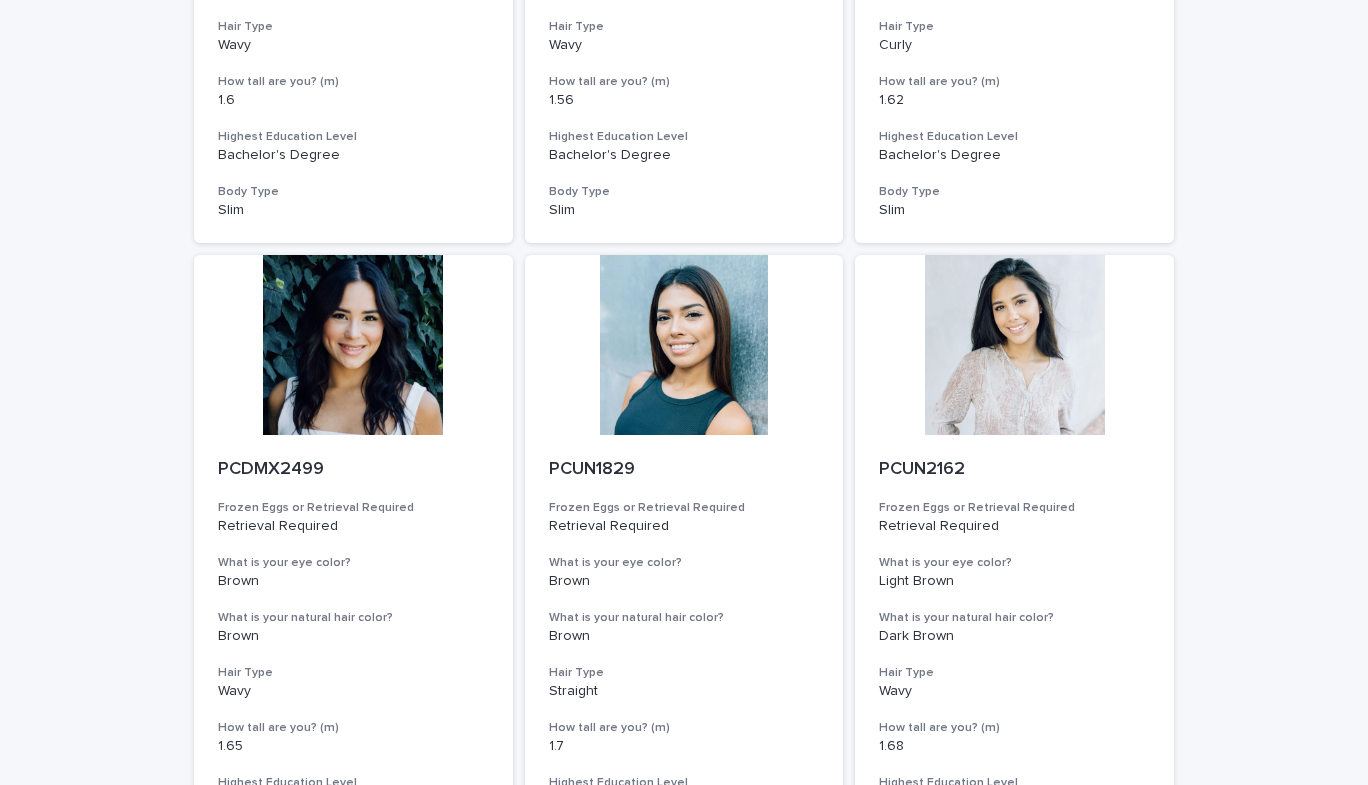 scroll, scrollTop: 570, scrollLeft: 0, axis: vertical 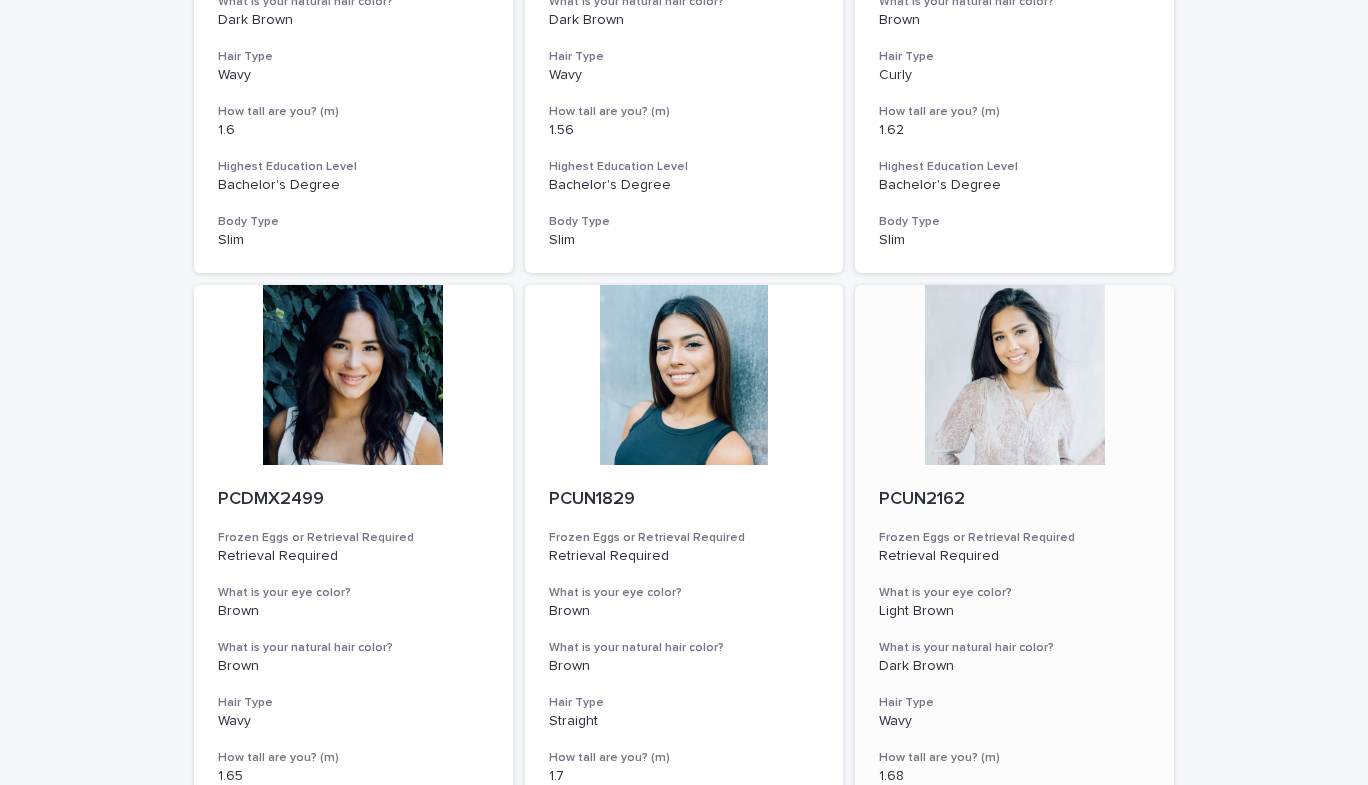 click at bounding box center [1014, 375] 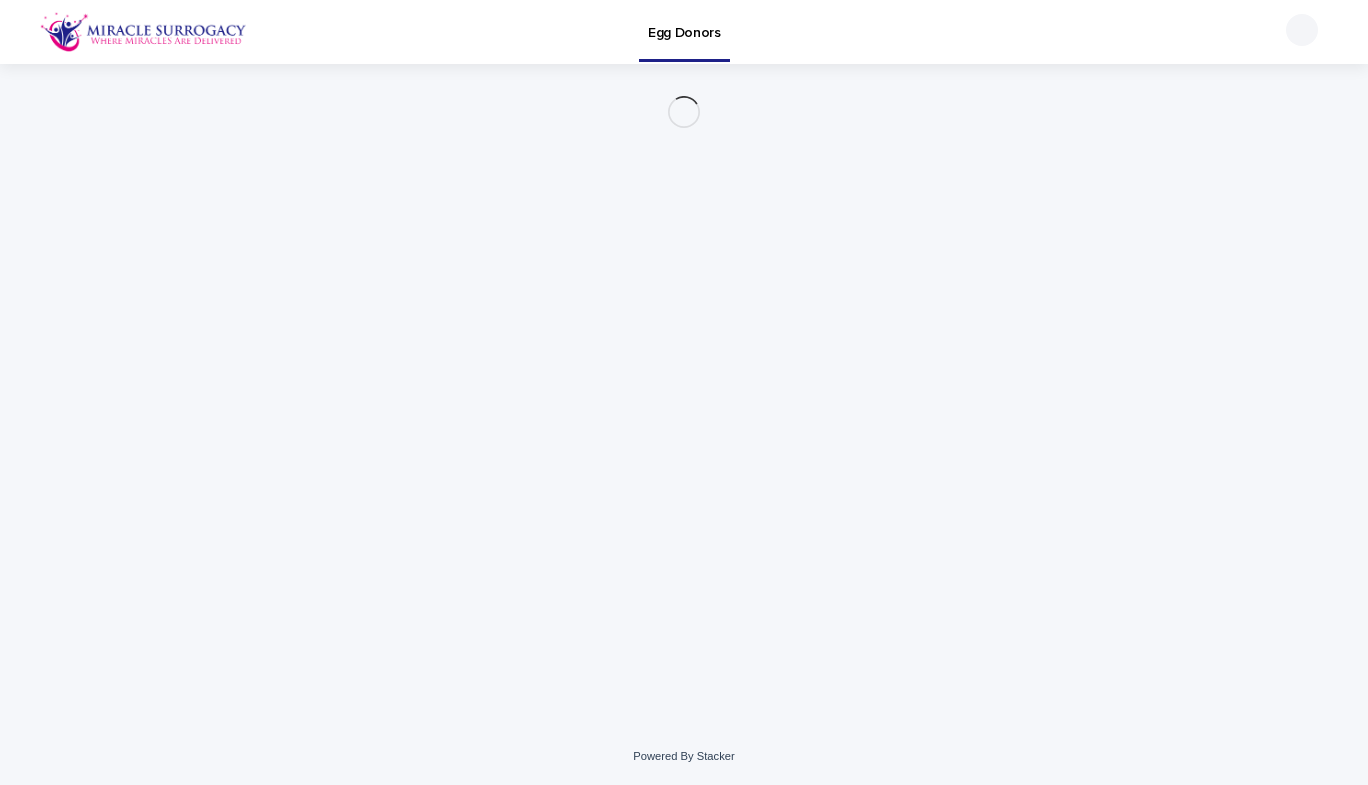 scroll, scrollTop: 0, scrollLeft: 0, axis: both 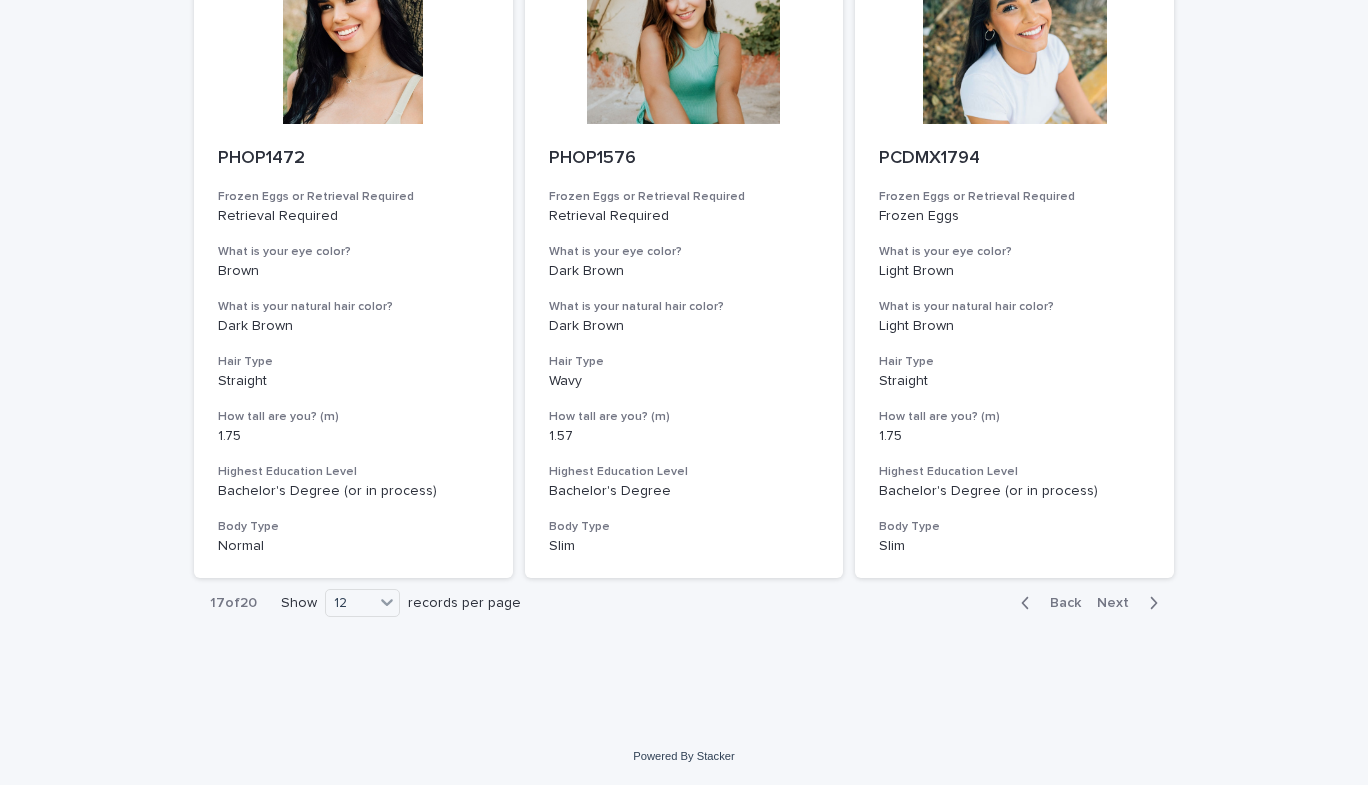 click on "Next" at bounding box center (1119, 603) 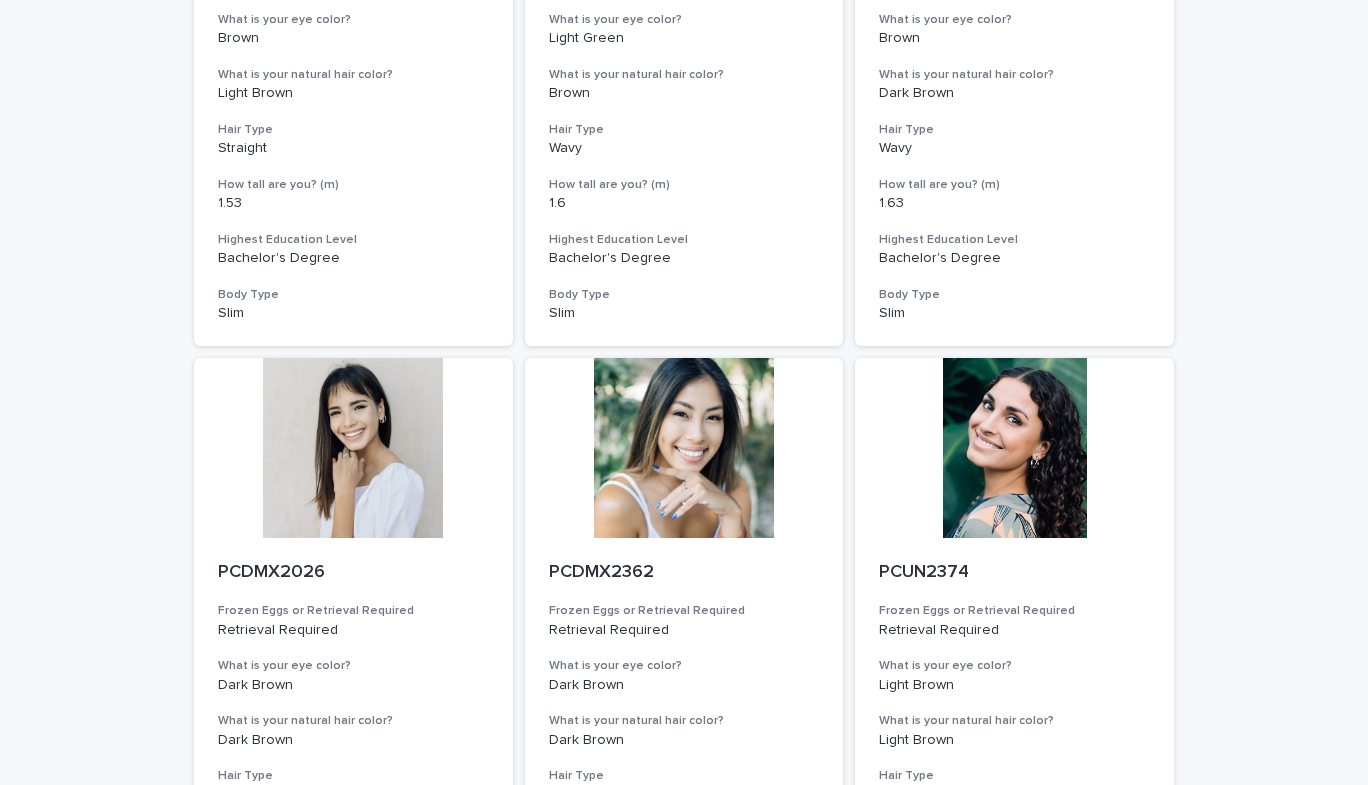 scroll, scrollTop: 2205, scrollLeft: 0, axis: vertical 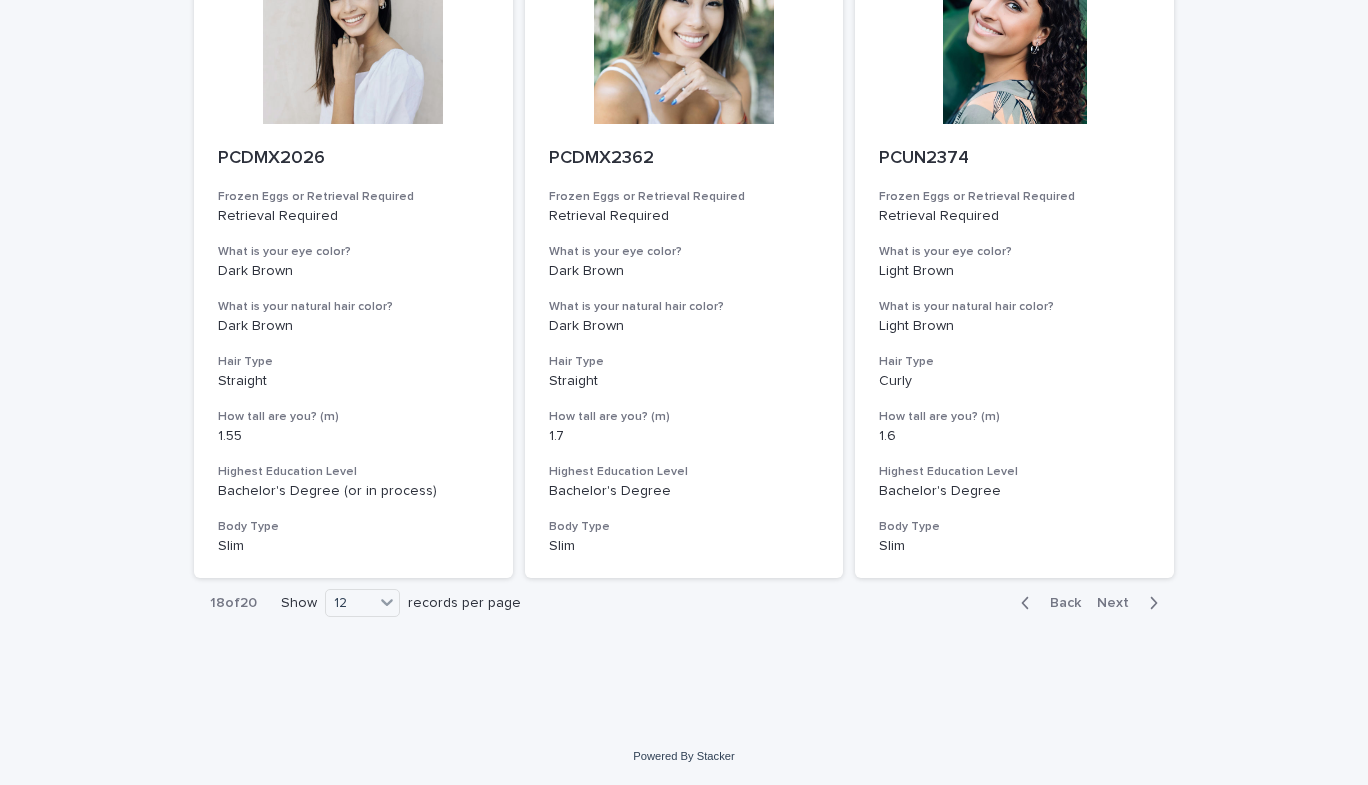 click on "Next" at bounding box center [1119, 603] 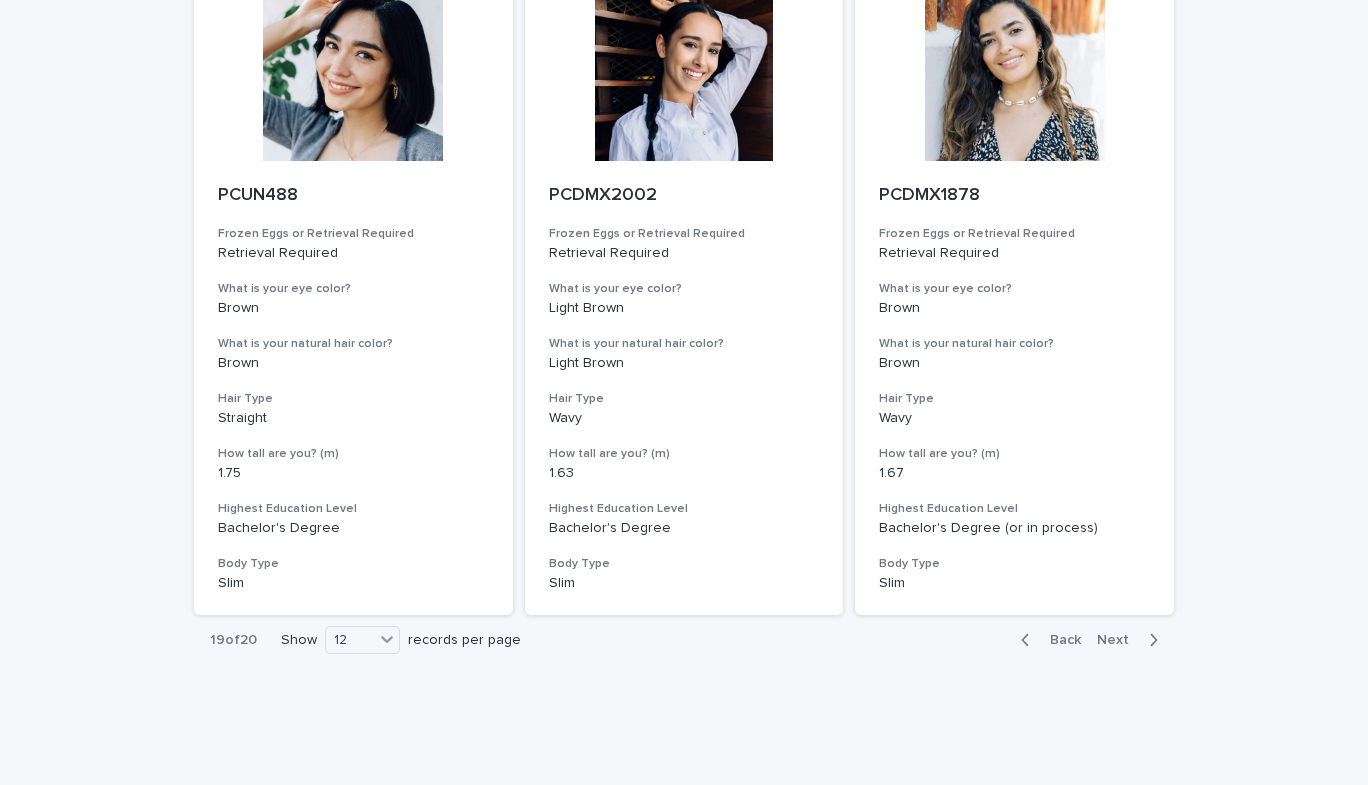 scroll, scrollTop: 2175, scrollLeft: 0, axis: vertical 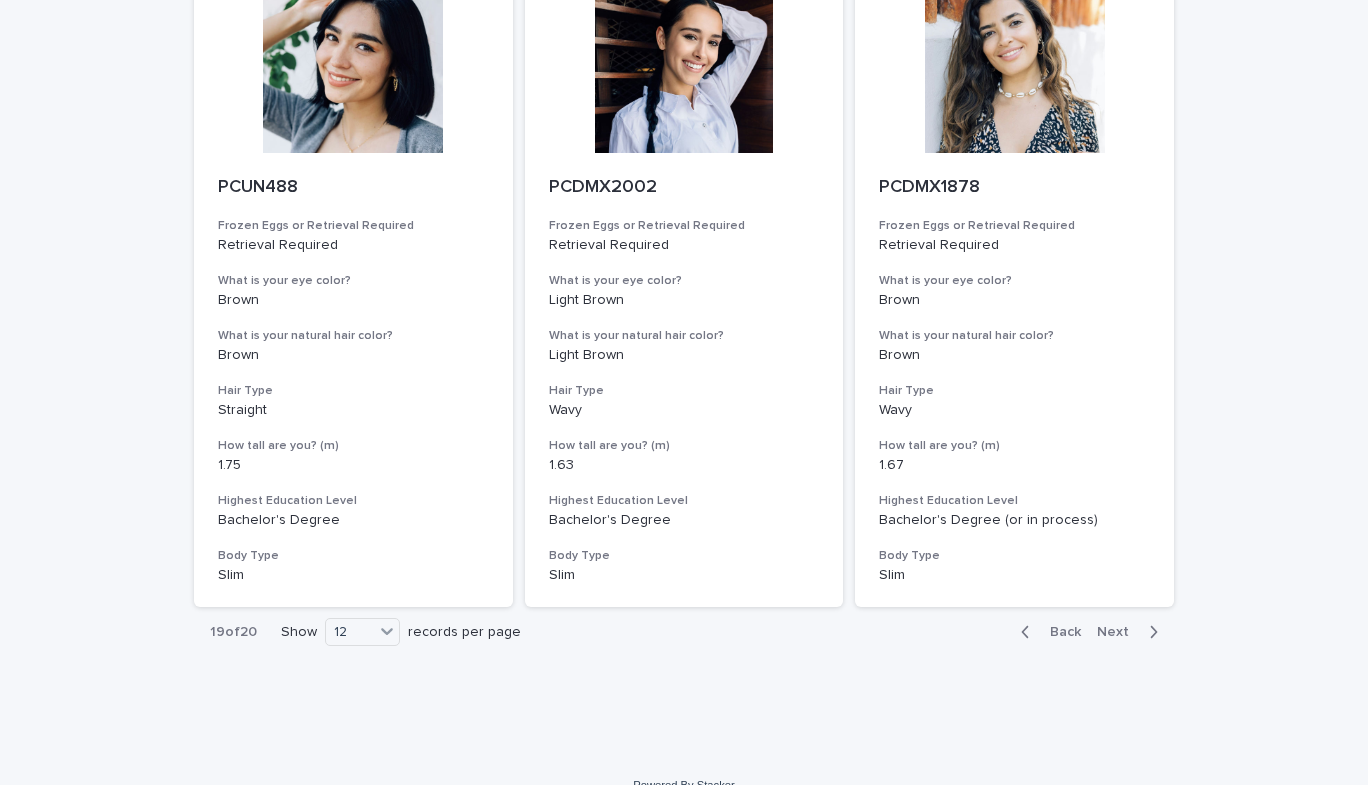 click at bounding box center (1149, 632) 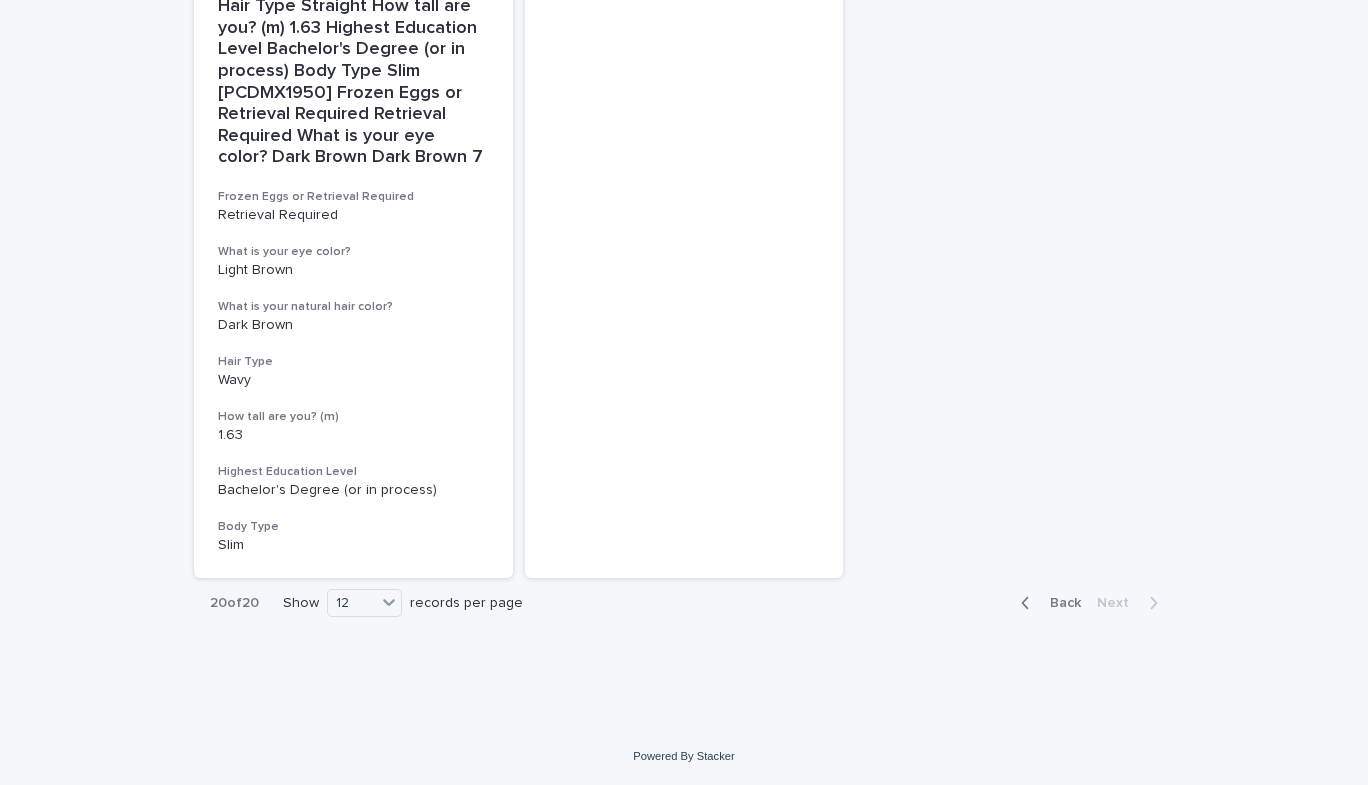 scroll, scrollTop: 912, scrollLeft: 0, axis: vertical 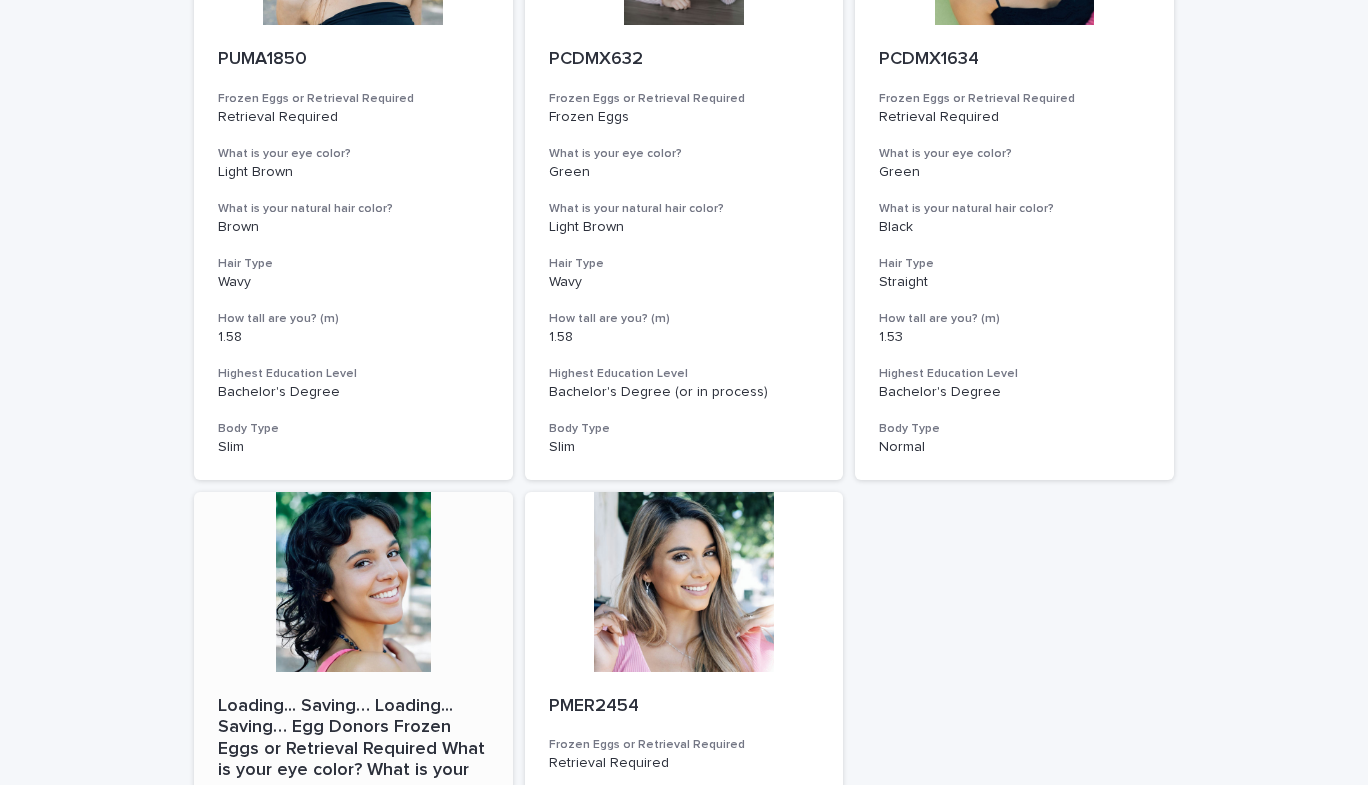 click at bounding box center [353, 582] 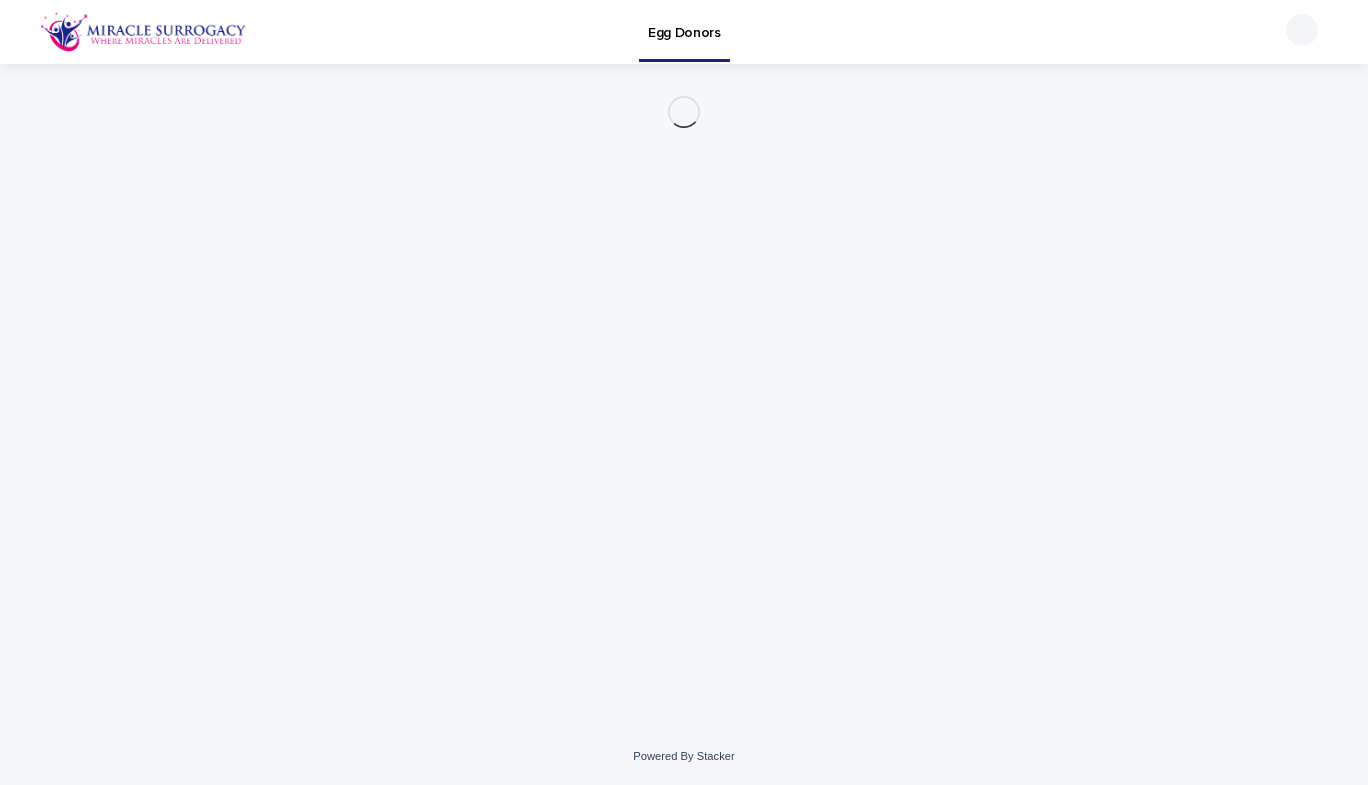 scroll, scrollTop: 0, scrollLeft: 0, axis: both 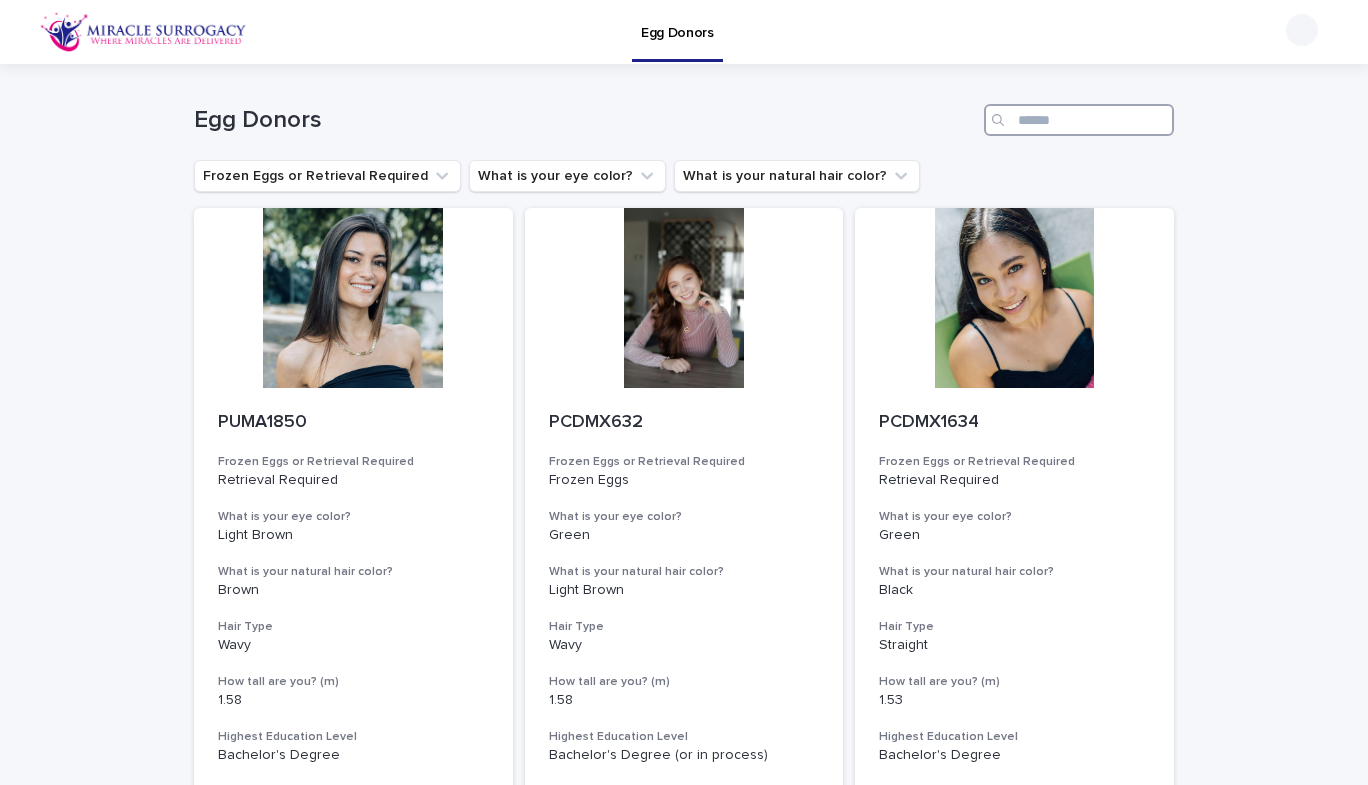 click at bounding box center (1079, 120) 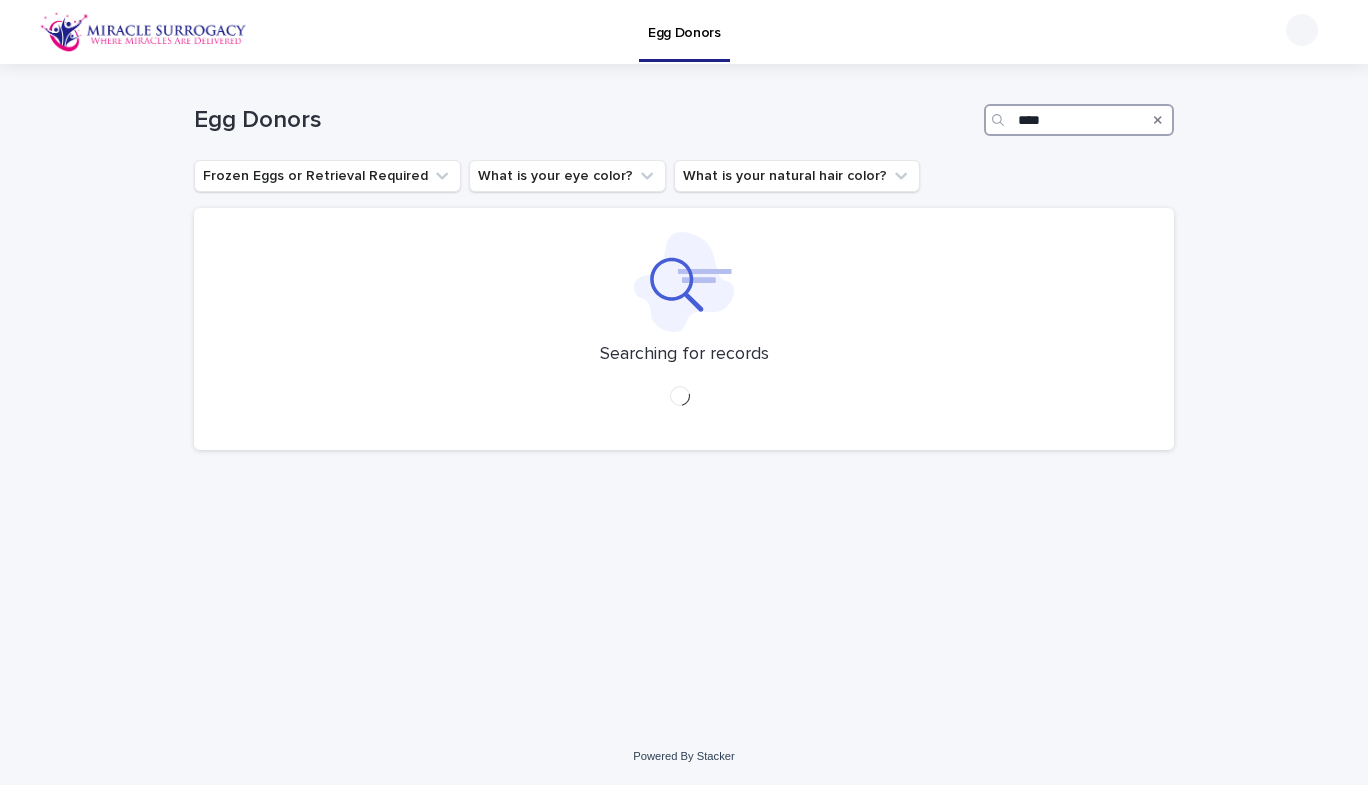 type on "****" 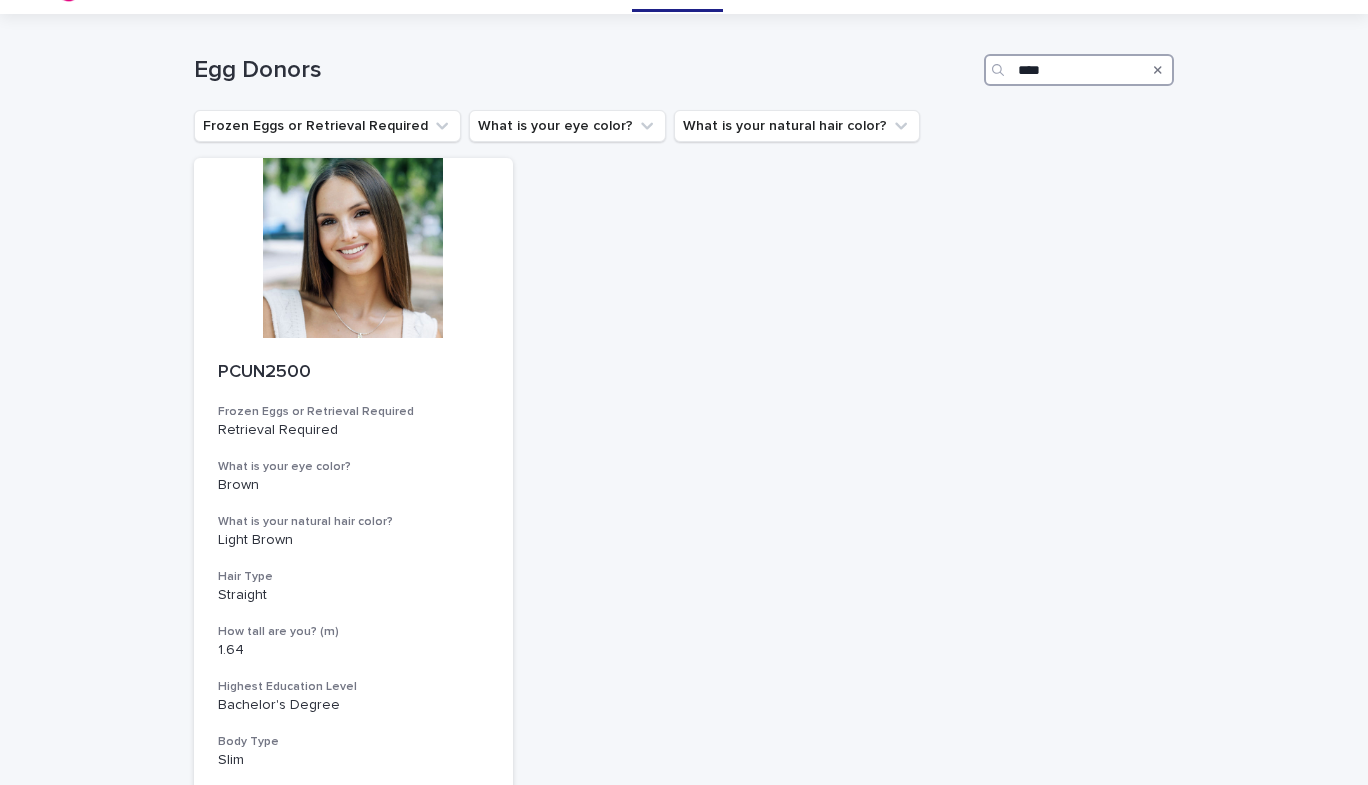 scroll, scrollTop: 32, scrollLeft: 0, axis: vertical 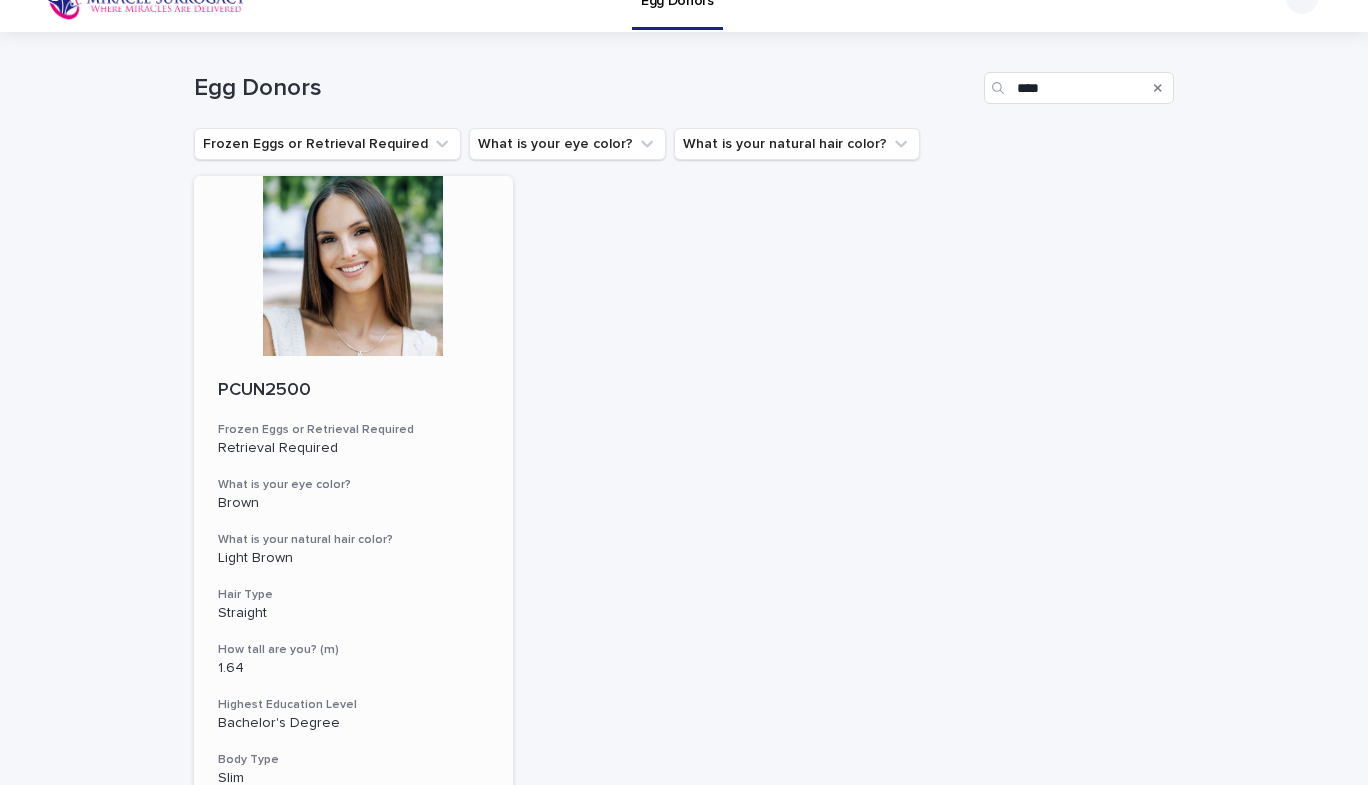 click on "PCUN2500" at bounding box center (353, 391) 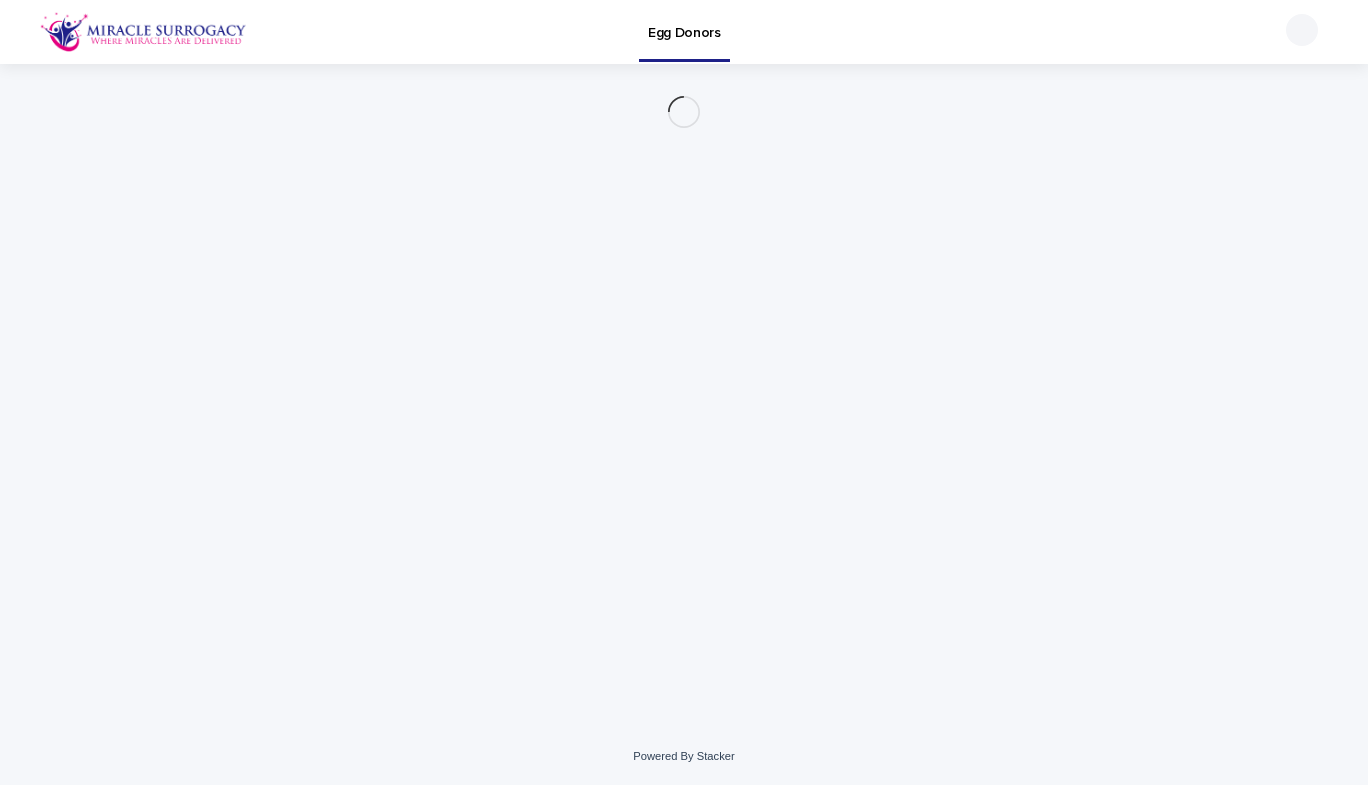 scroll, scrollTop: 0, scrollLeft: 0, axis: both 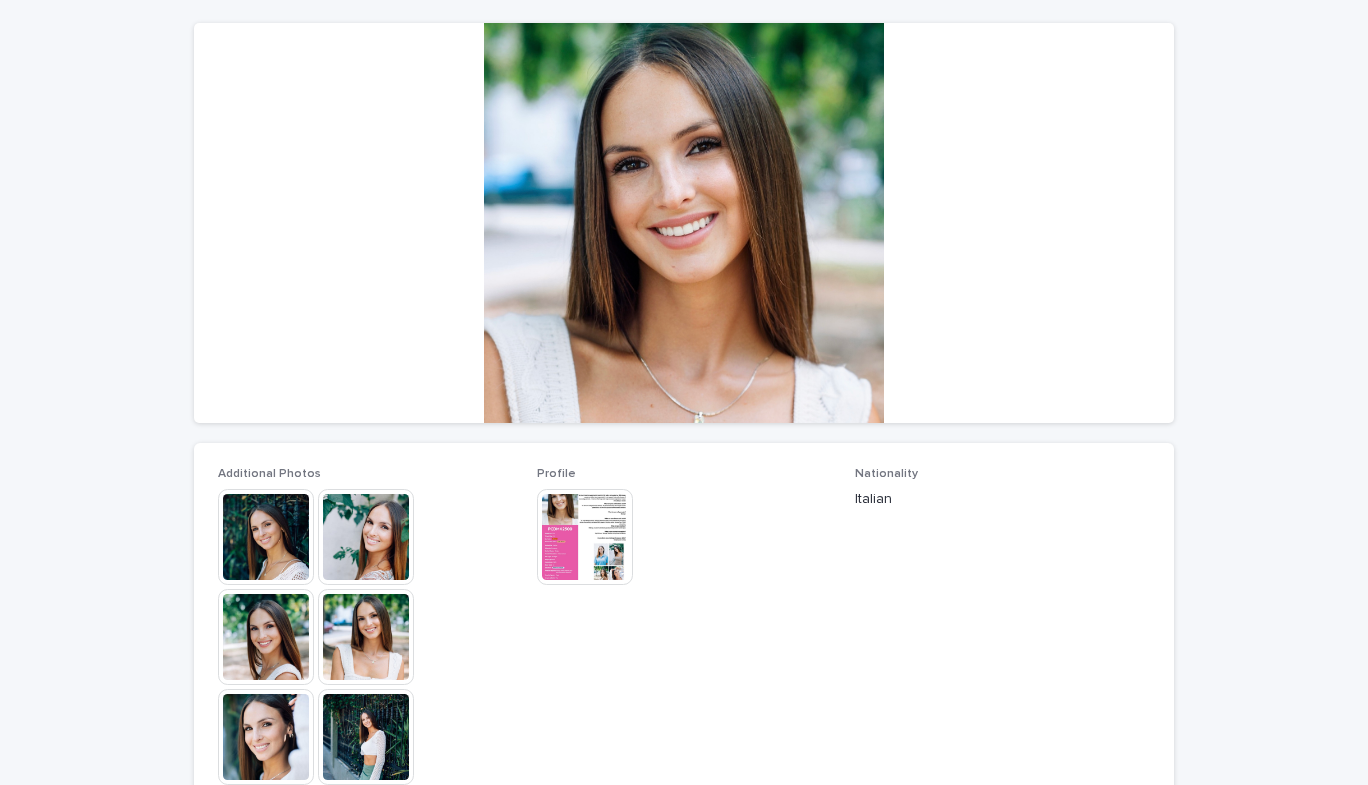 click at bounding box center [585, 537] 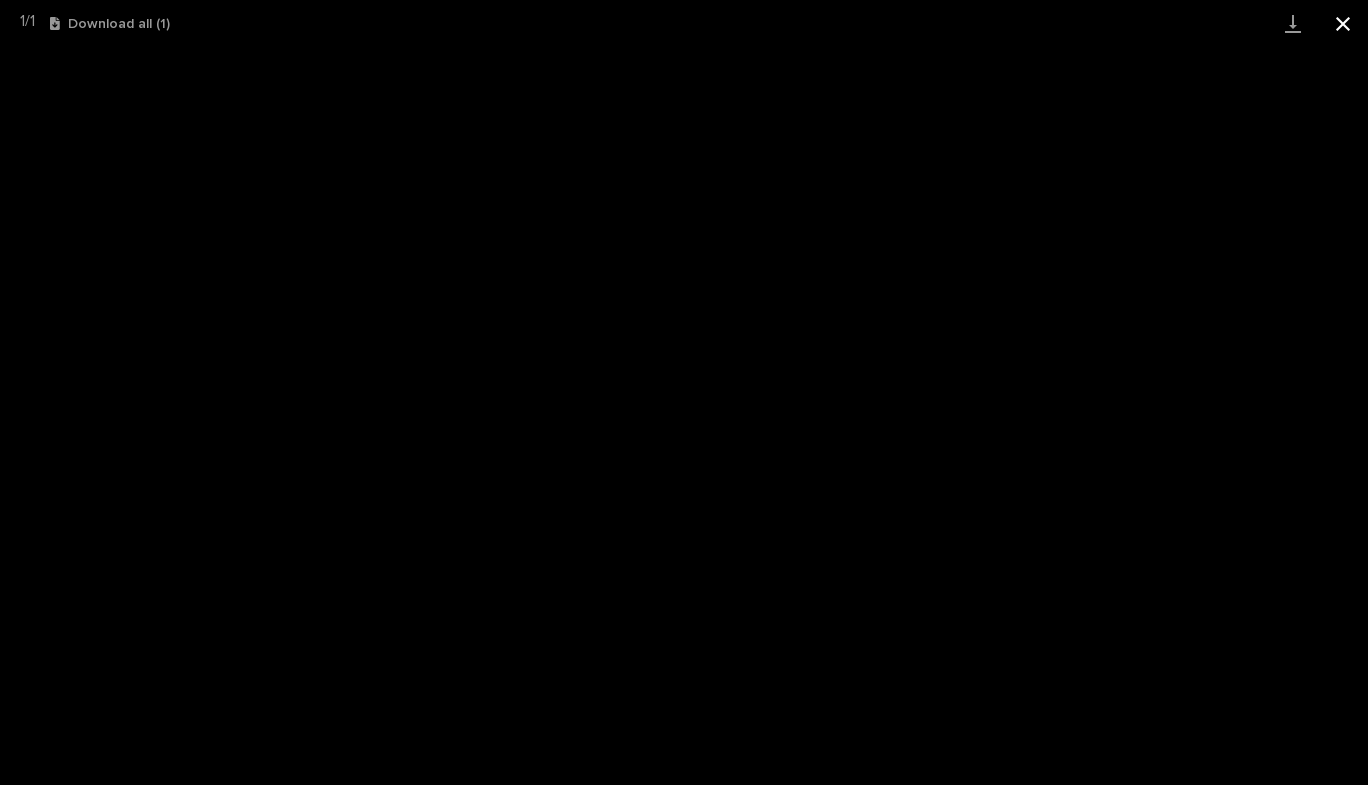 click at bounding box center (1343, 23) 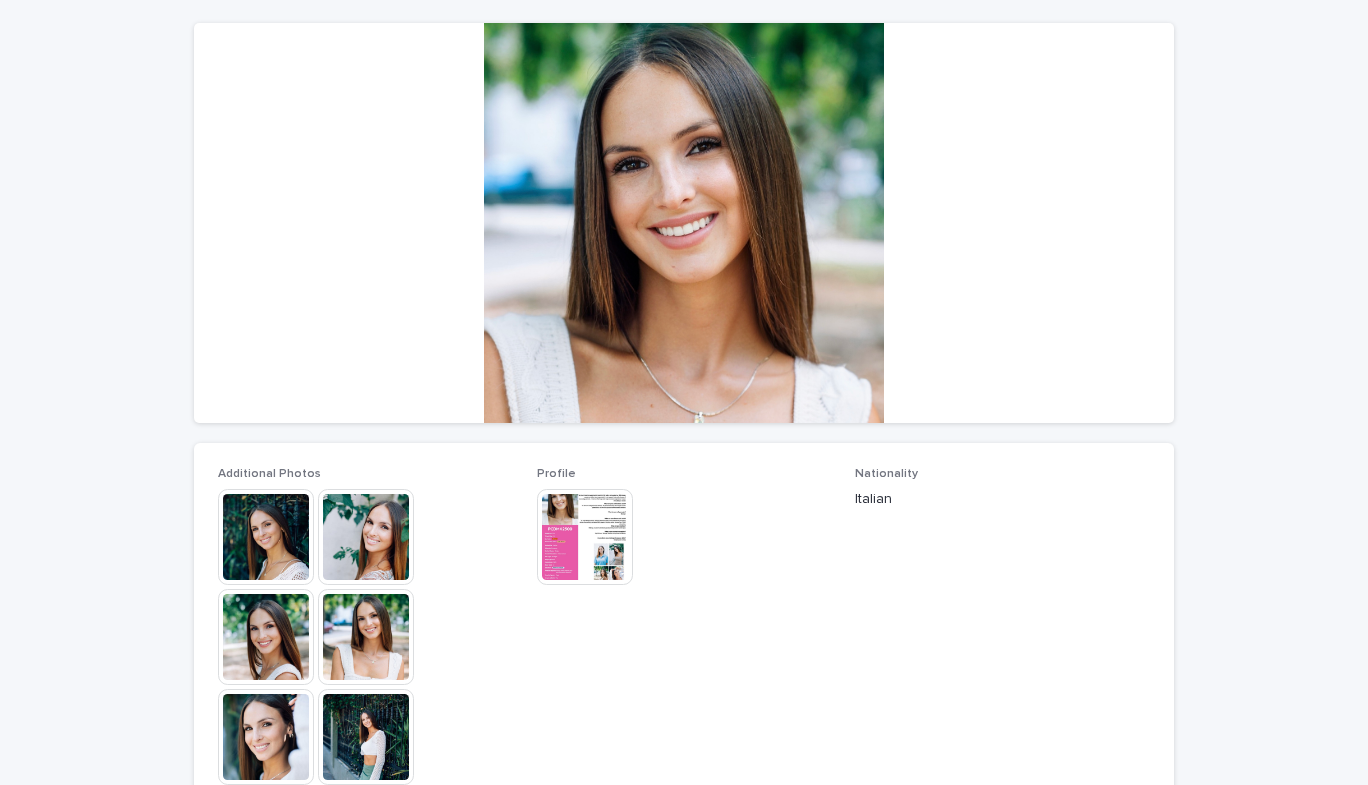 click at bounding box center [266, 537] 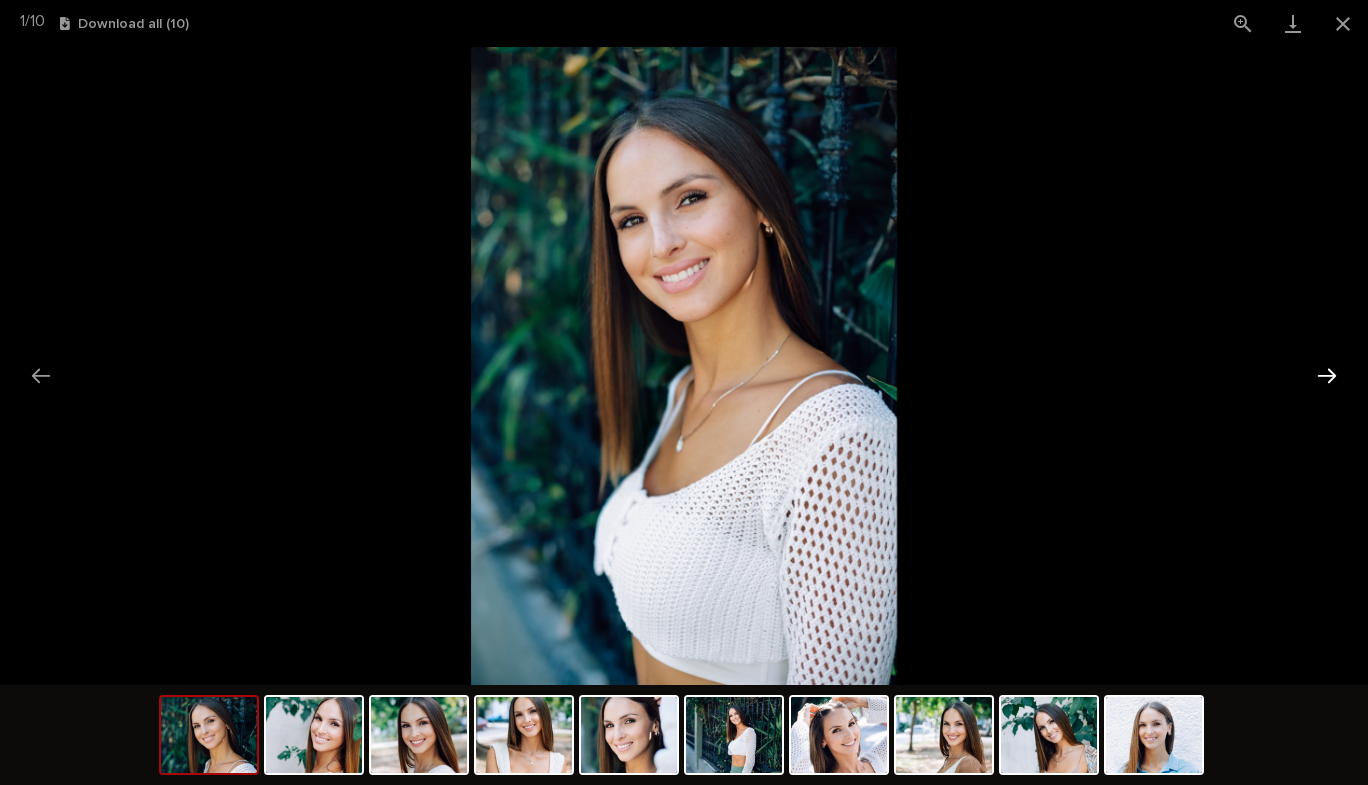click at bounding box center (1327, 375) 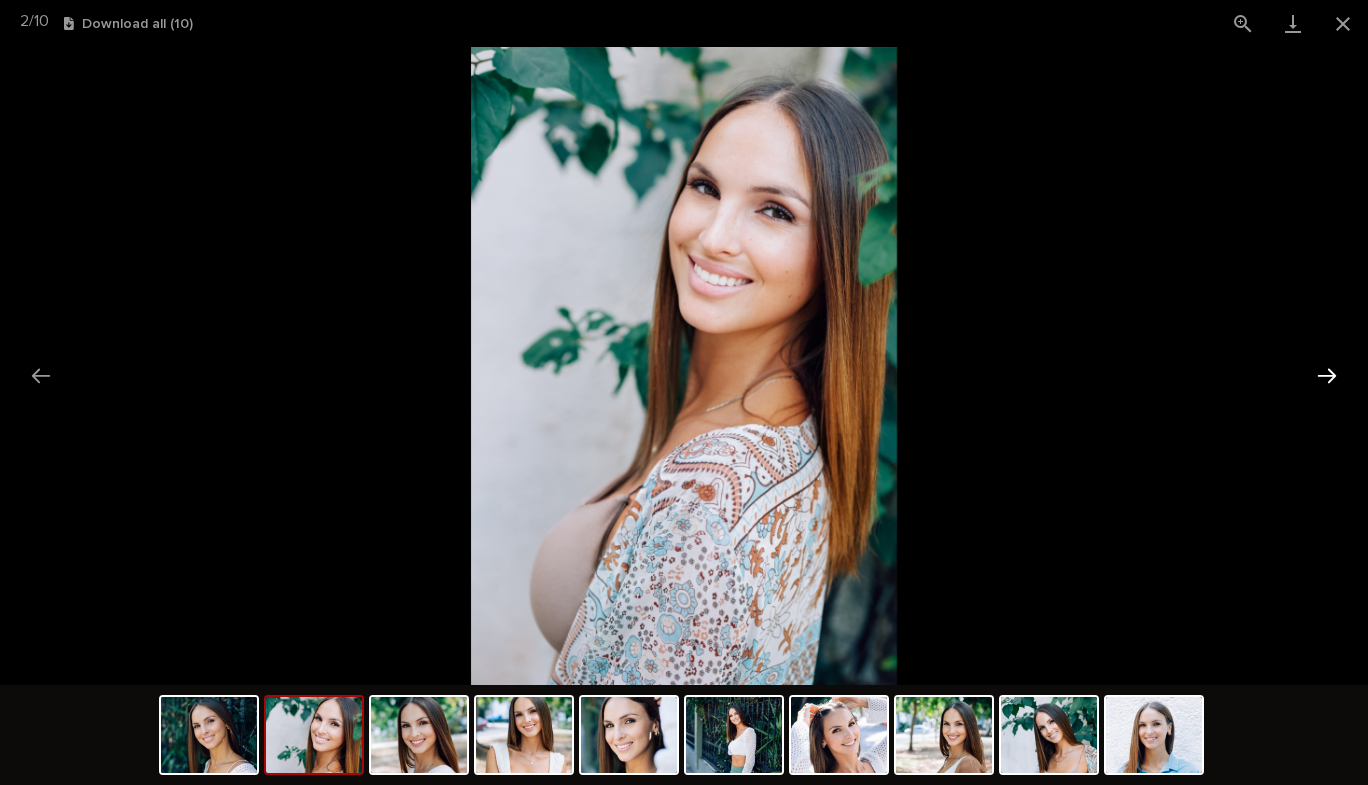 click at bounding box center (1327, 375) 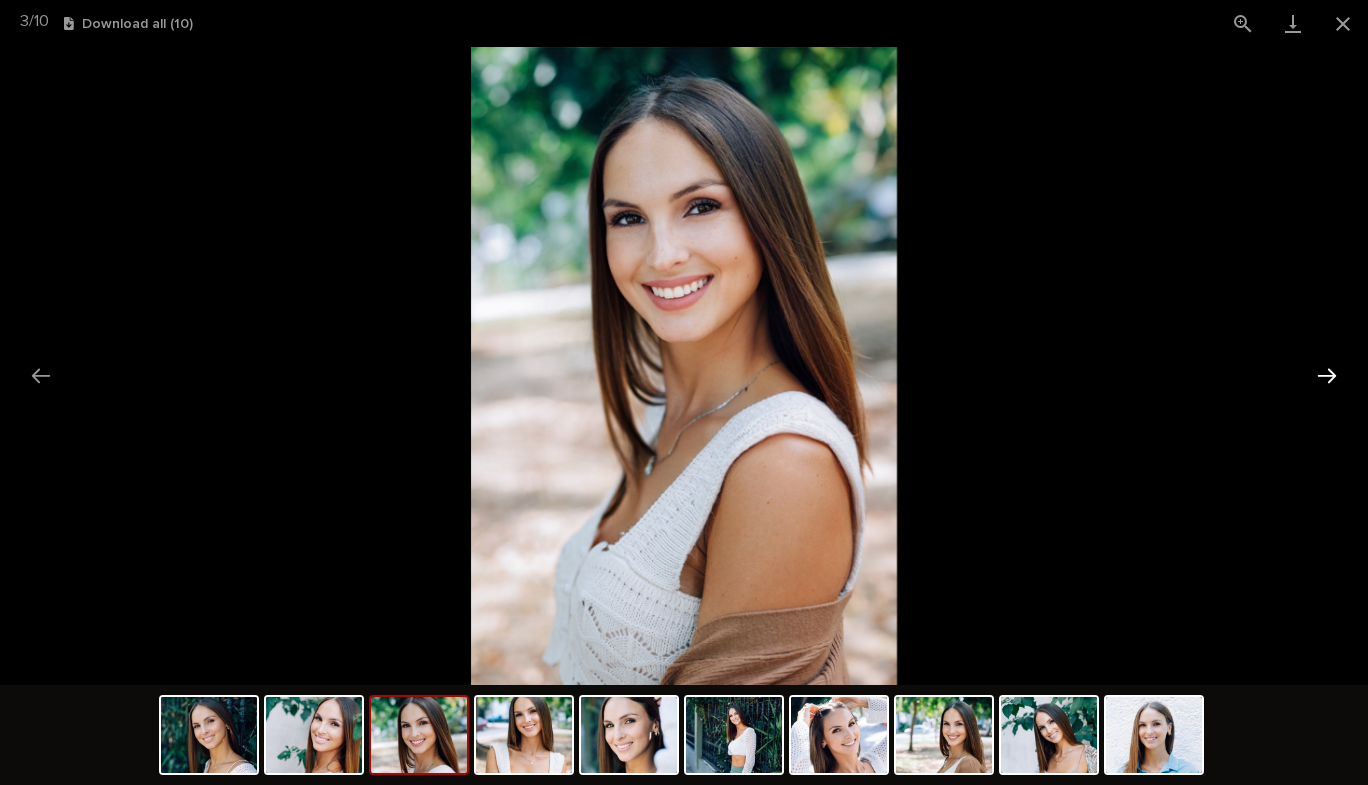 click at bounding box center [1327, 375] 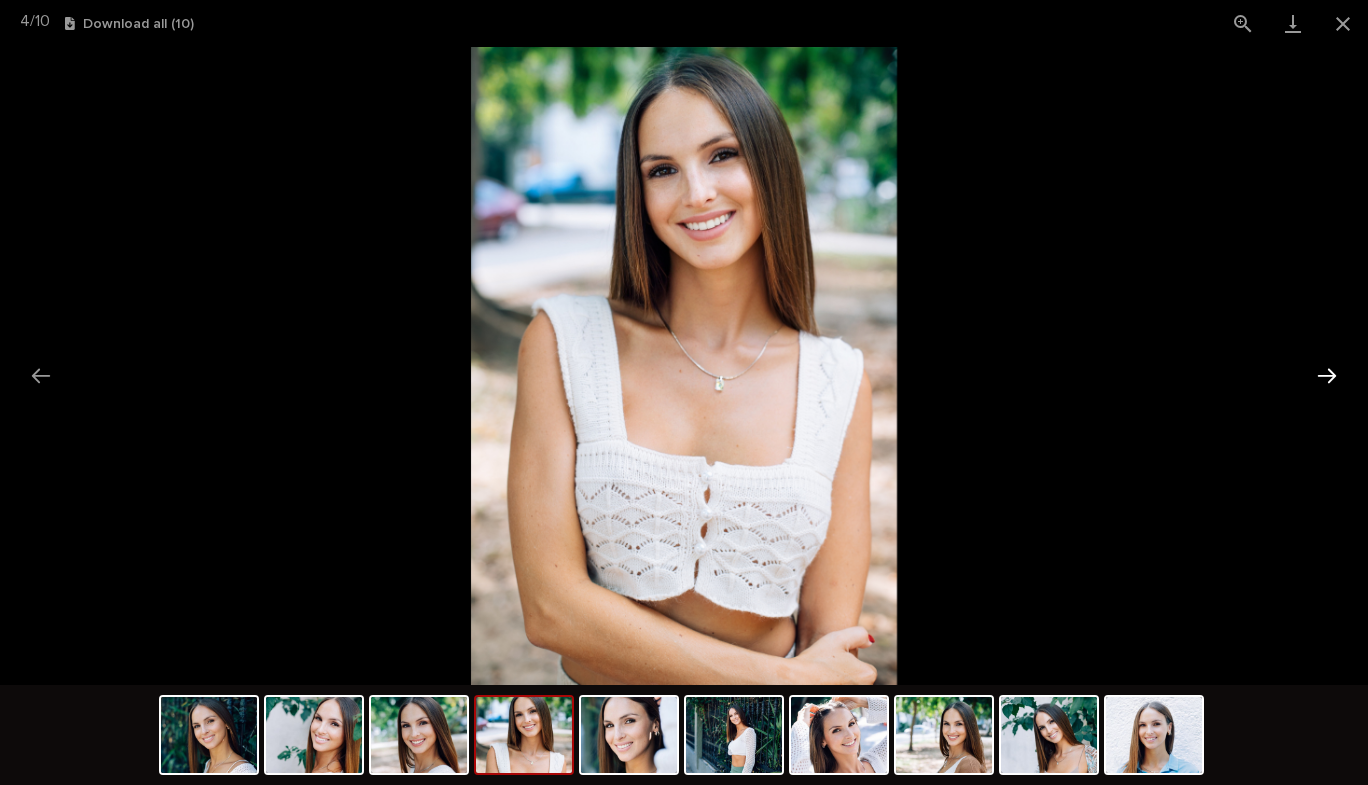 click at bounding box center [1327, 375] 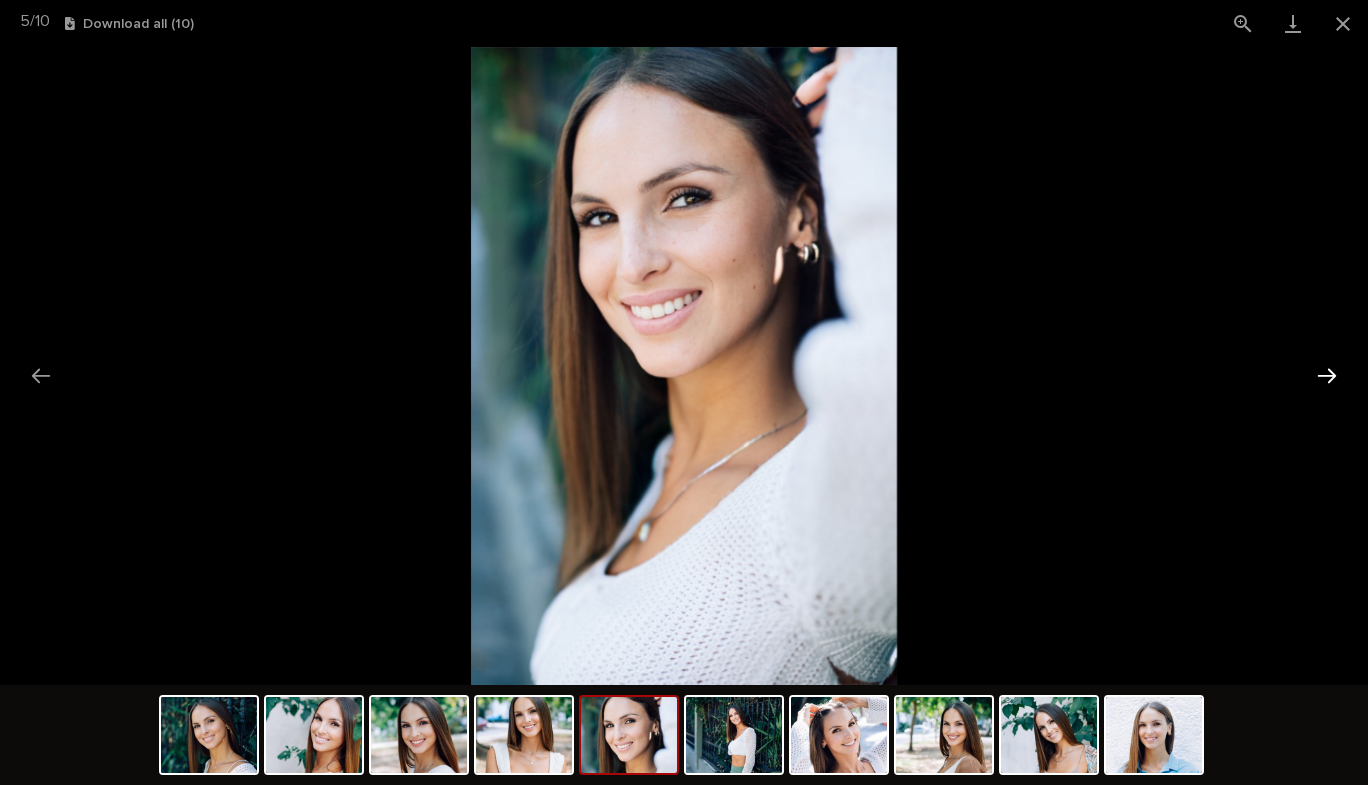 click at bounding box center (1327, 375) 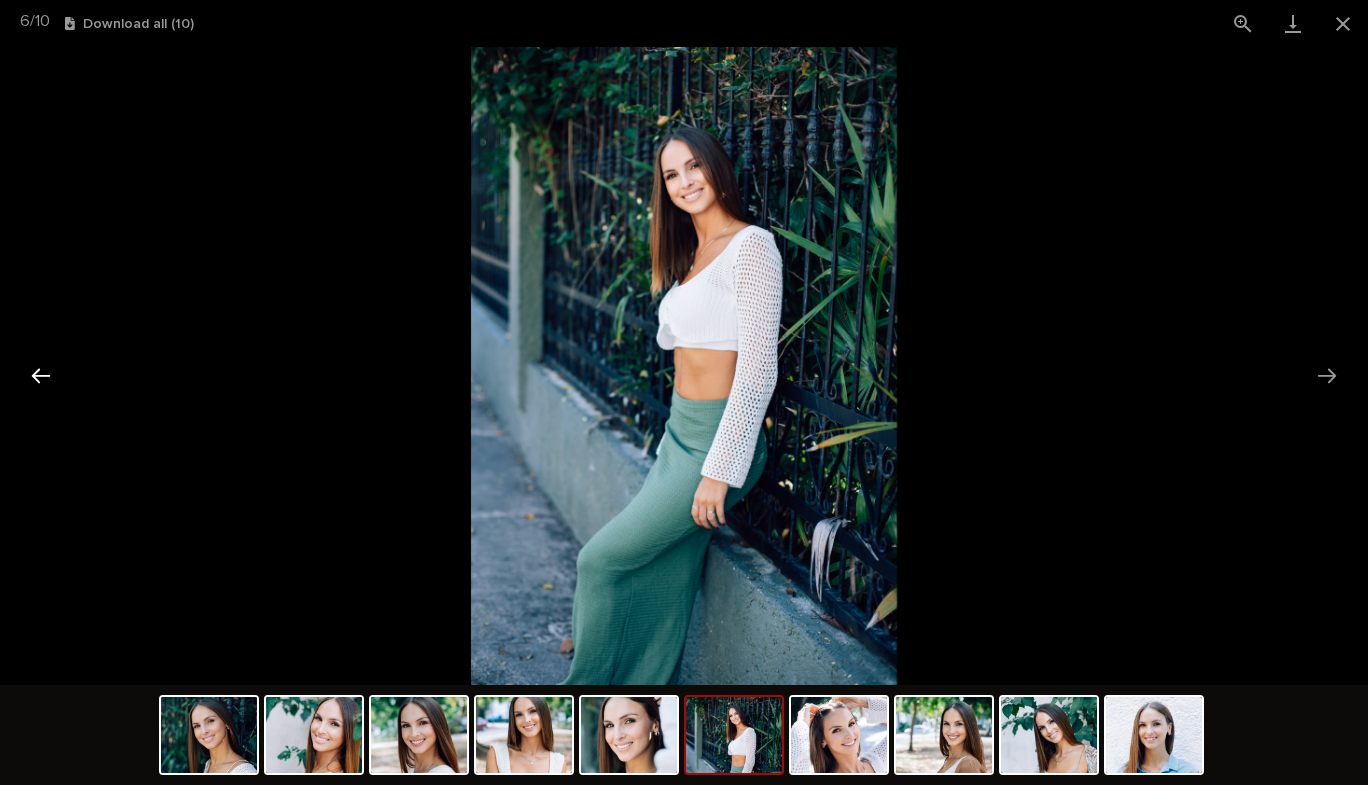 click at bounding box center [41, 375] 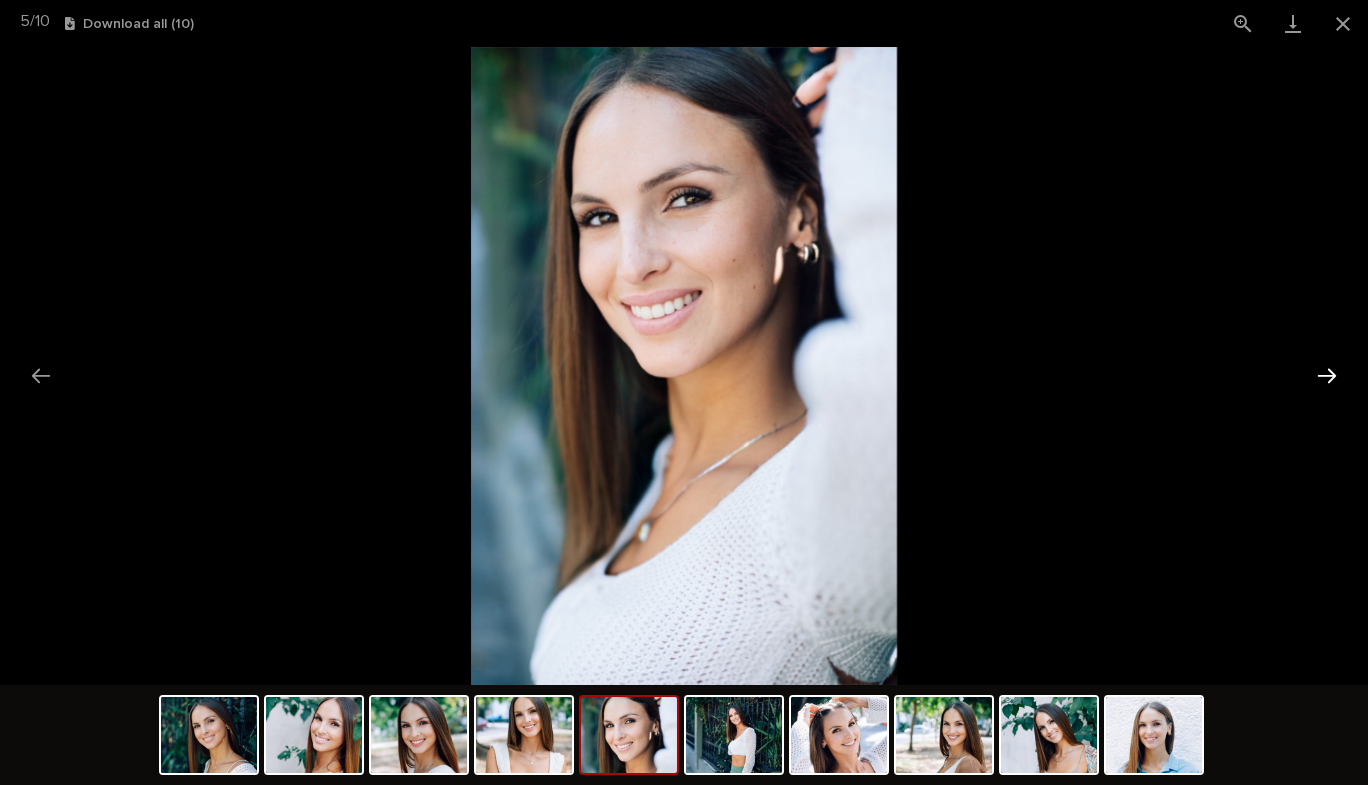 click at bounding box center (1327, 375) 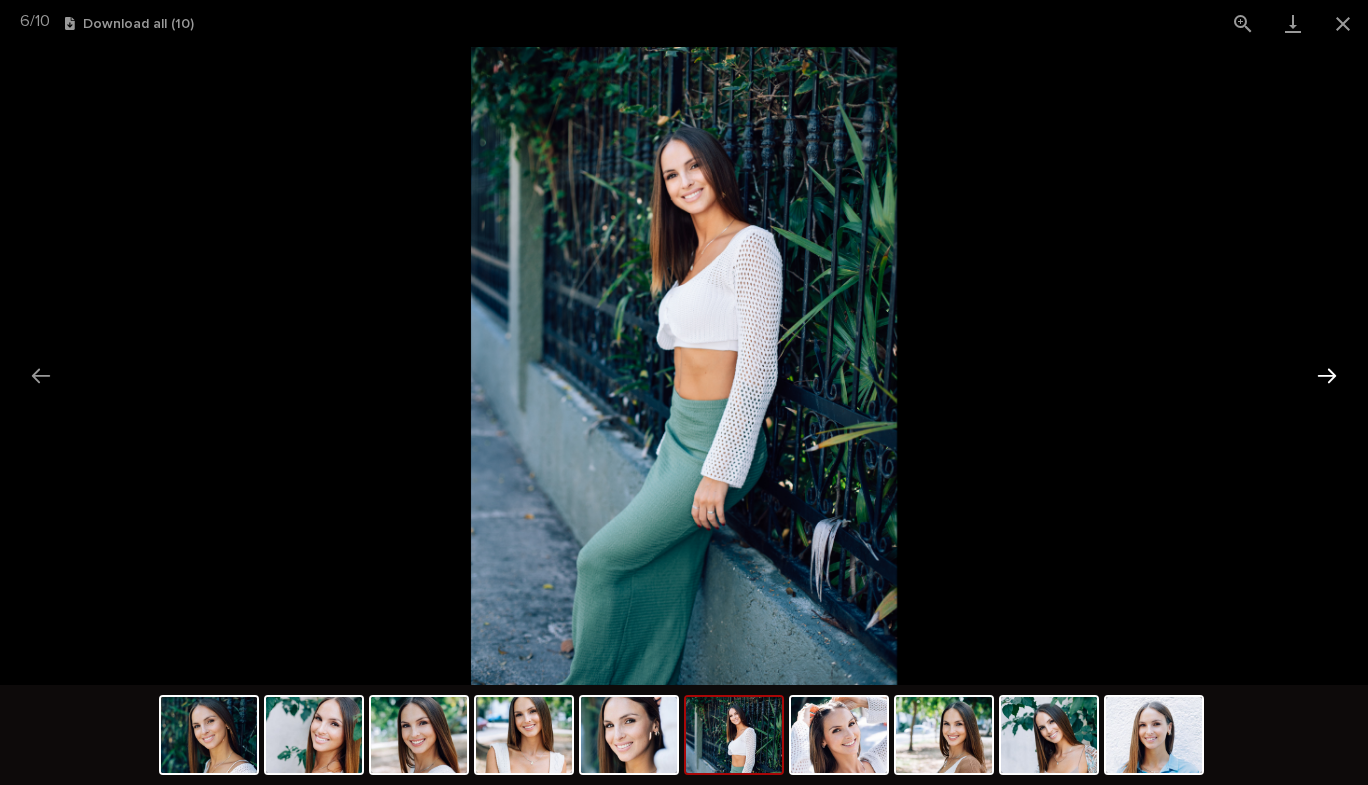 click at bounding box center (1327, 375) 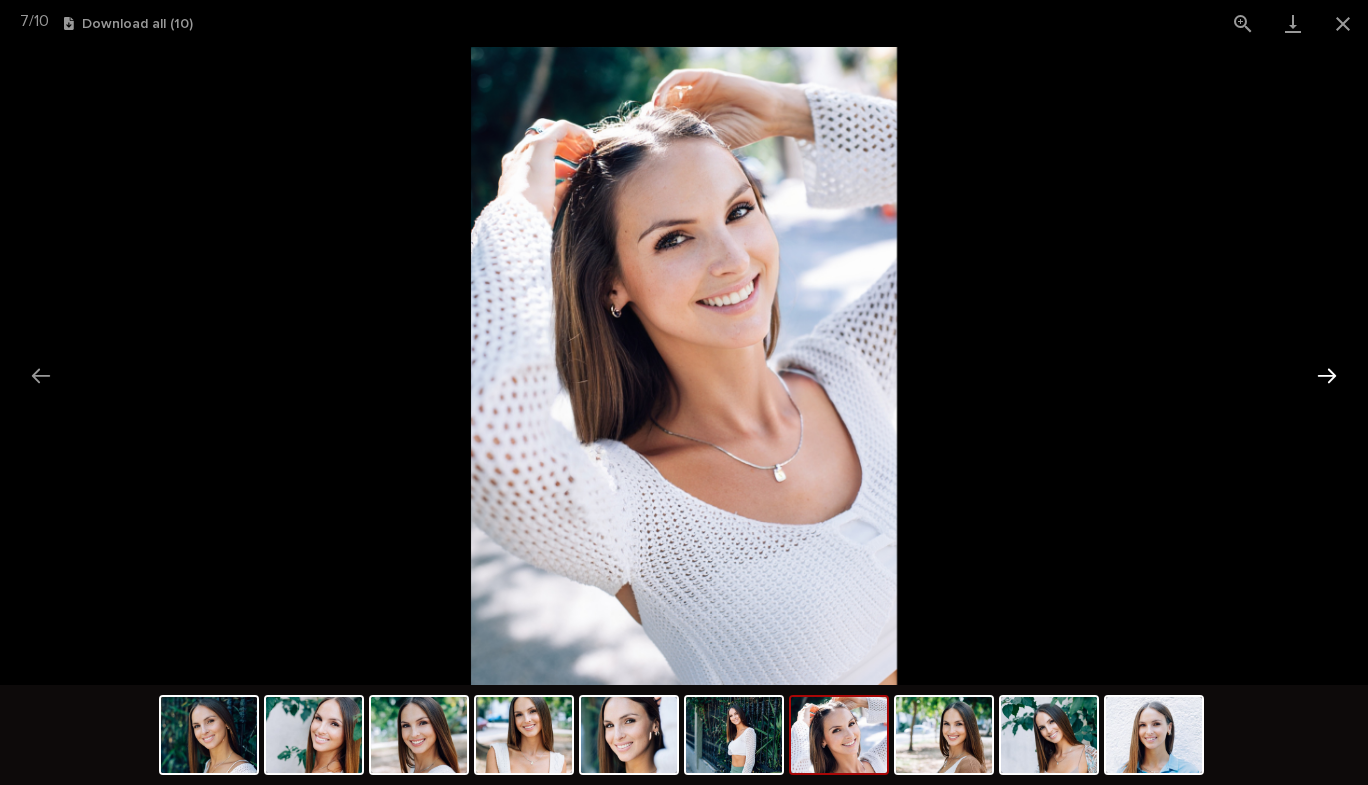 click at bounding box center [1327, 375] 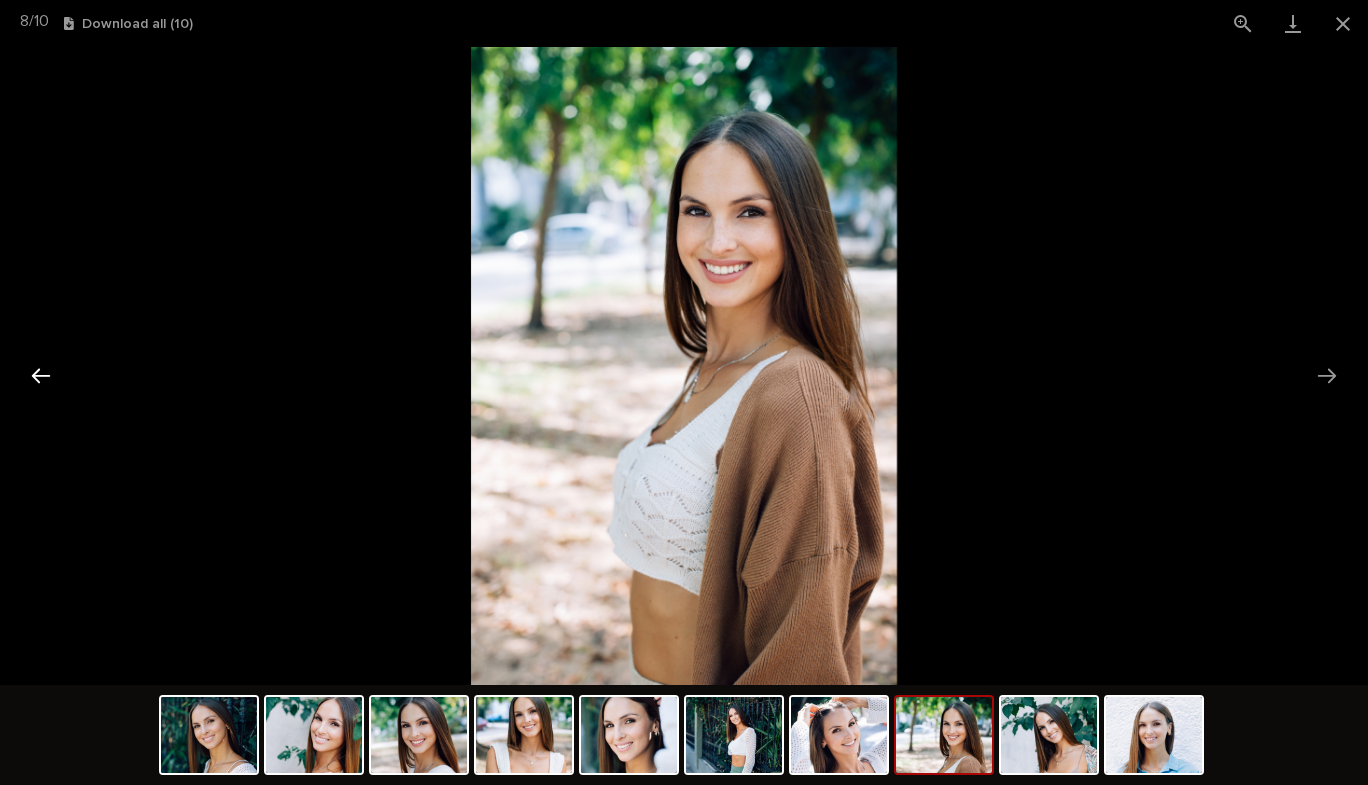click at bounding box center (41, 375) 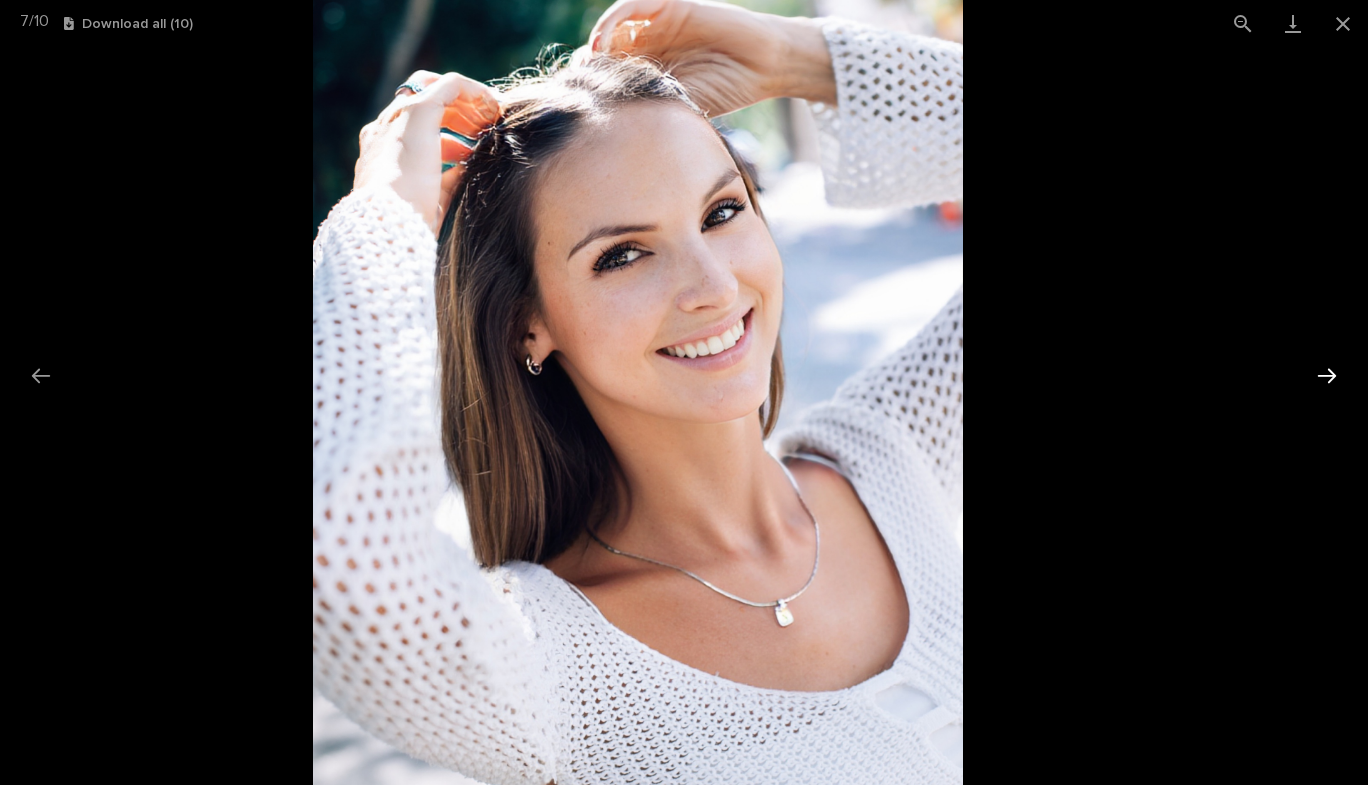 click at bounding box center (1327, 375) 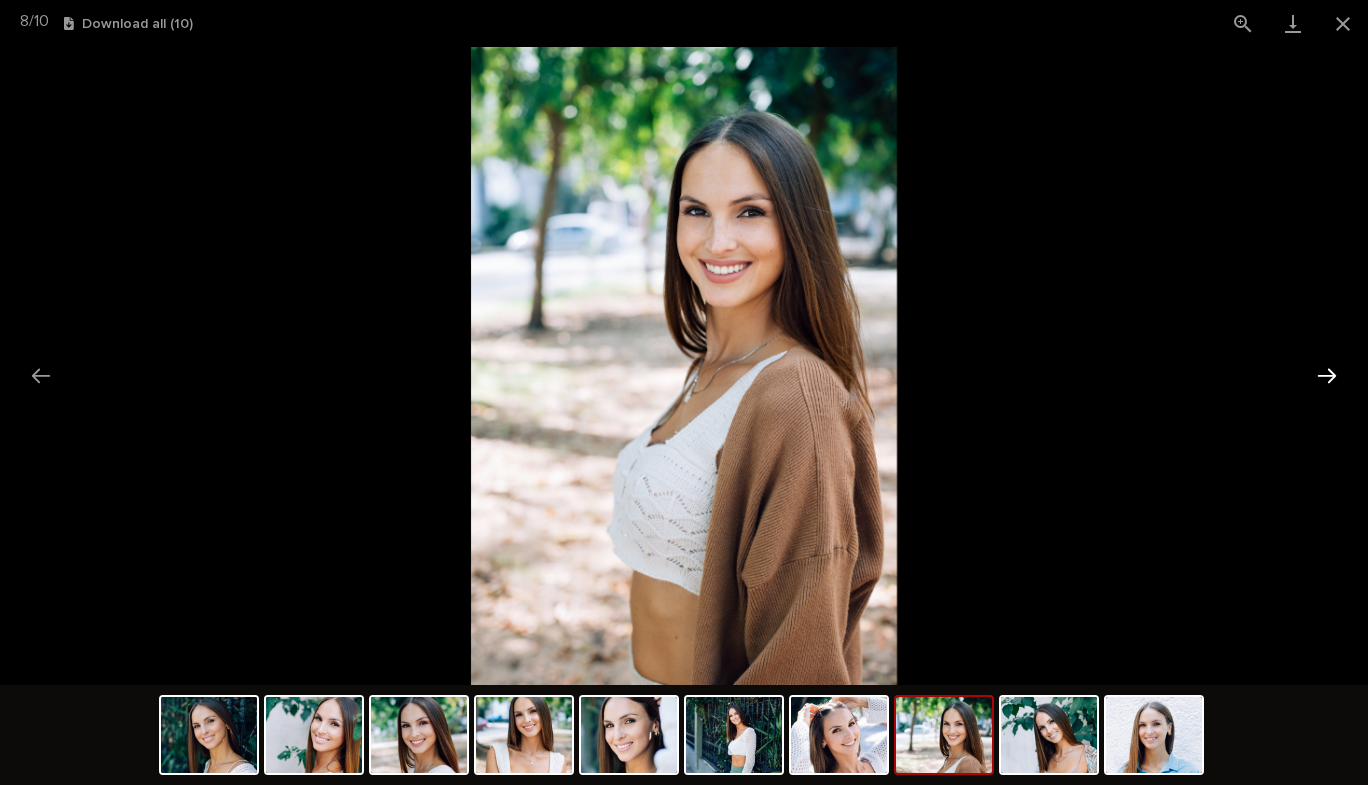 click at bounding box center (1327, 375) 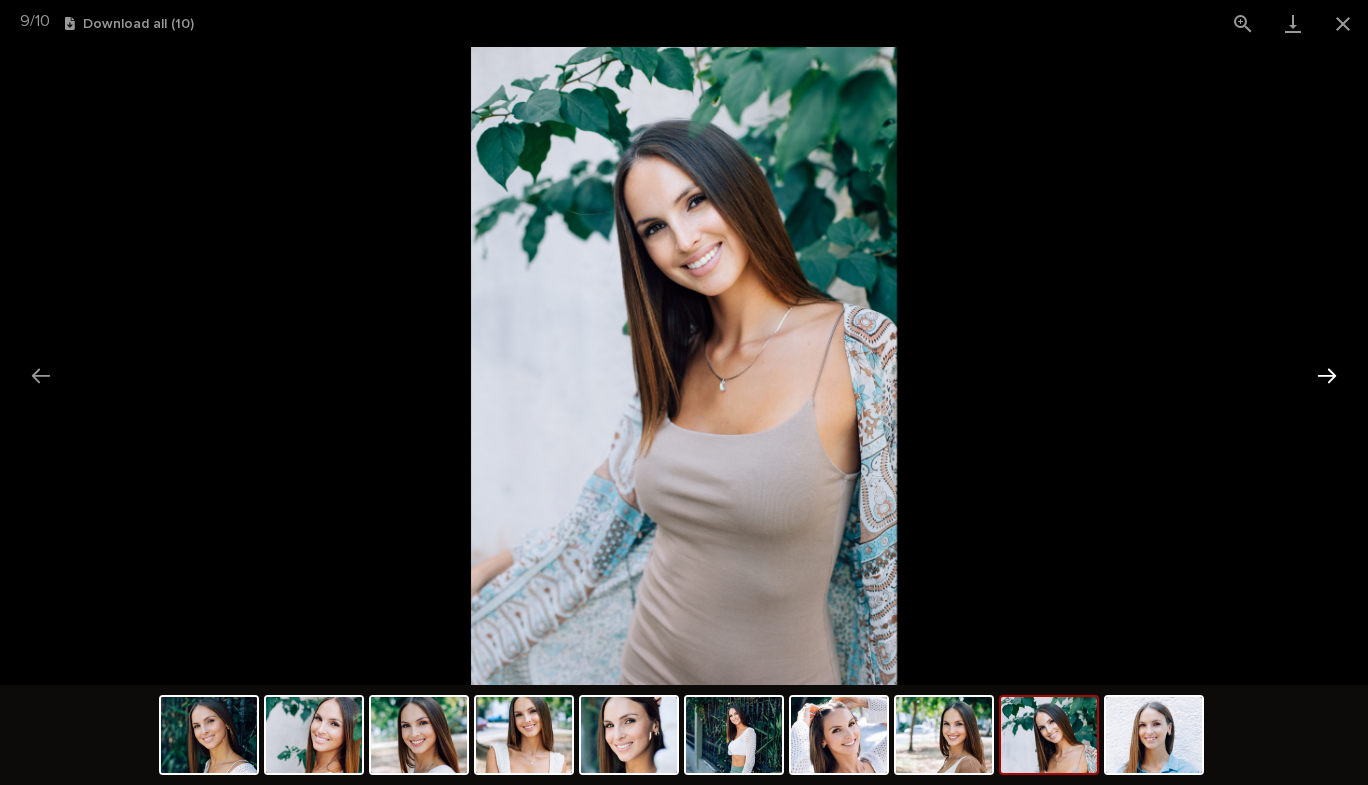 click at bounding box center [1327, 375] 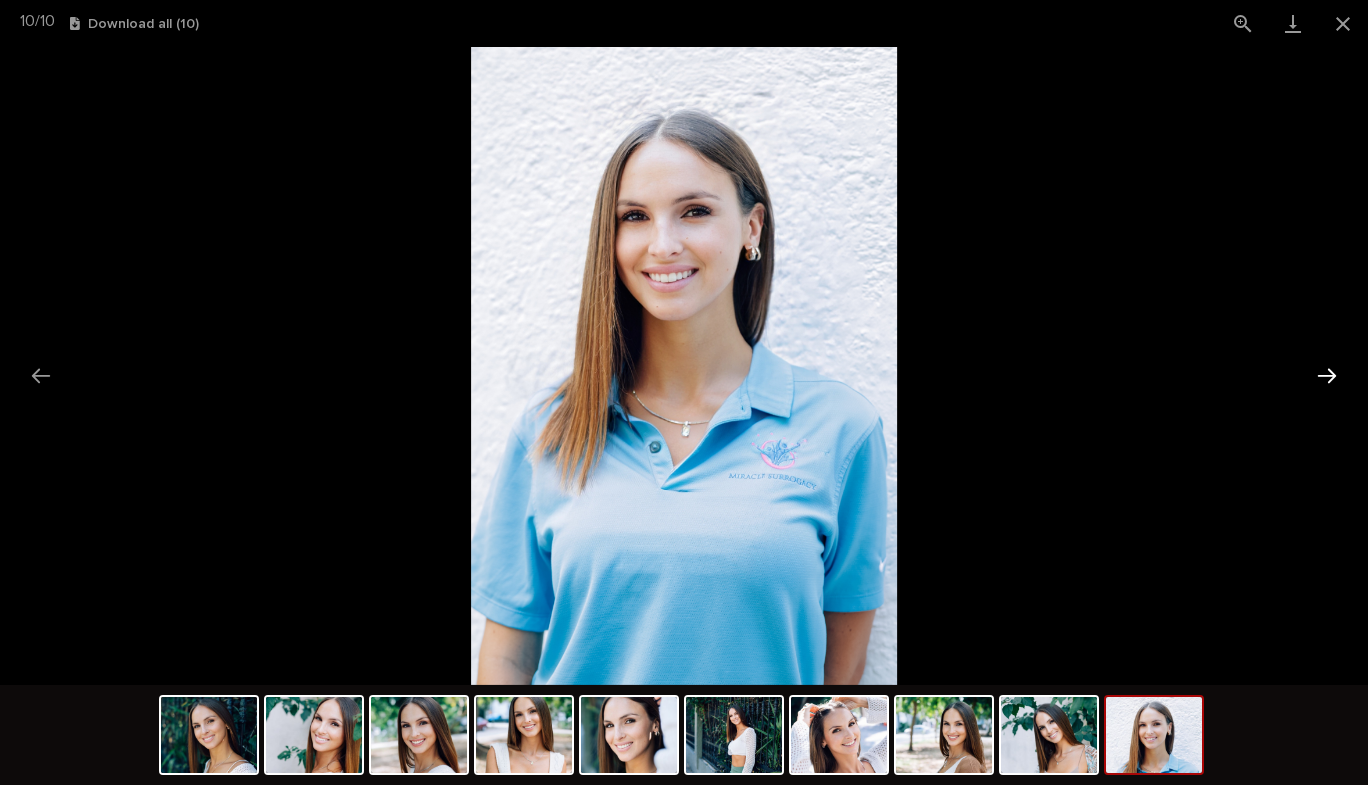 click at bounding box center [1327, 375] 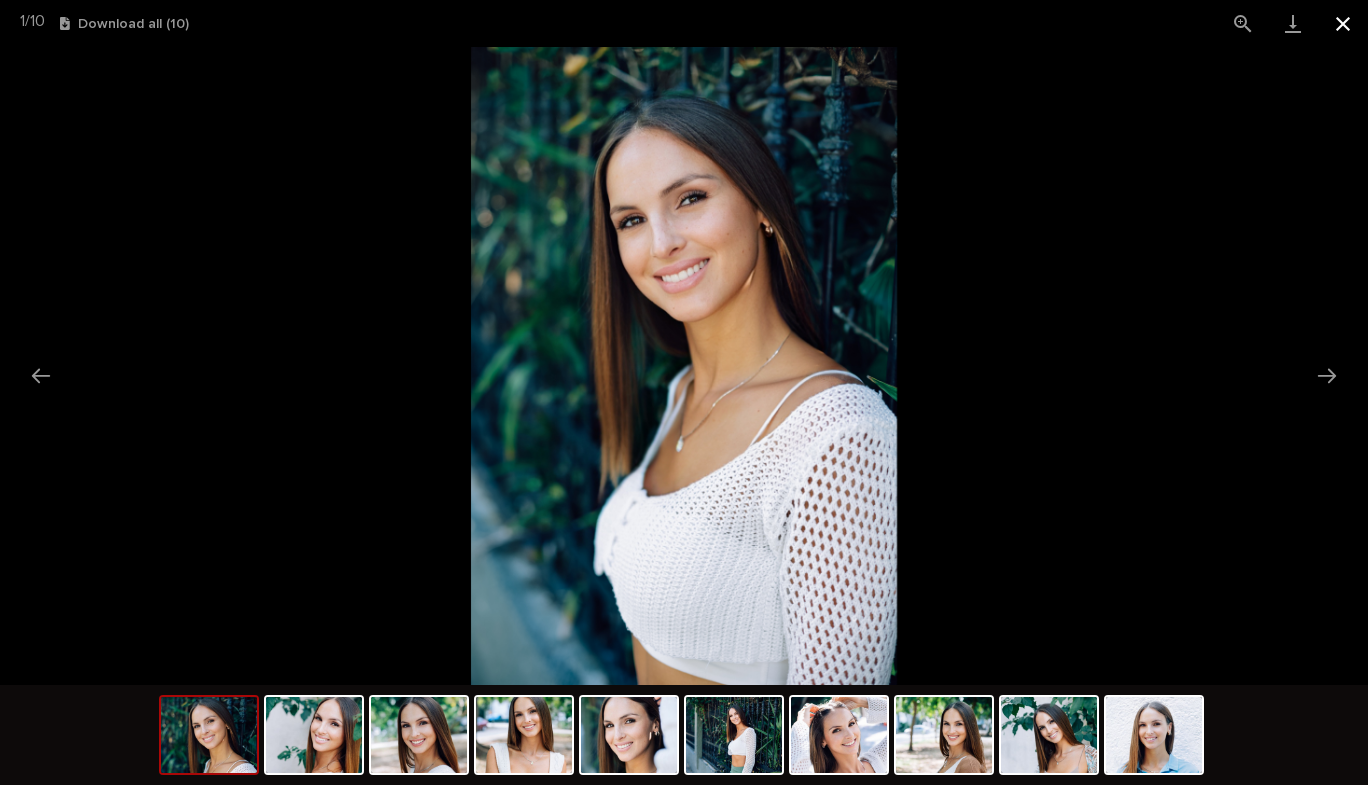 click at bounding box center (1343, 23) 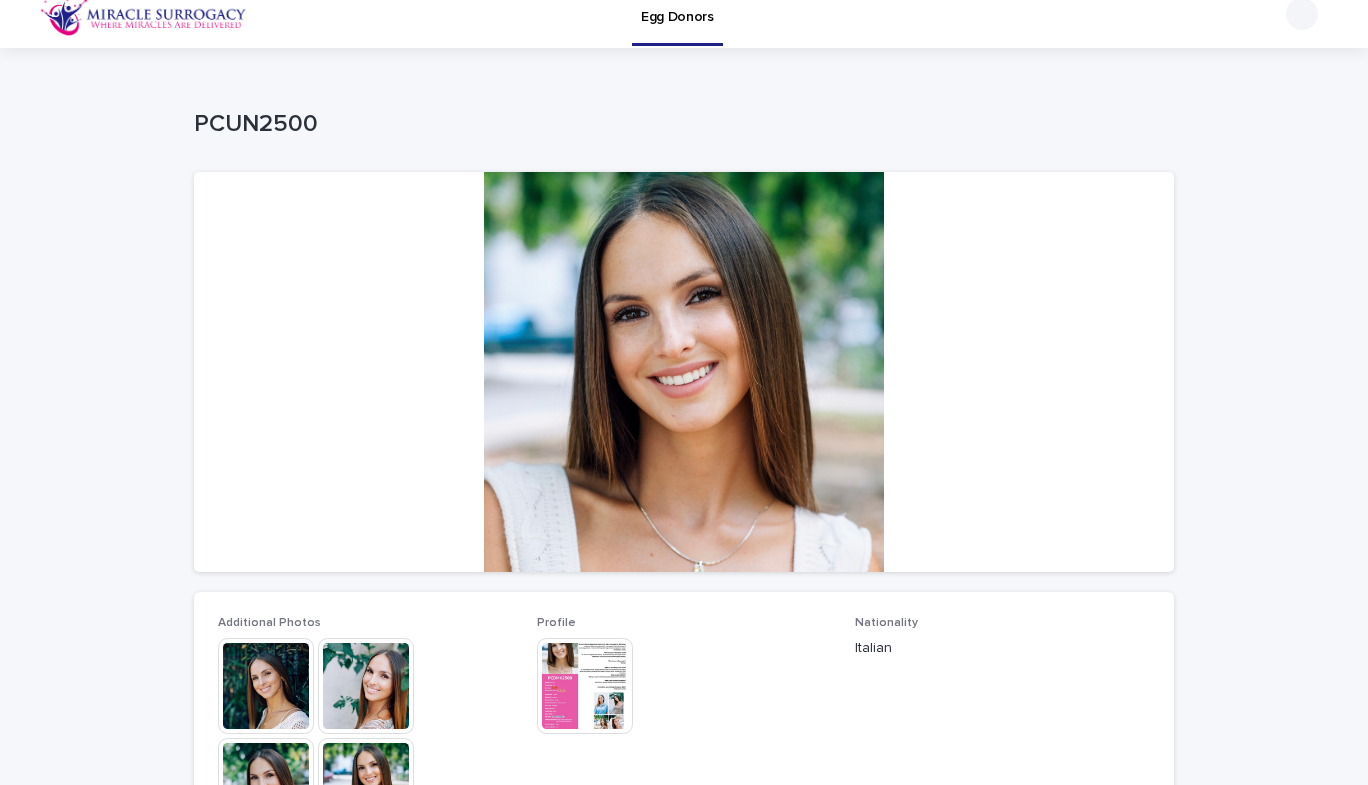 scroll, scrollTop: 0, scrollLeft: 0, axis: both 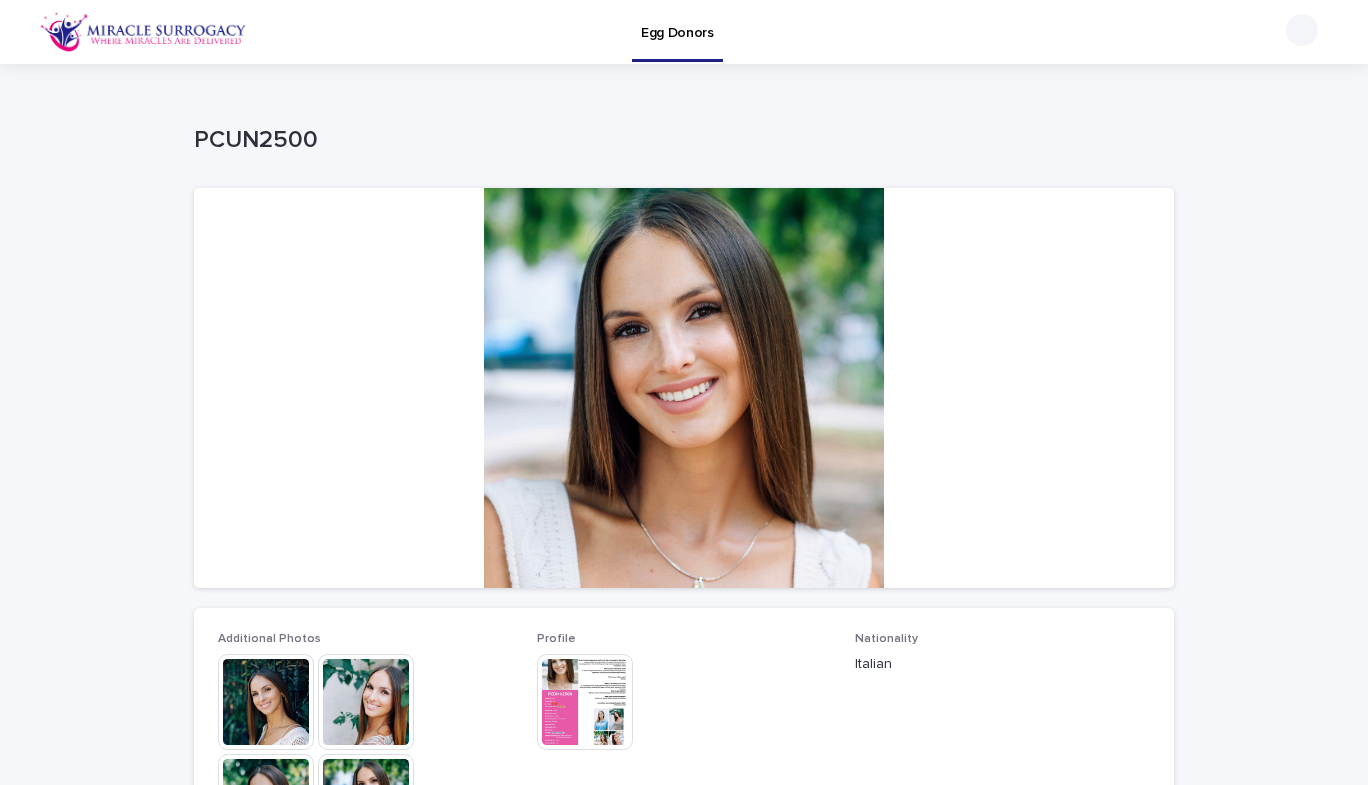 click at bounding box center (585, 702) 